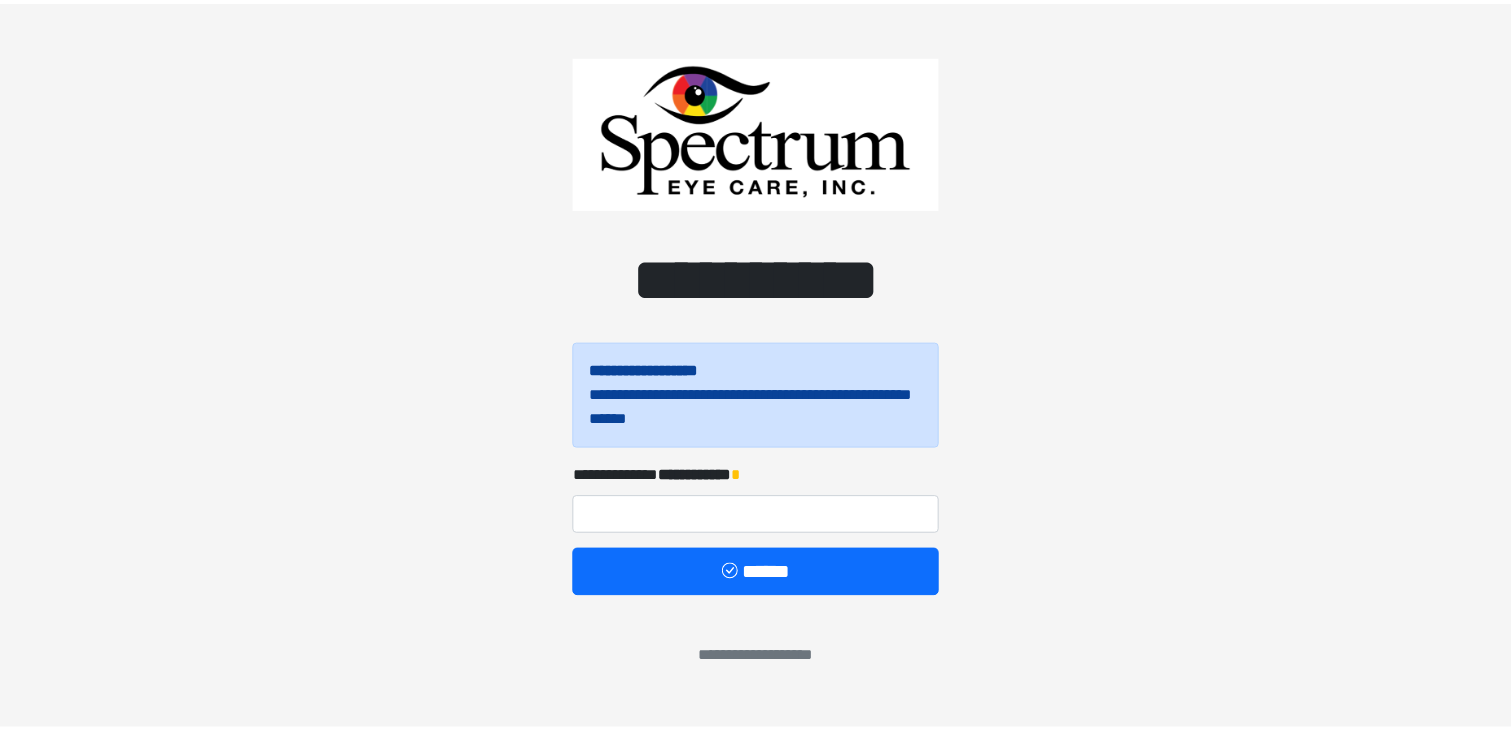 scroll, scrollTop: 0, scrollLeft: 0, axis: both 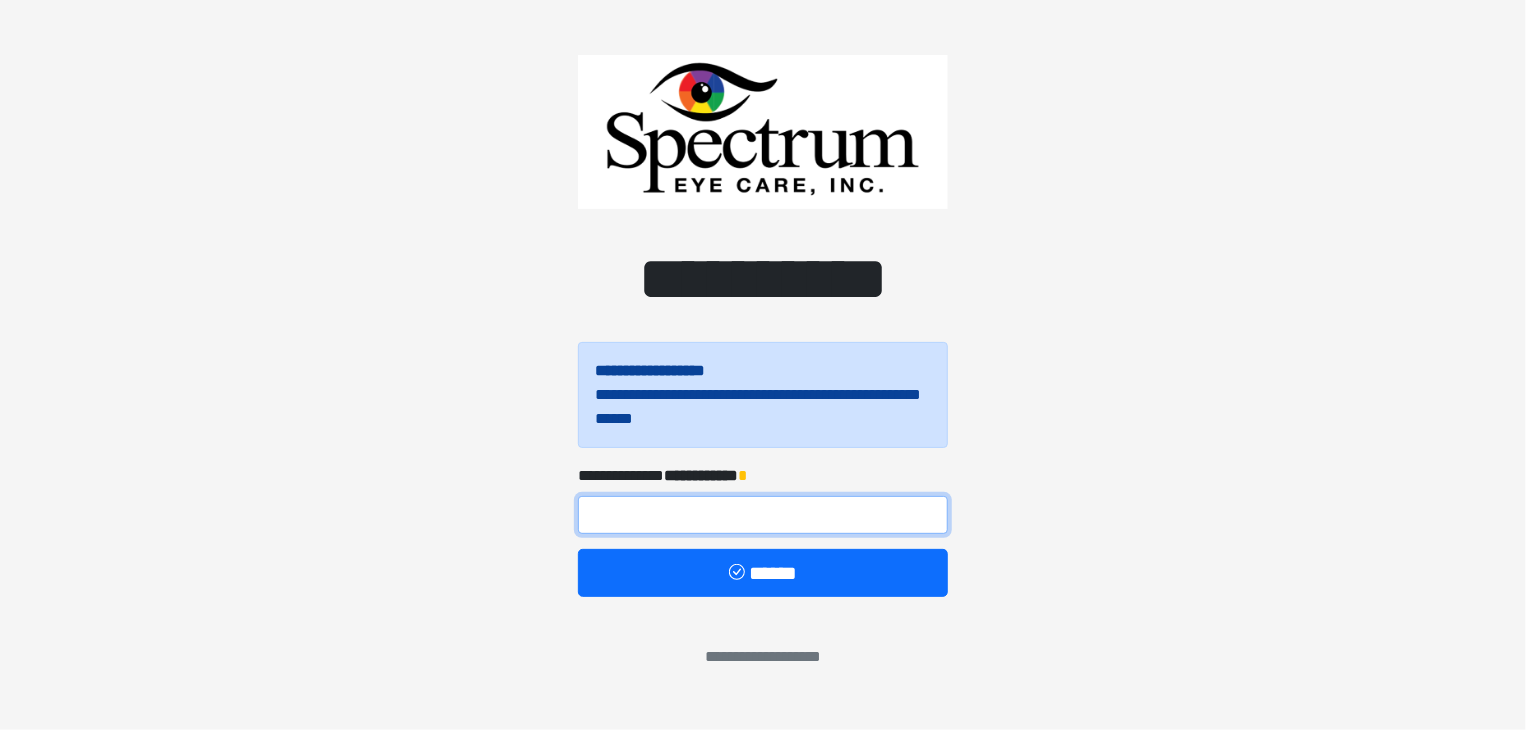 click at bounding box center (763, 515) 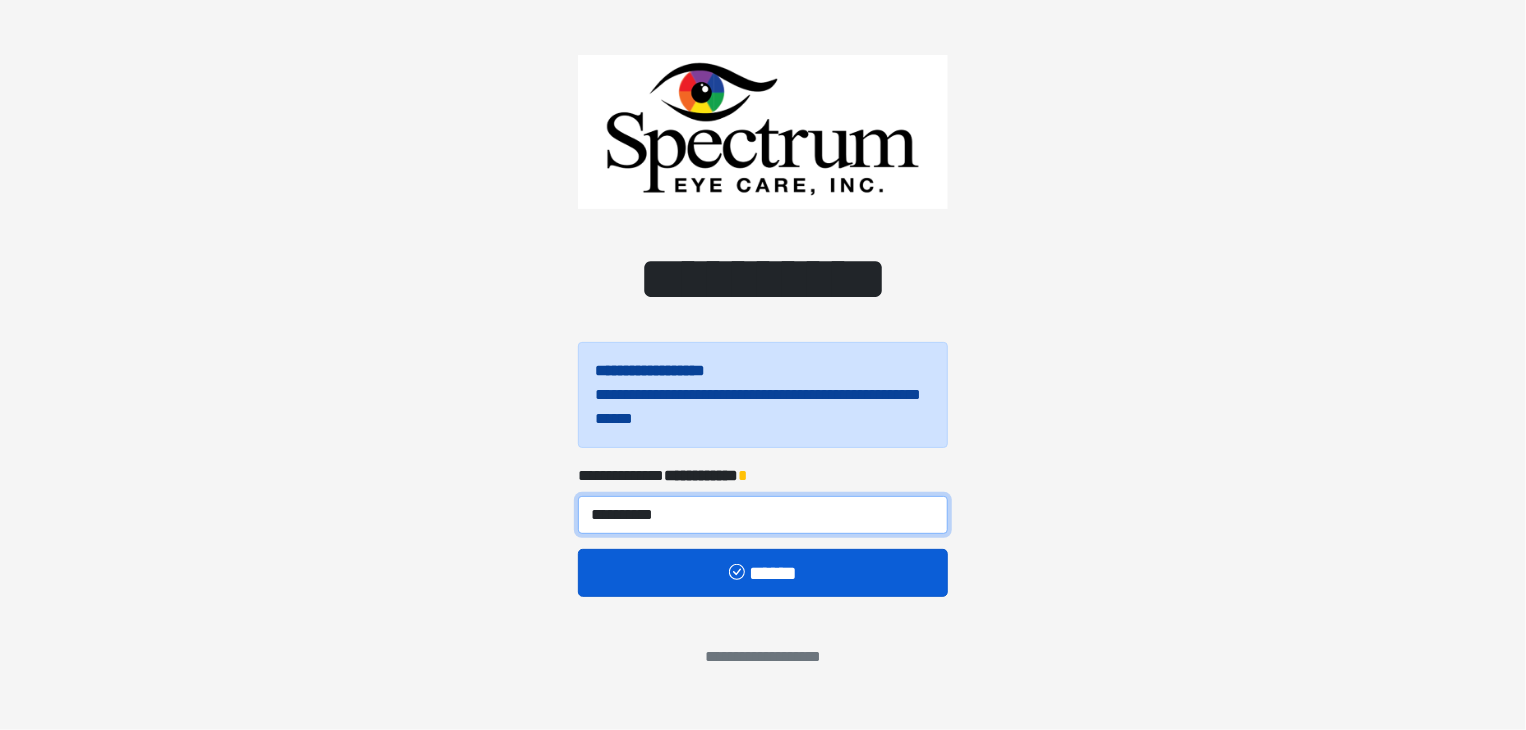 type on "**********" 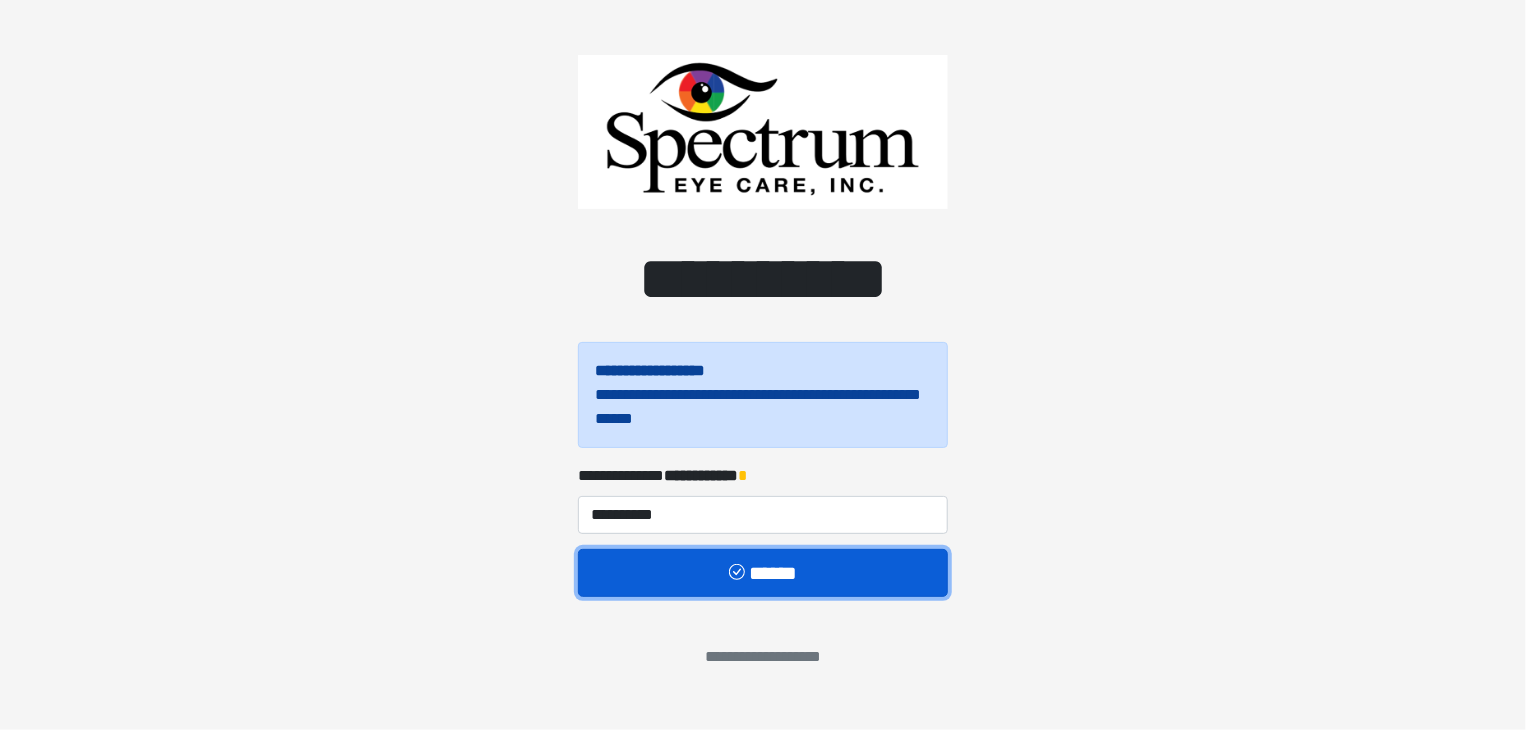 click on "******" at bounding box center [763, 573] 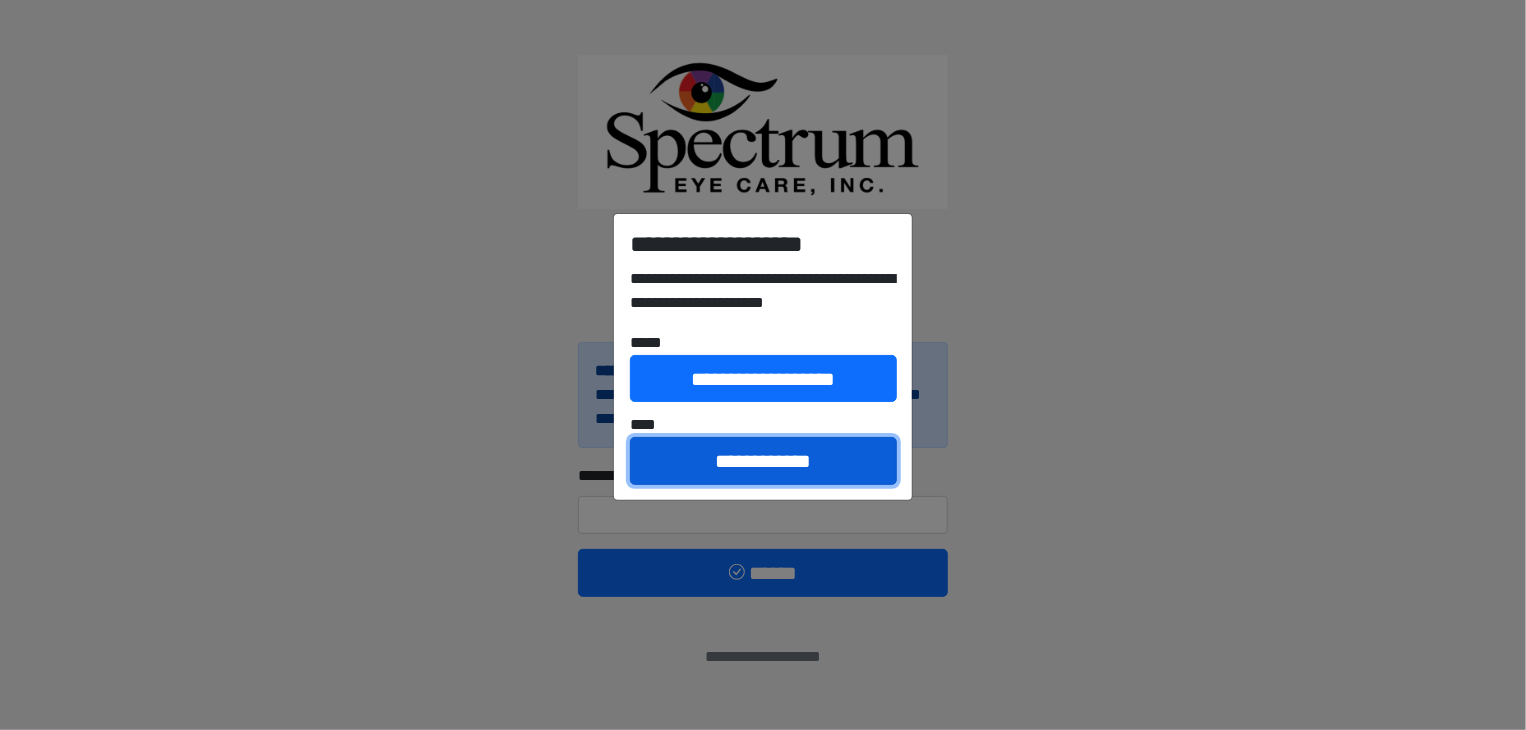 click on "**********" at bounding box center (763, 461) 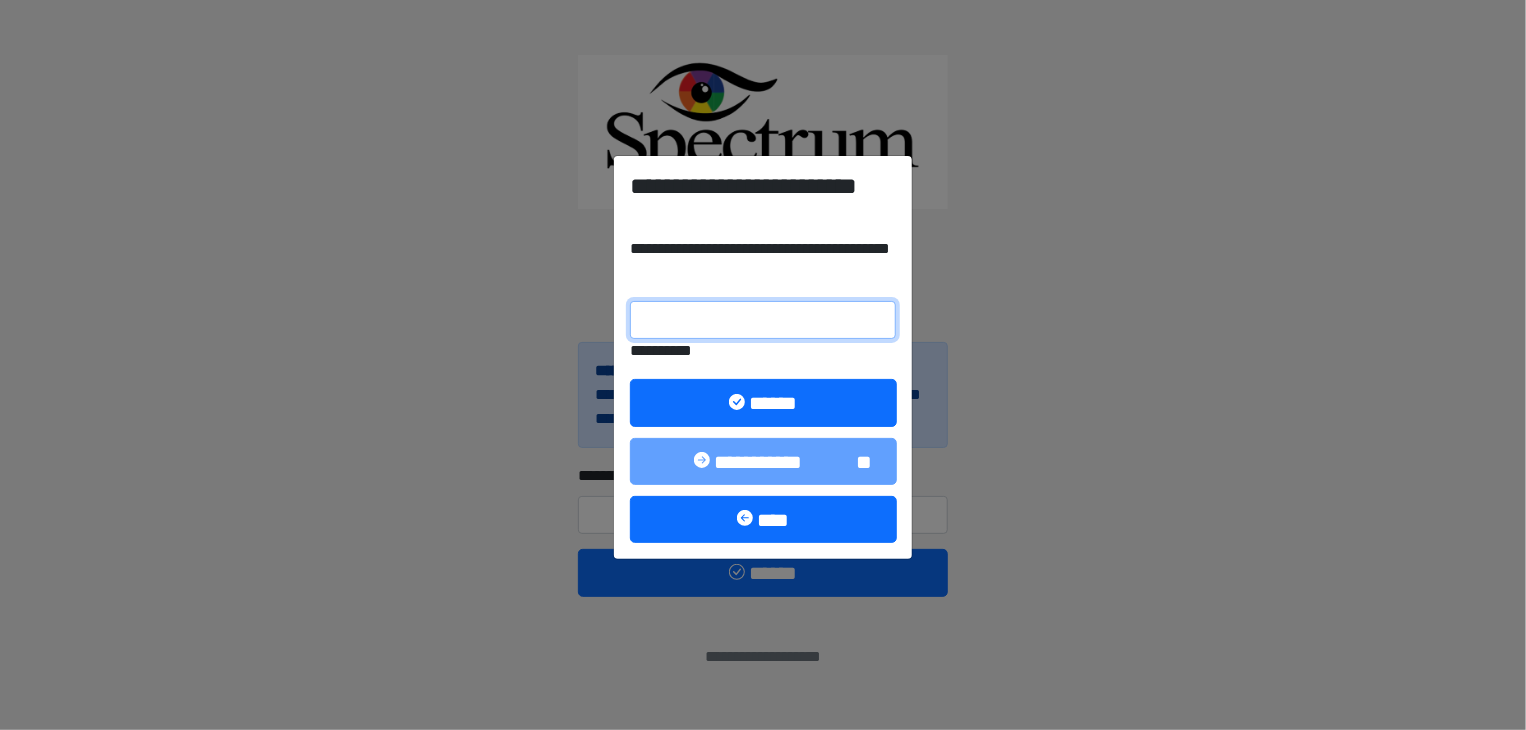 click on "**********" at bounding box center [763, 320] 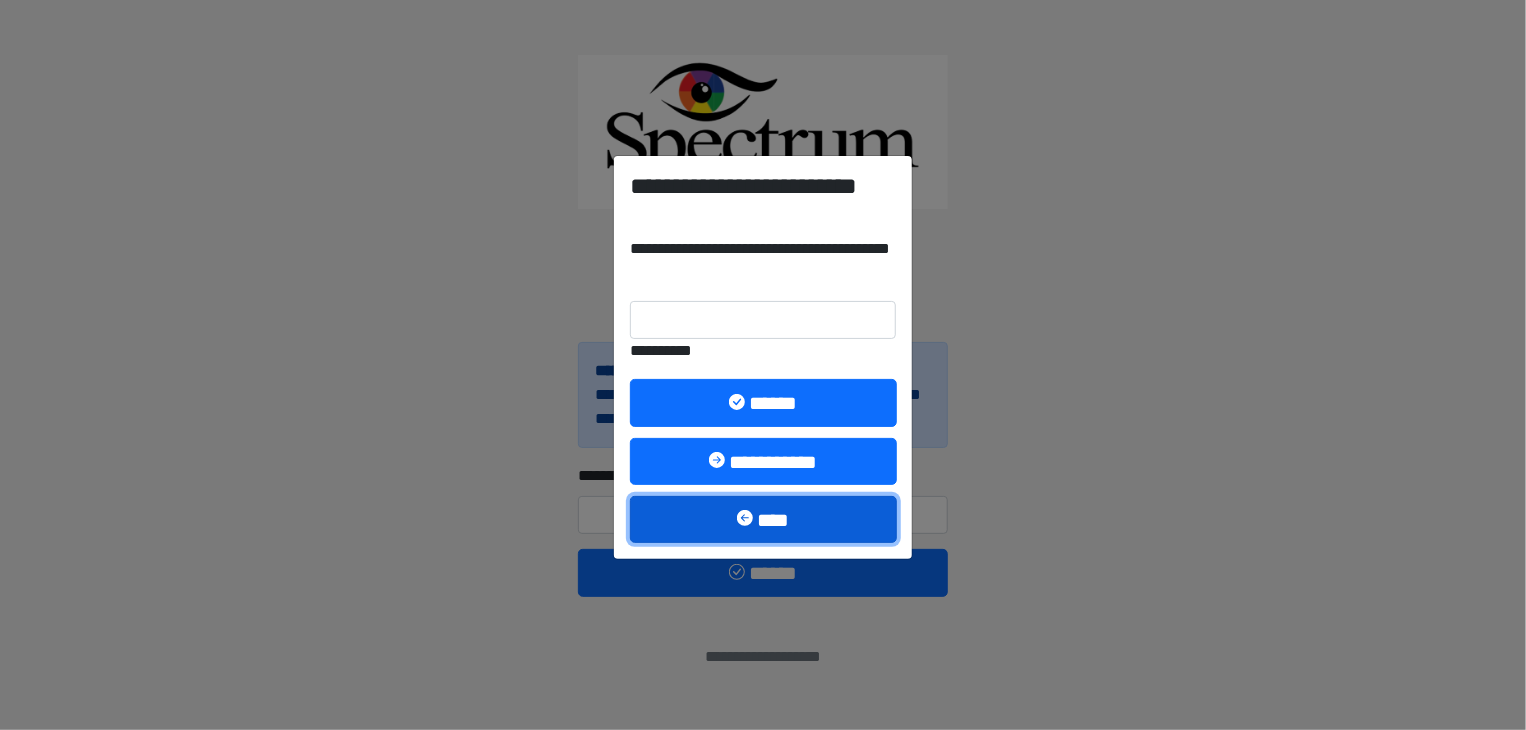 click on "****" at bounding box center [763, 520] 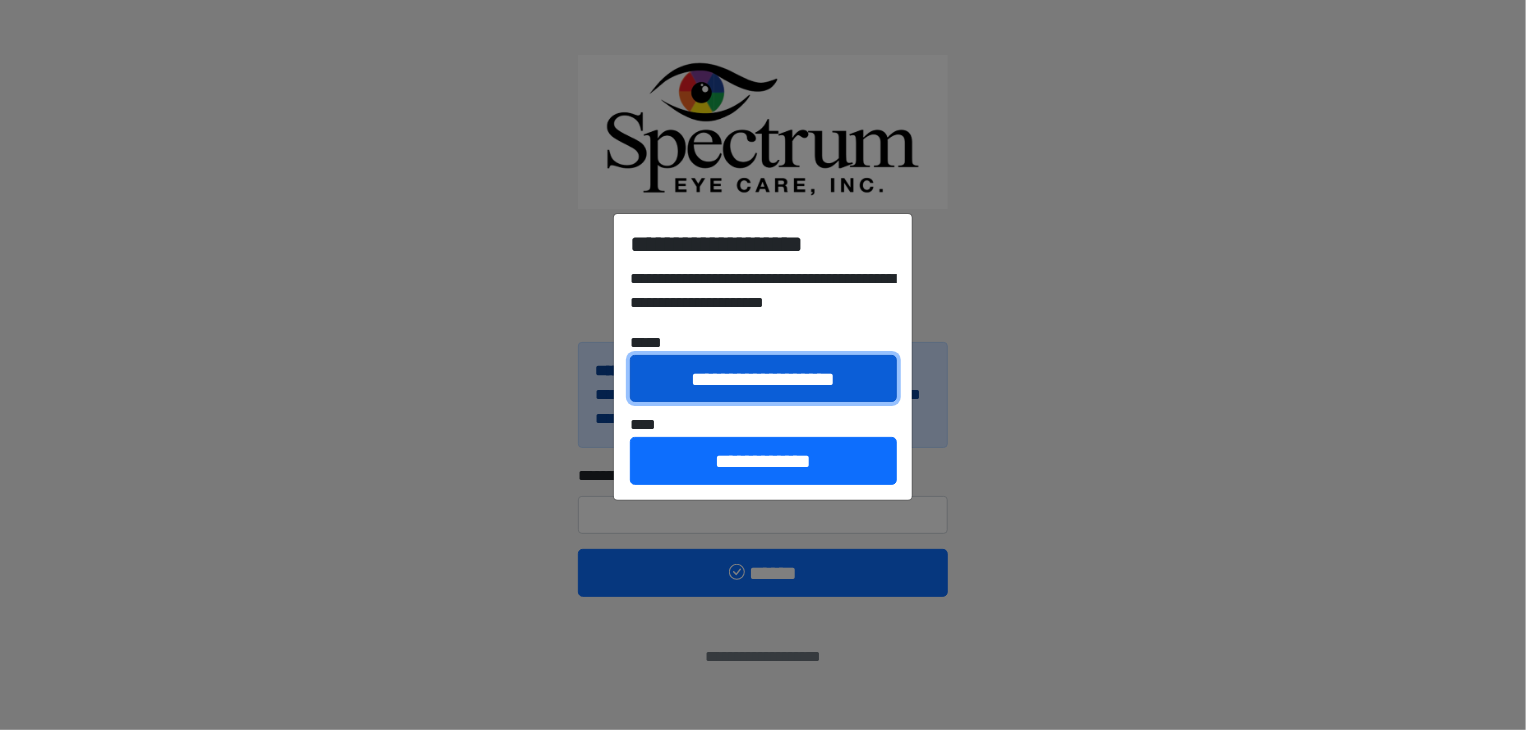 click on "**********" at bounding box center (763, 379) 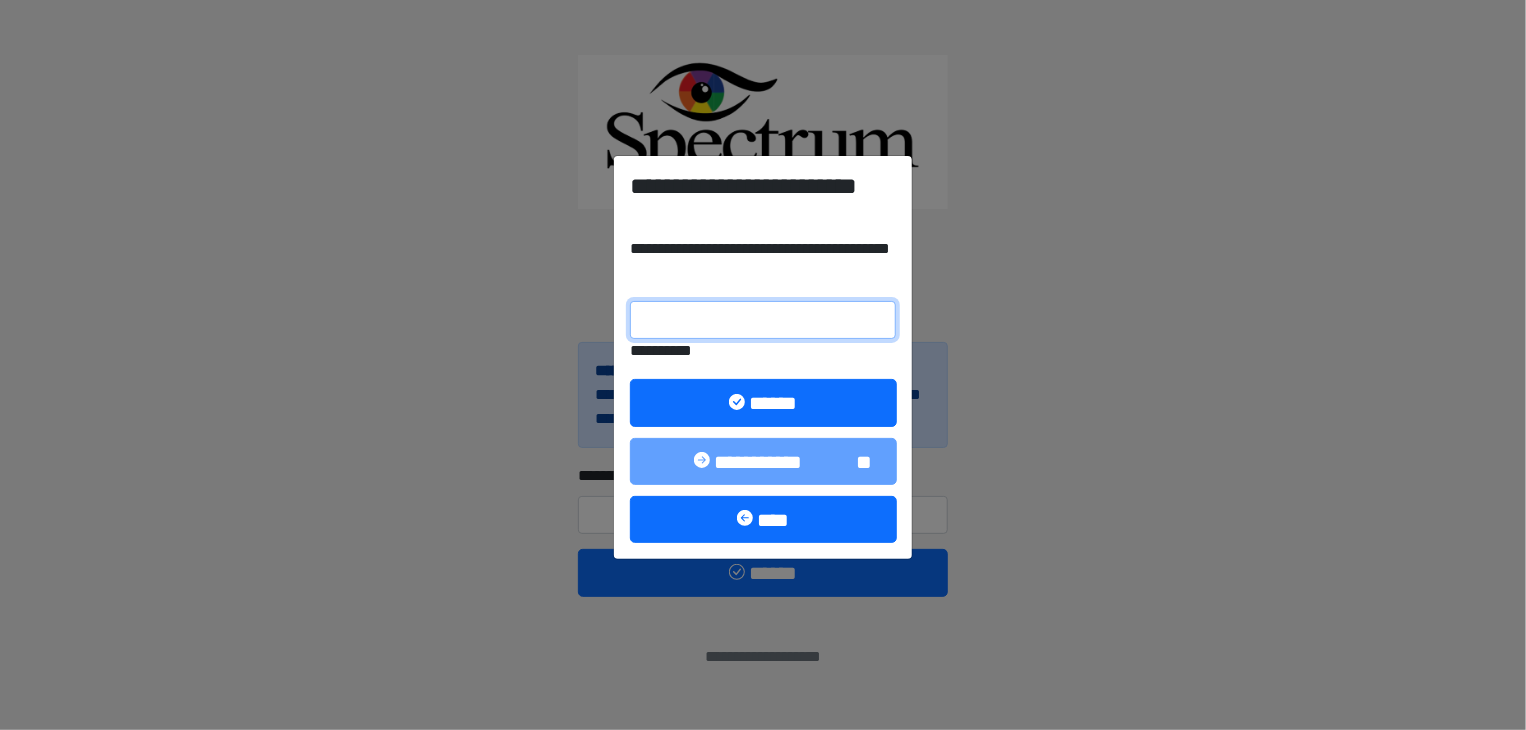click on "**********" at bounding box center [763, 320] 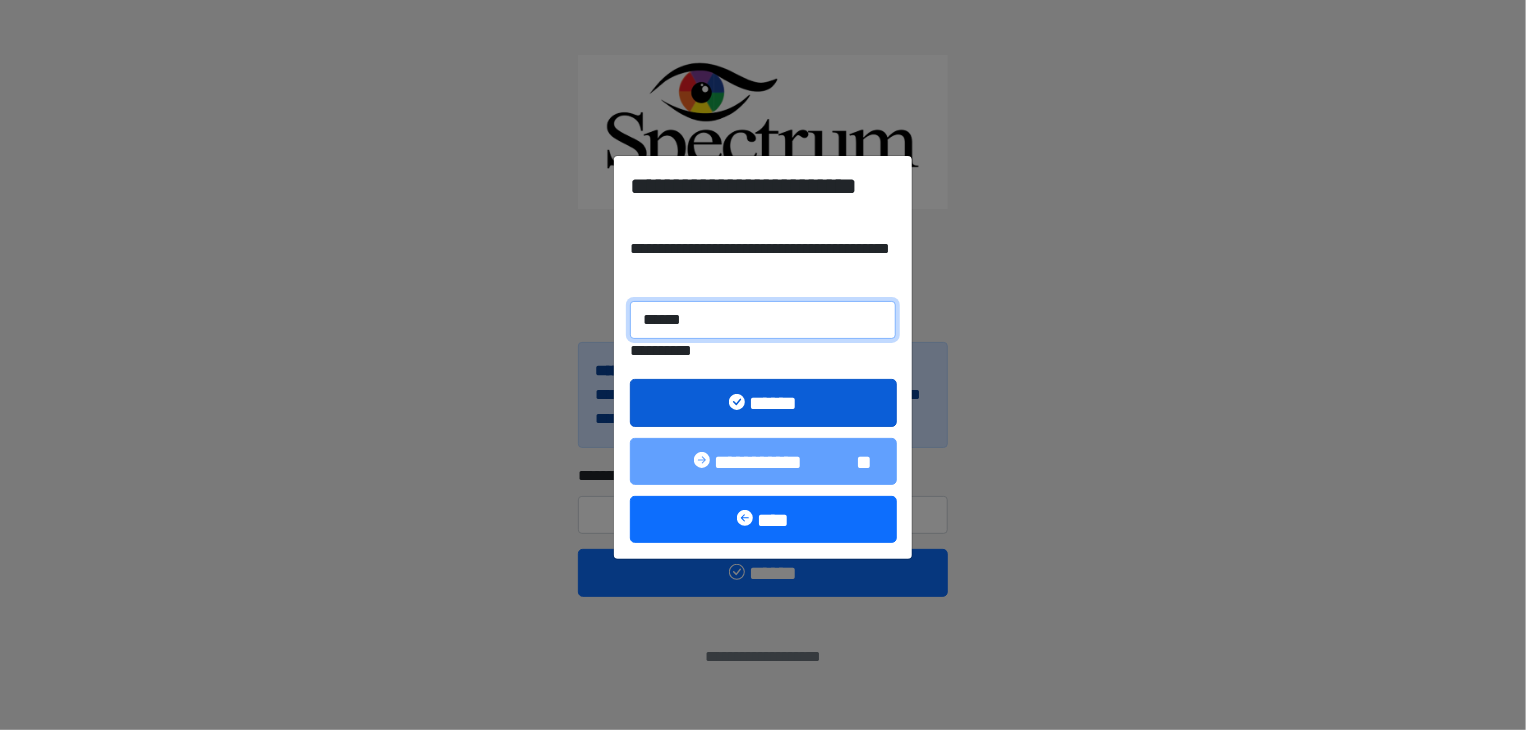 type on "******" 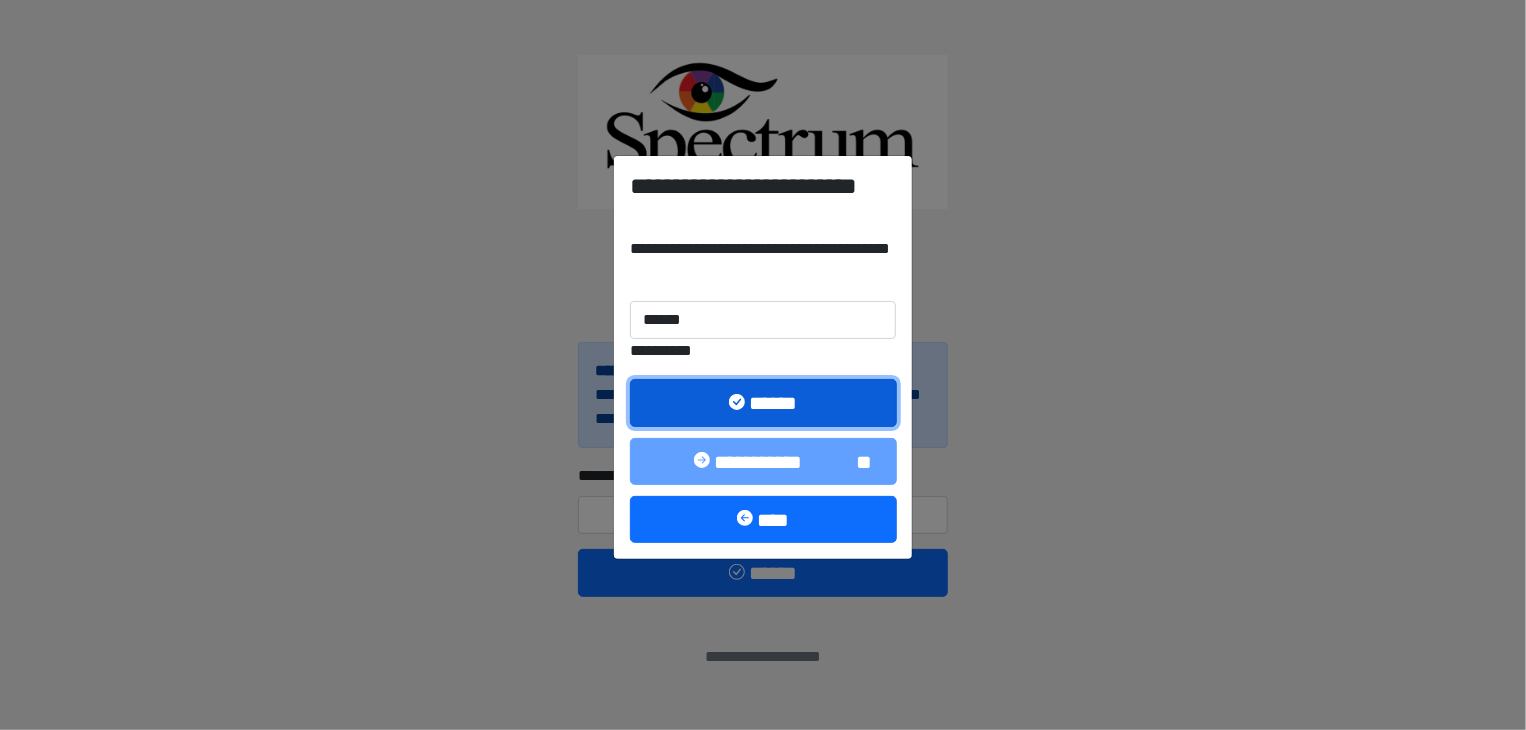 click on "******" at bounding box center (763, 403) 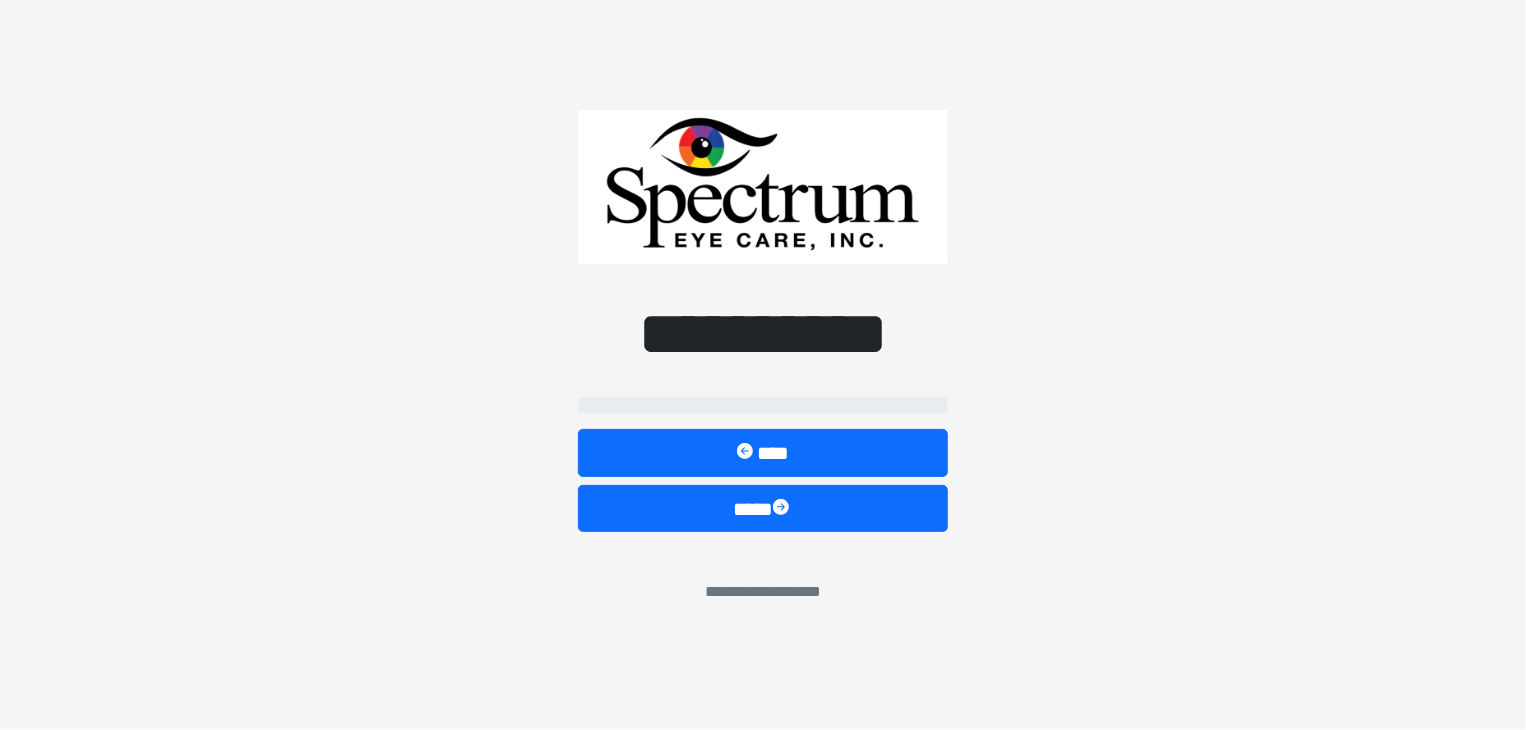 select on "**" 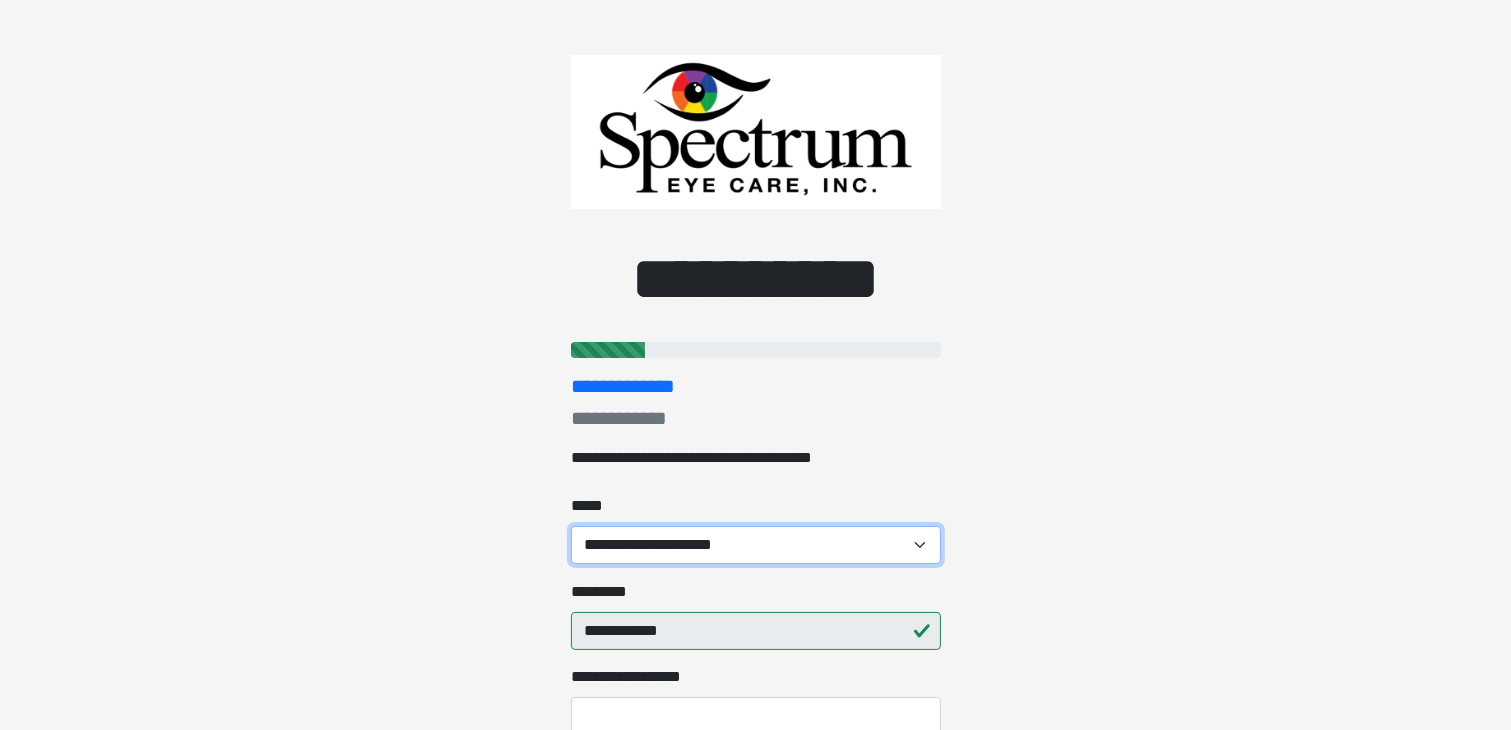 click on "**********" at bounding box center [756, 545] 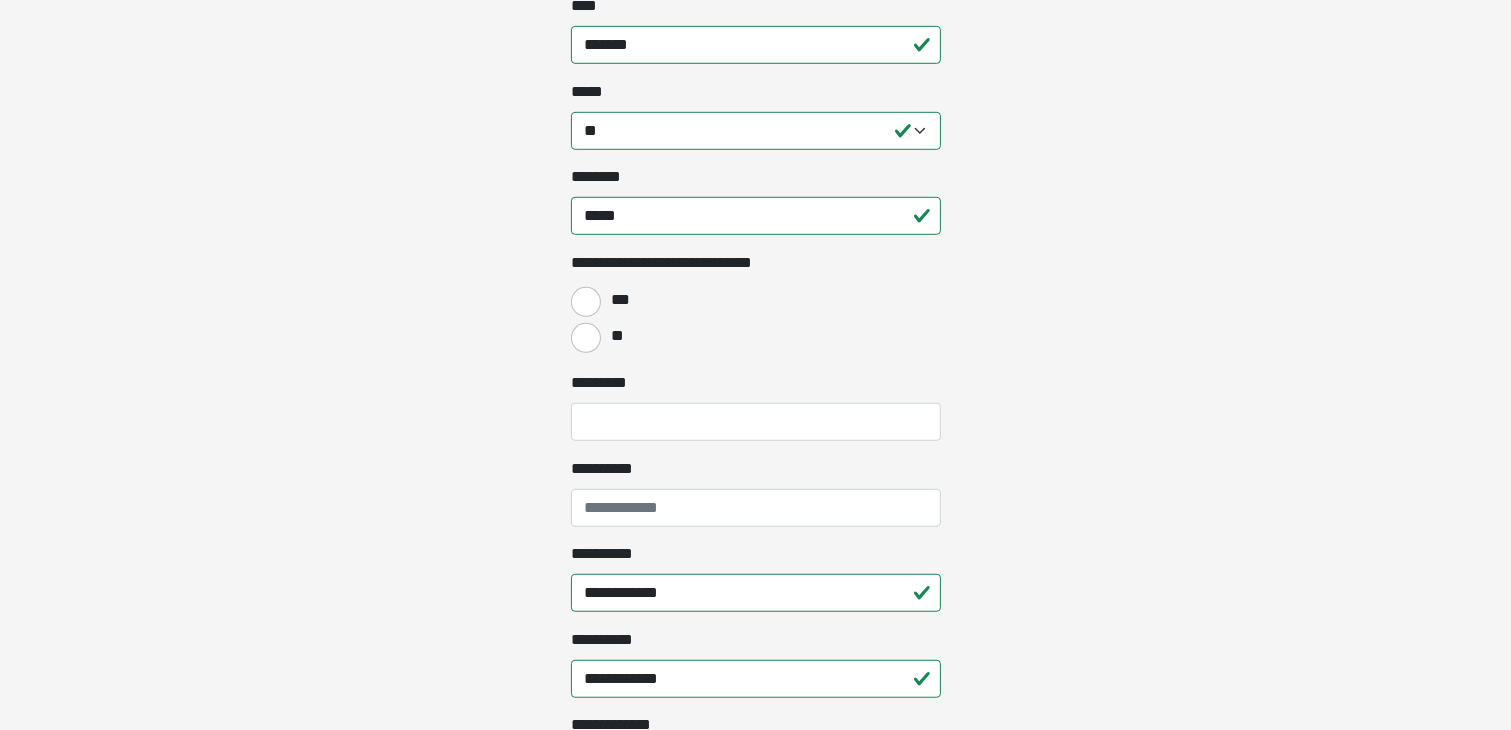 scroll, scrollTop: 1301, scrollLeft: 0, axis: vertical 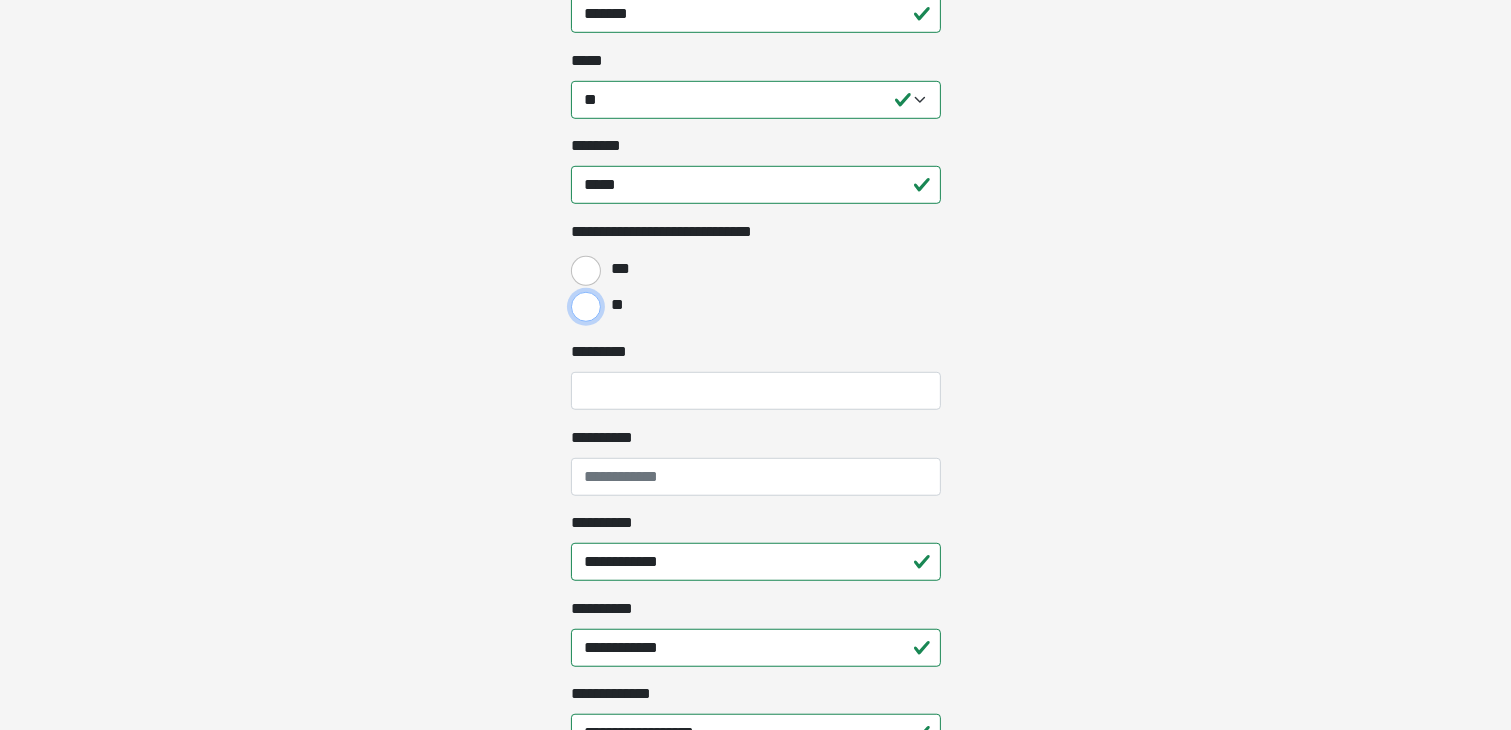 click on "**" at bounding box center (586, 307) 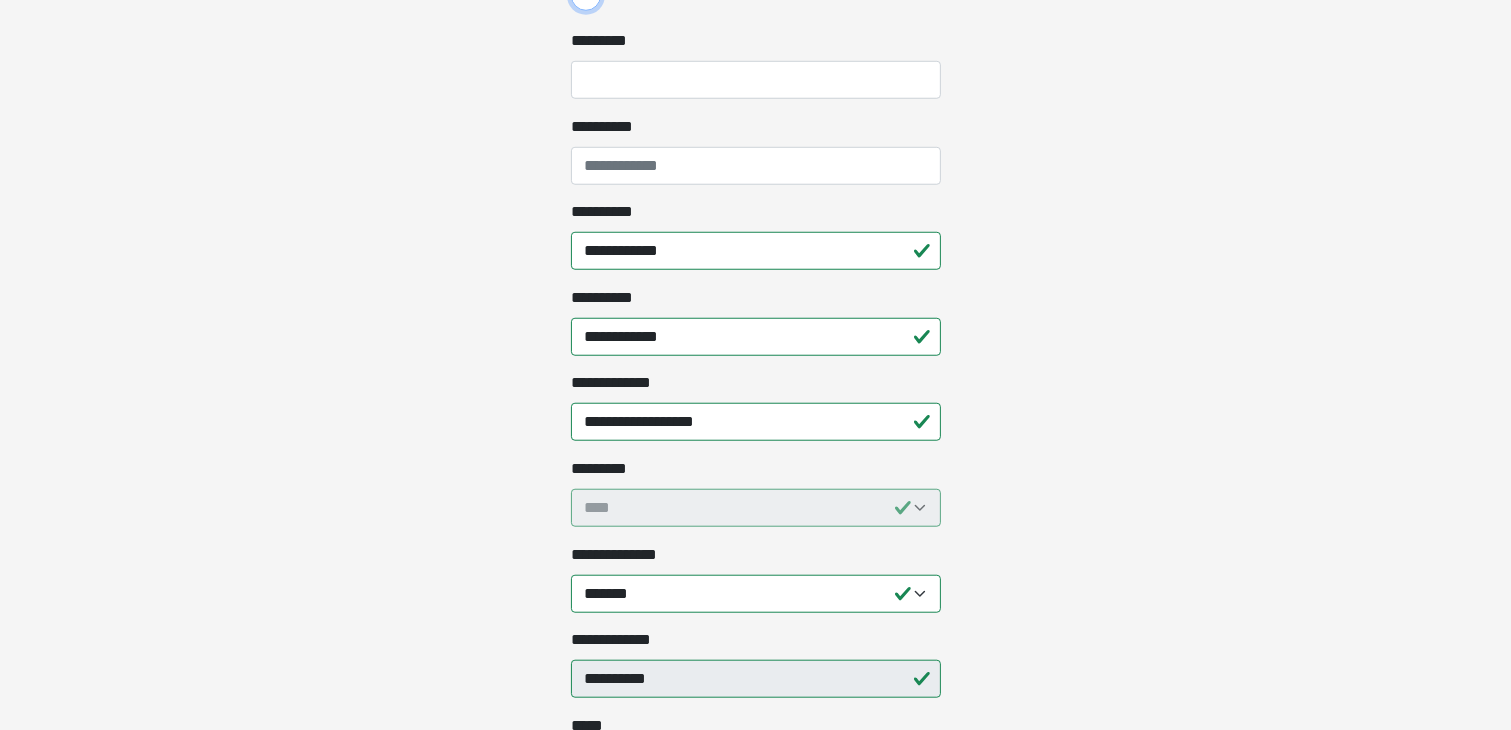 scroll, scrollTop: 1633, scrollLeft: 0, axis: vertical 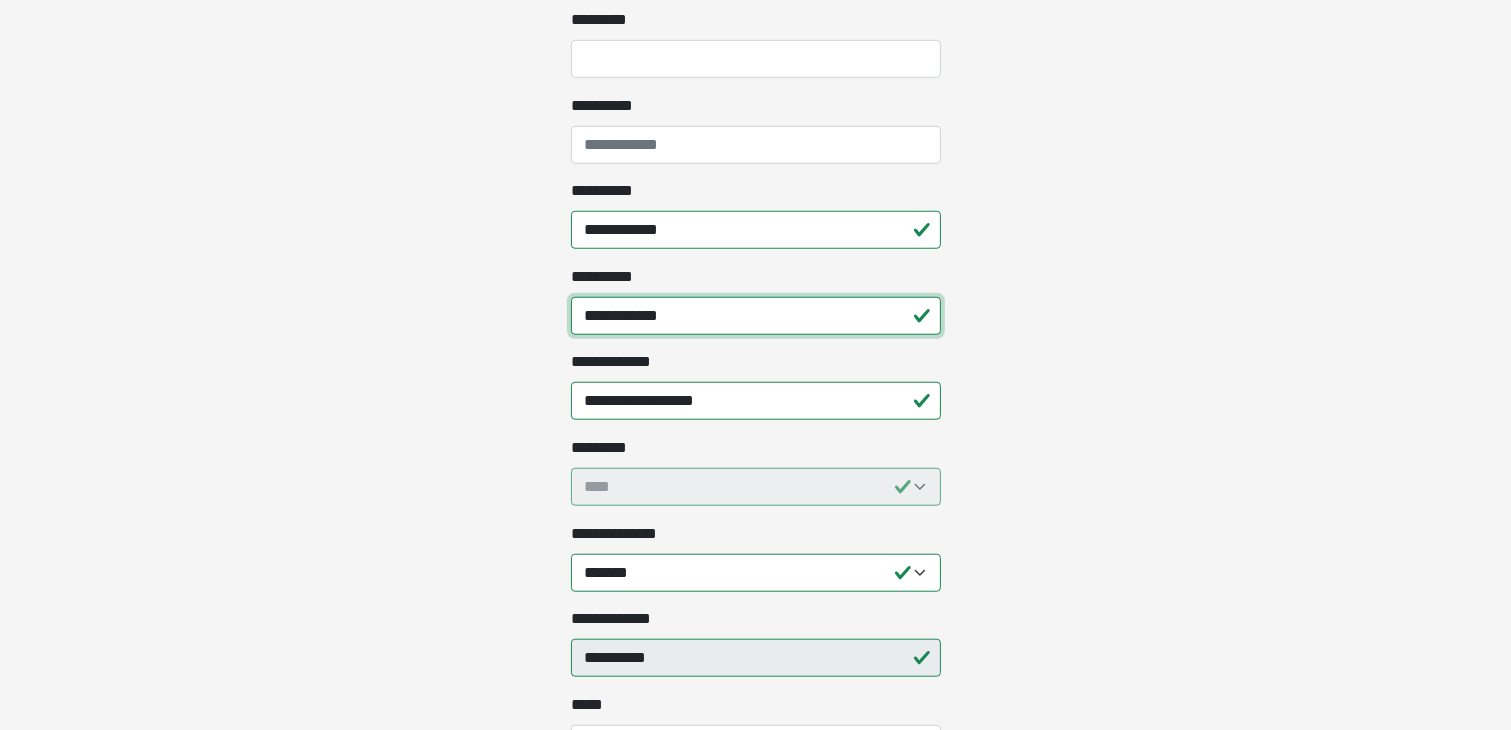 click on "**********" at bounding box center [756, 316] 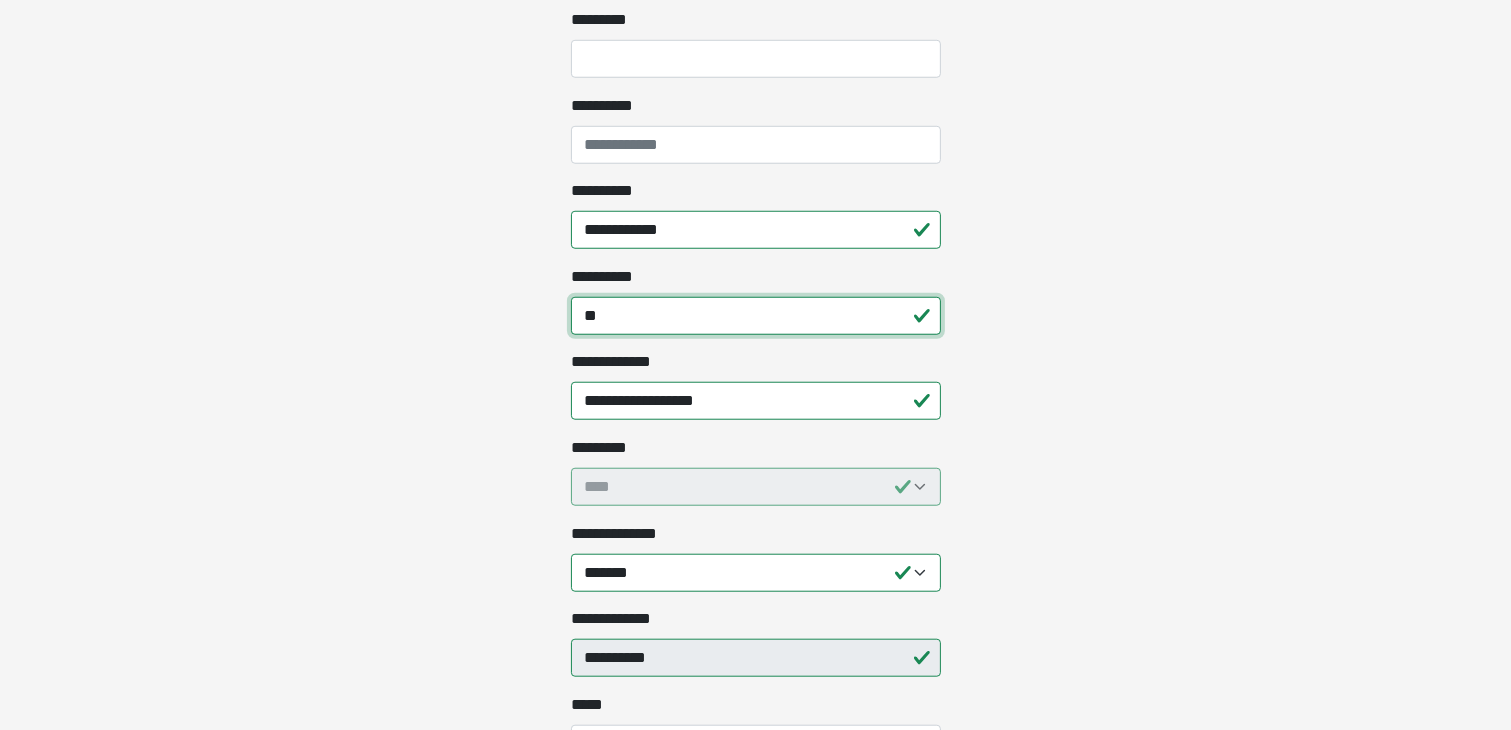 type on "*" 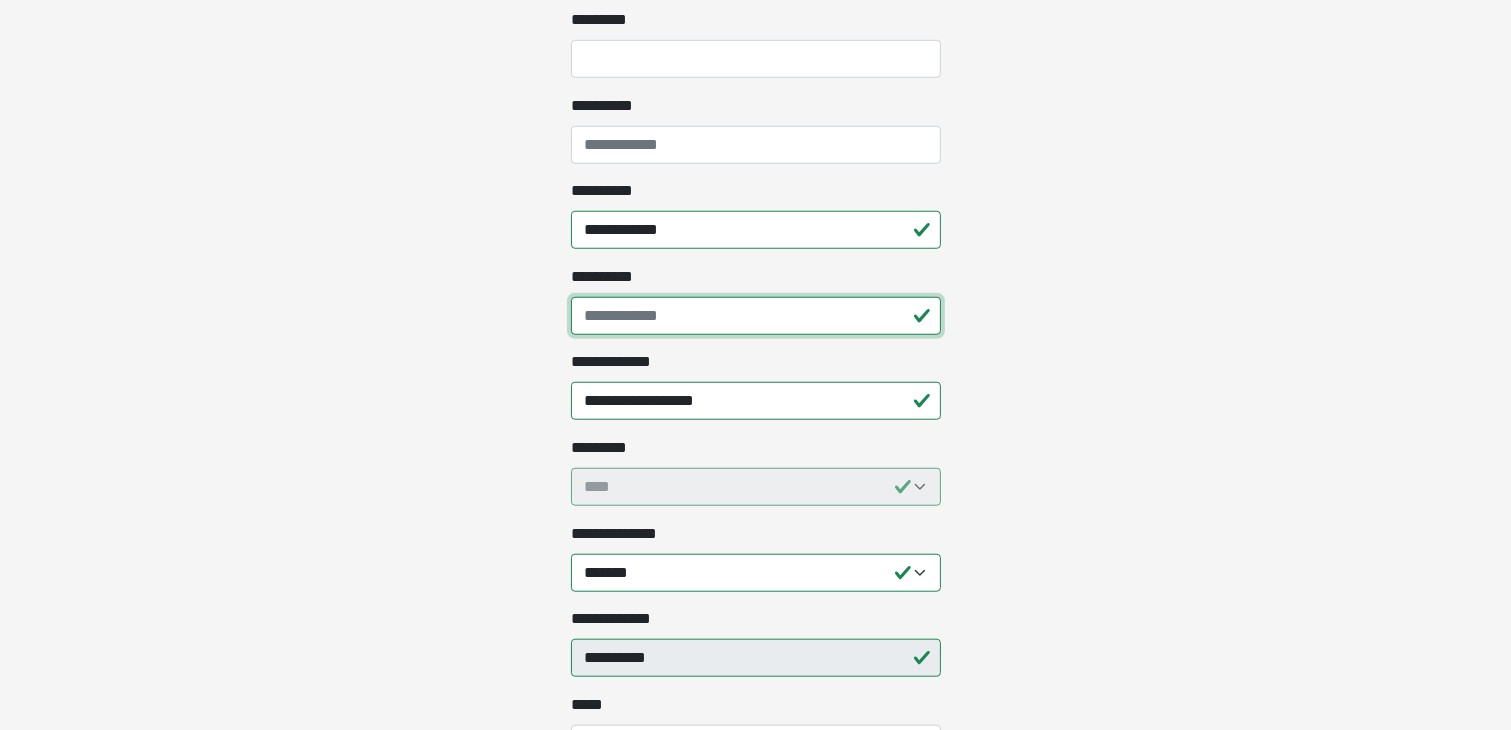 type 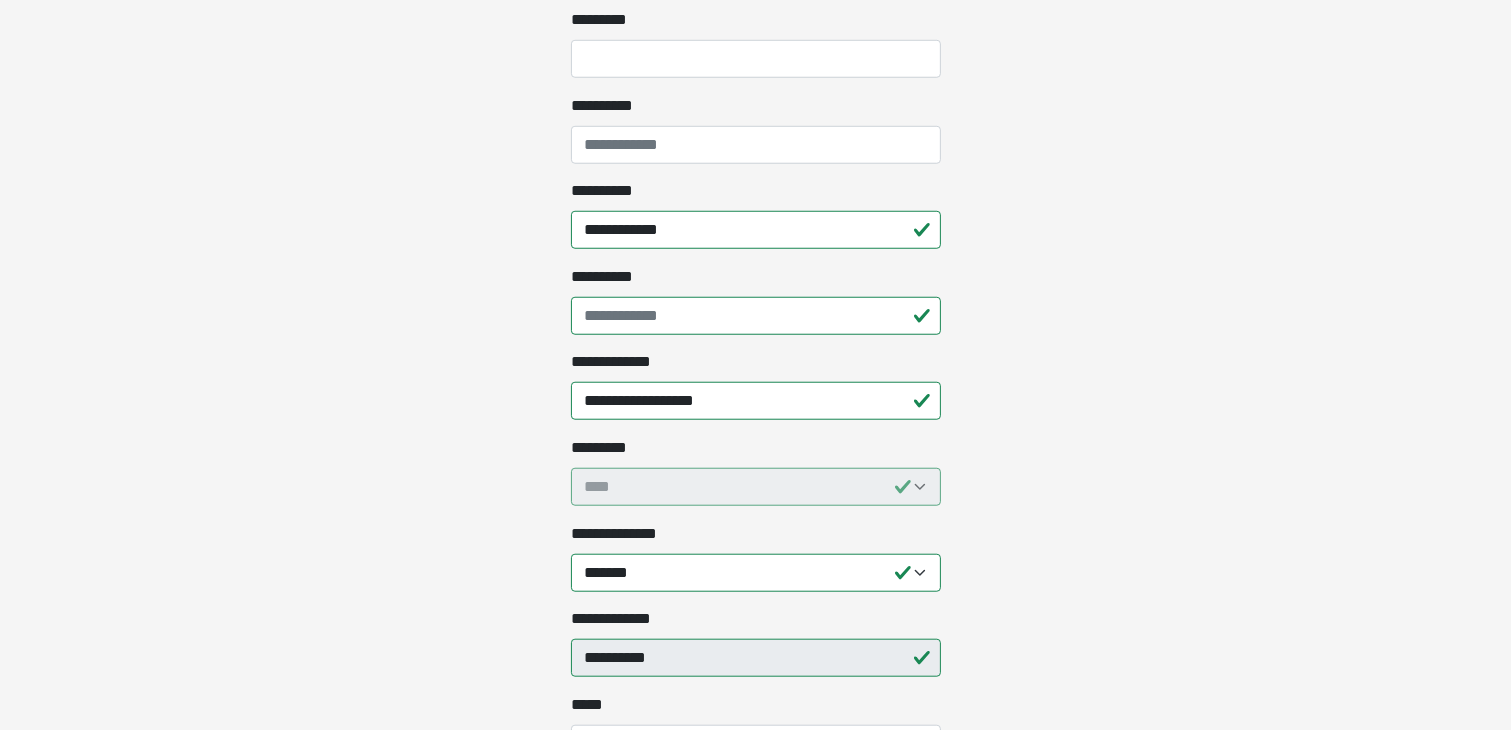 click on "**********" at bounding box center [755, -1268] 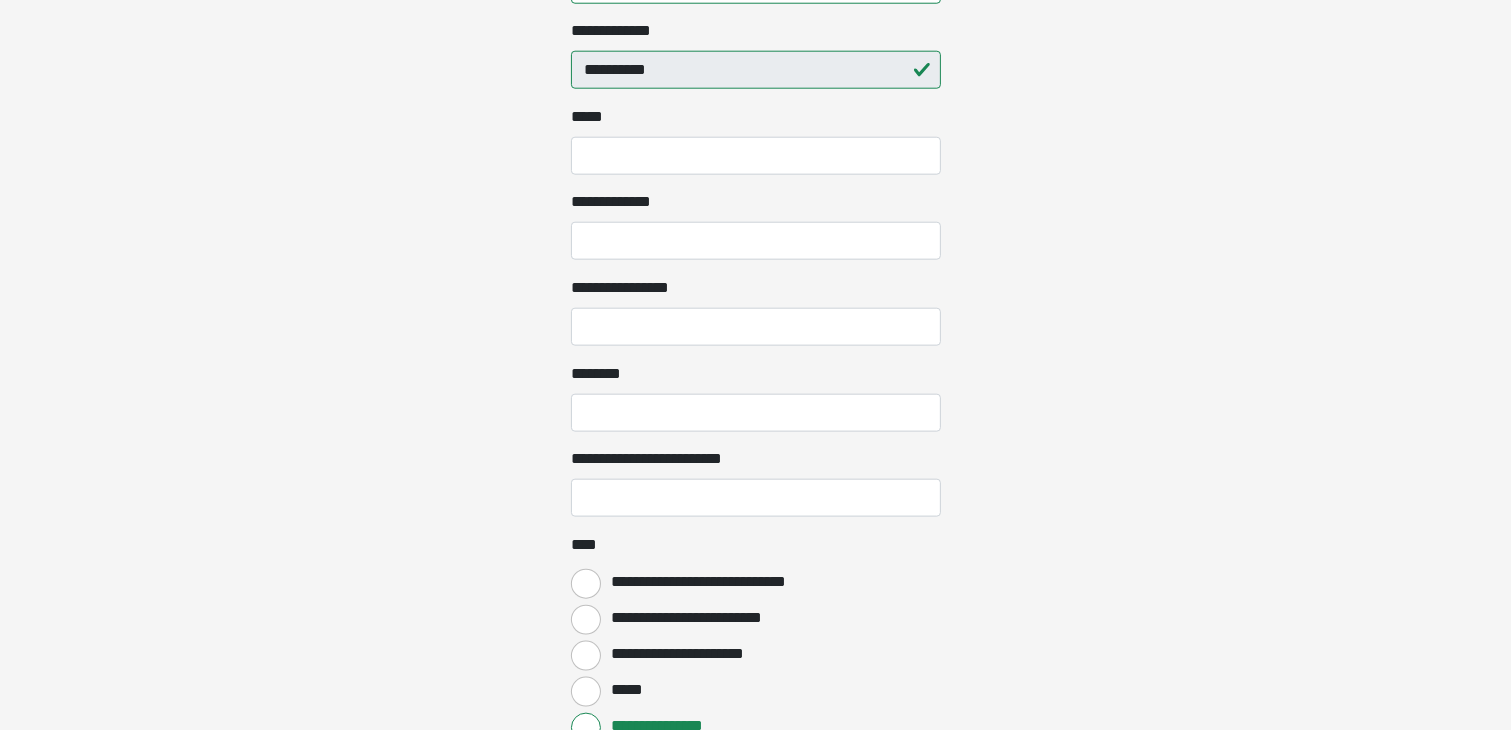 scroll, scrollTop: 2232, scrollLeft: 0, axis: vertical 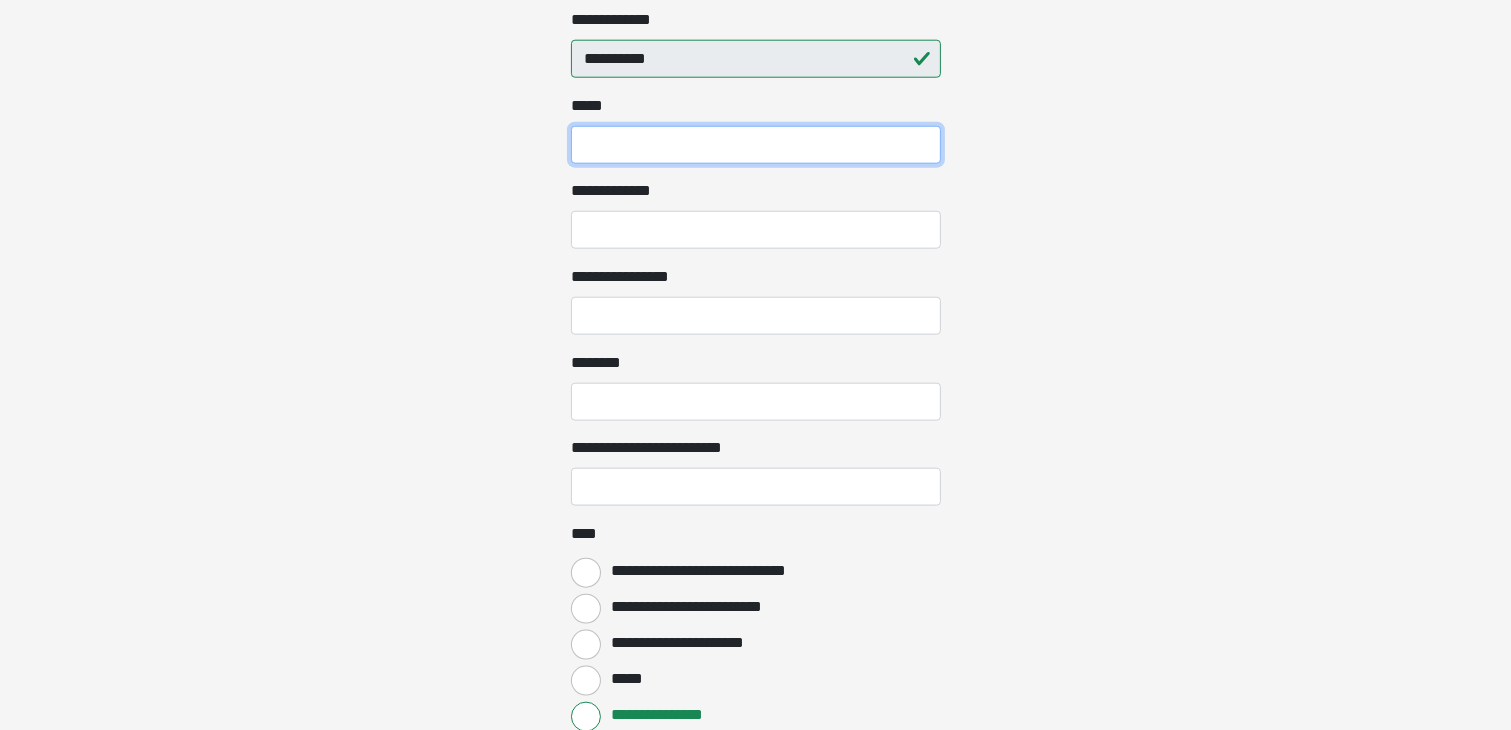 click on "*** *" at bounding box center [756, 145] 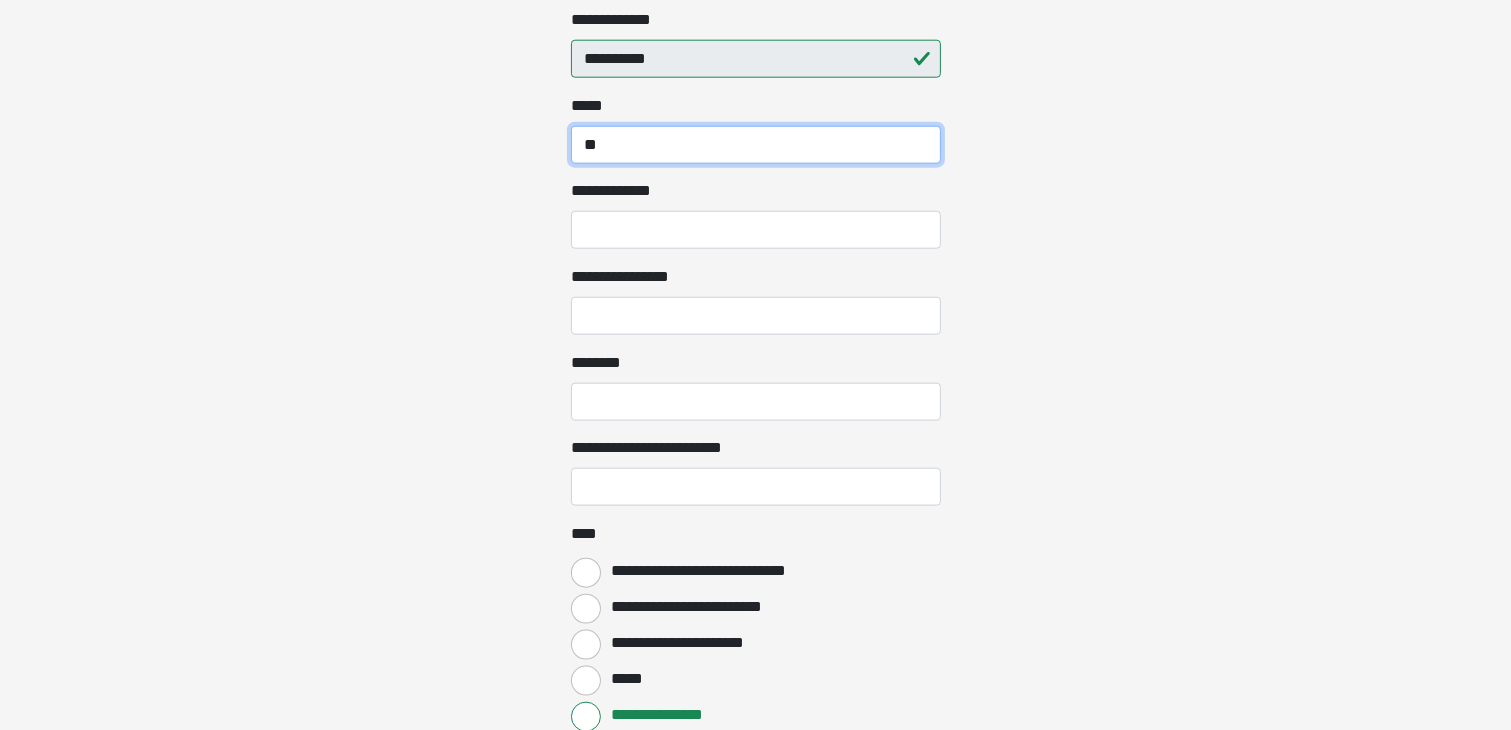 type on "**" 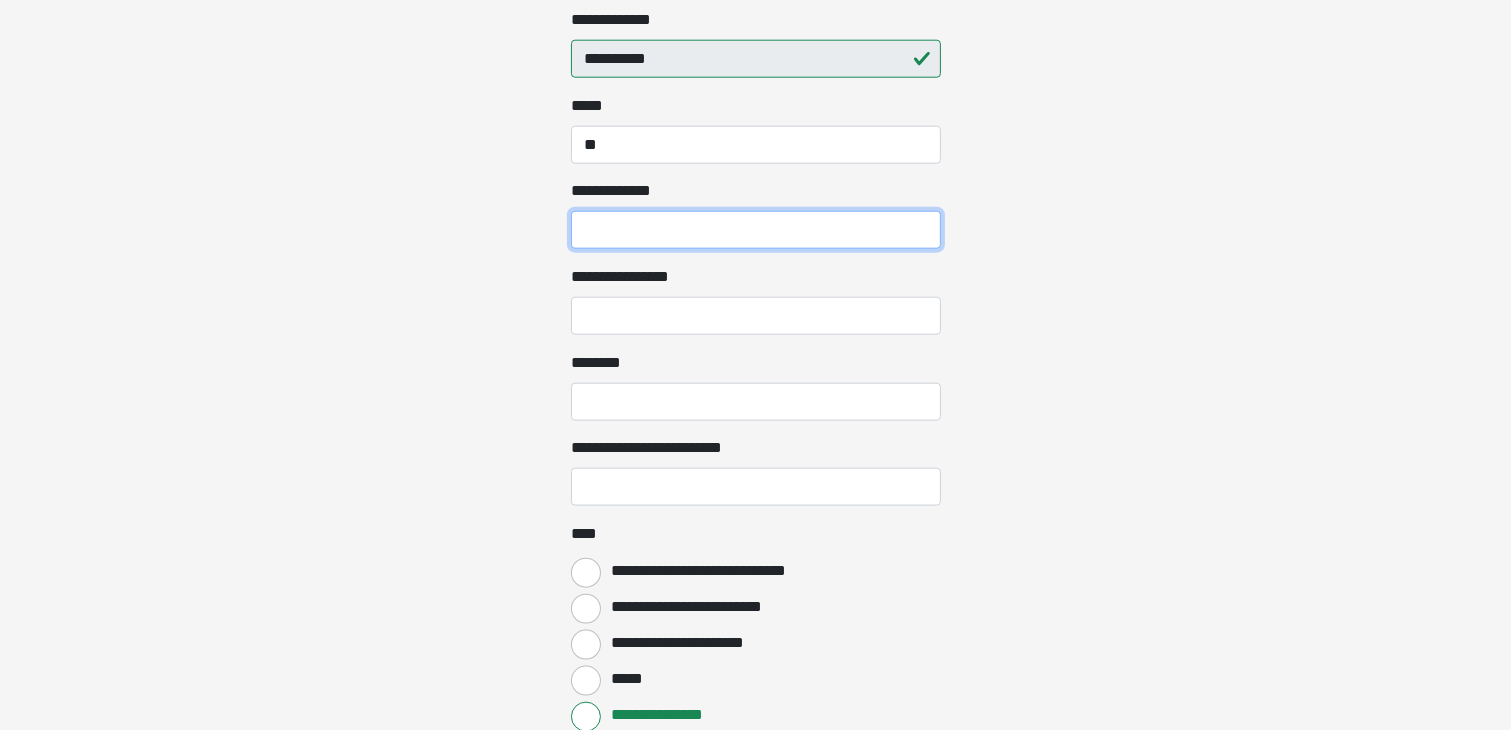 click on "**********" at bounding box center [756, 230] 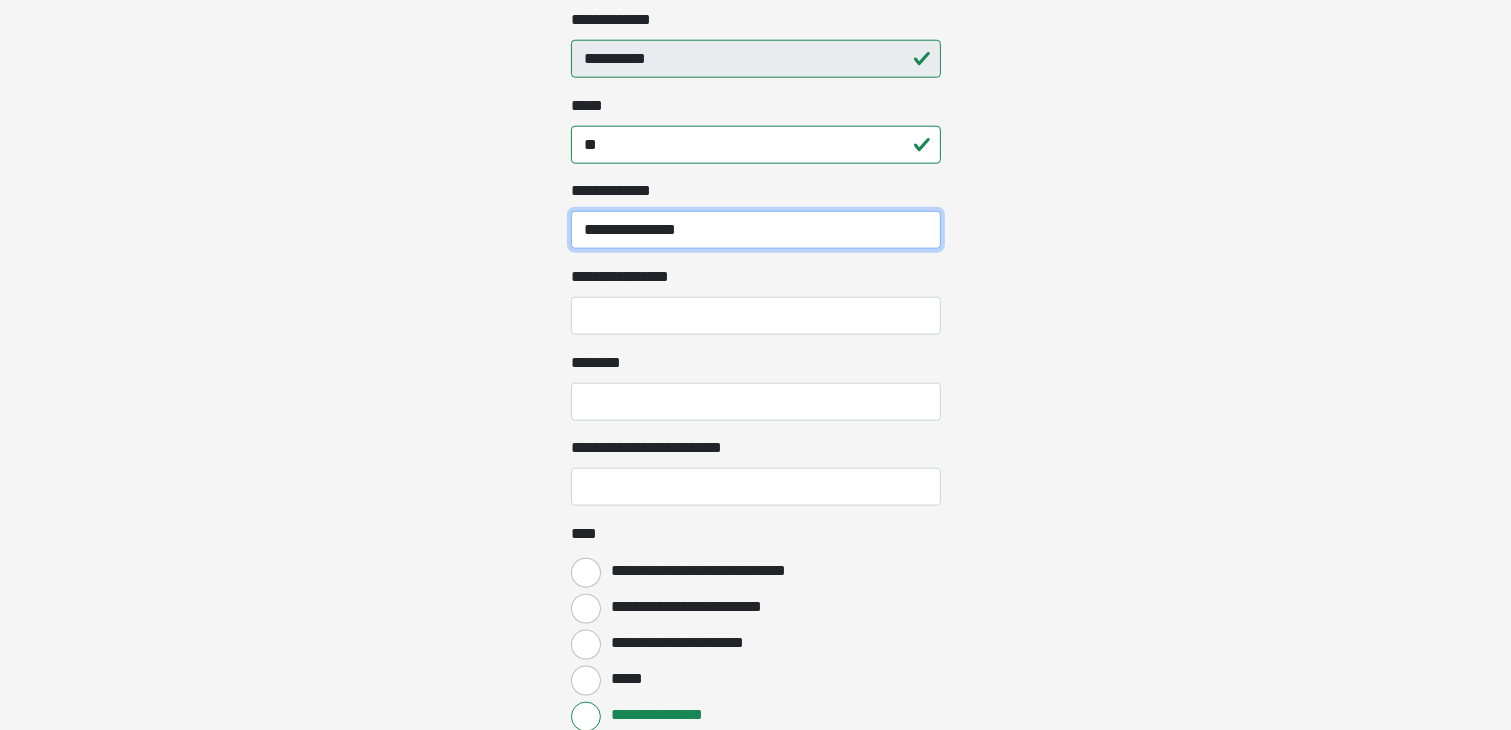 type on "**********" 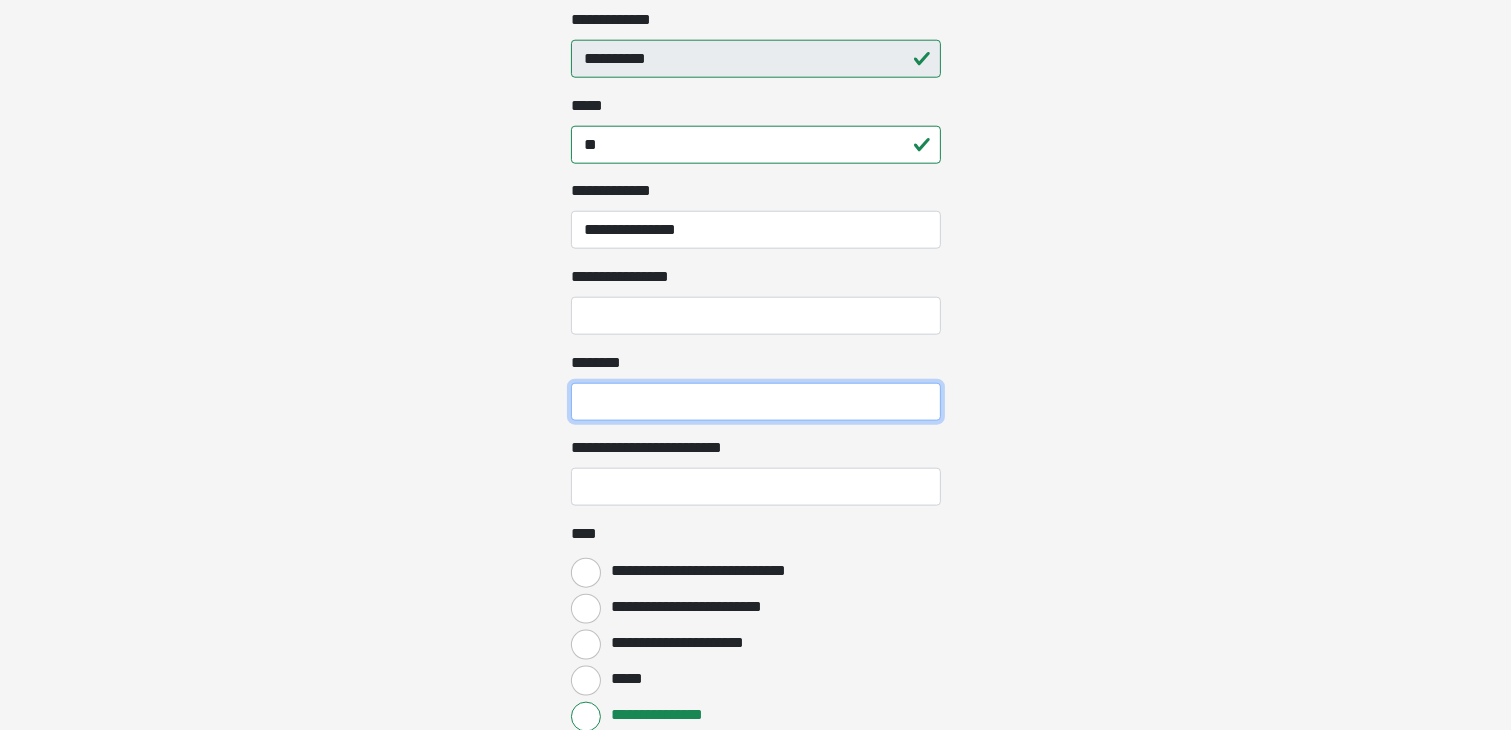 click on "********" at bounding box center [756, 402] 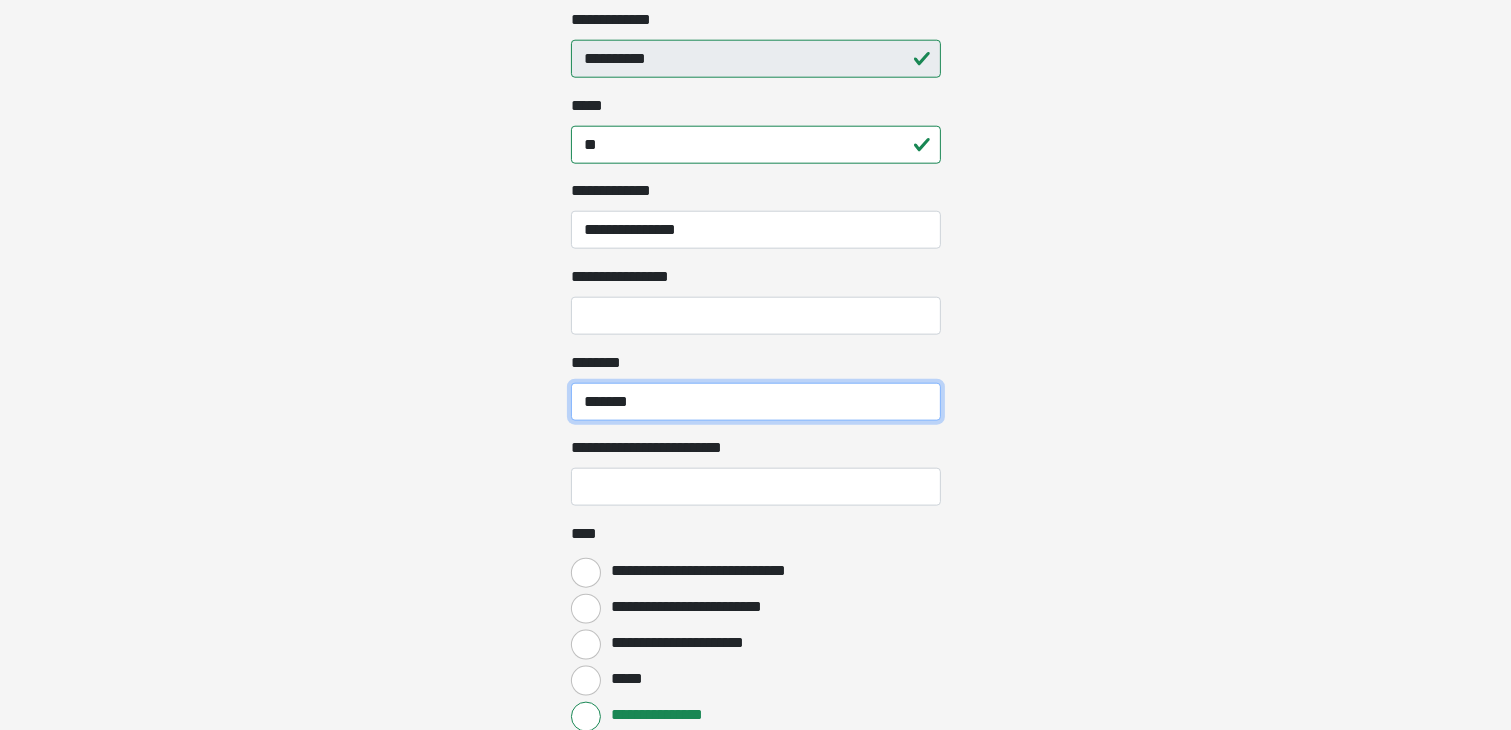 type on "*******" 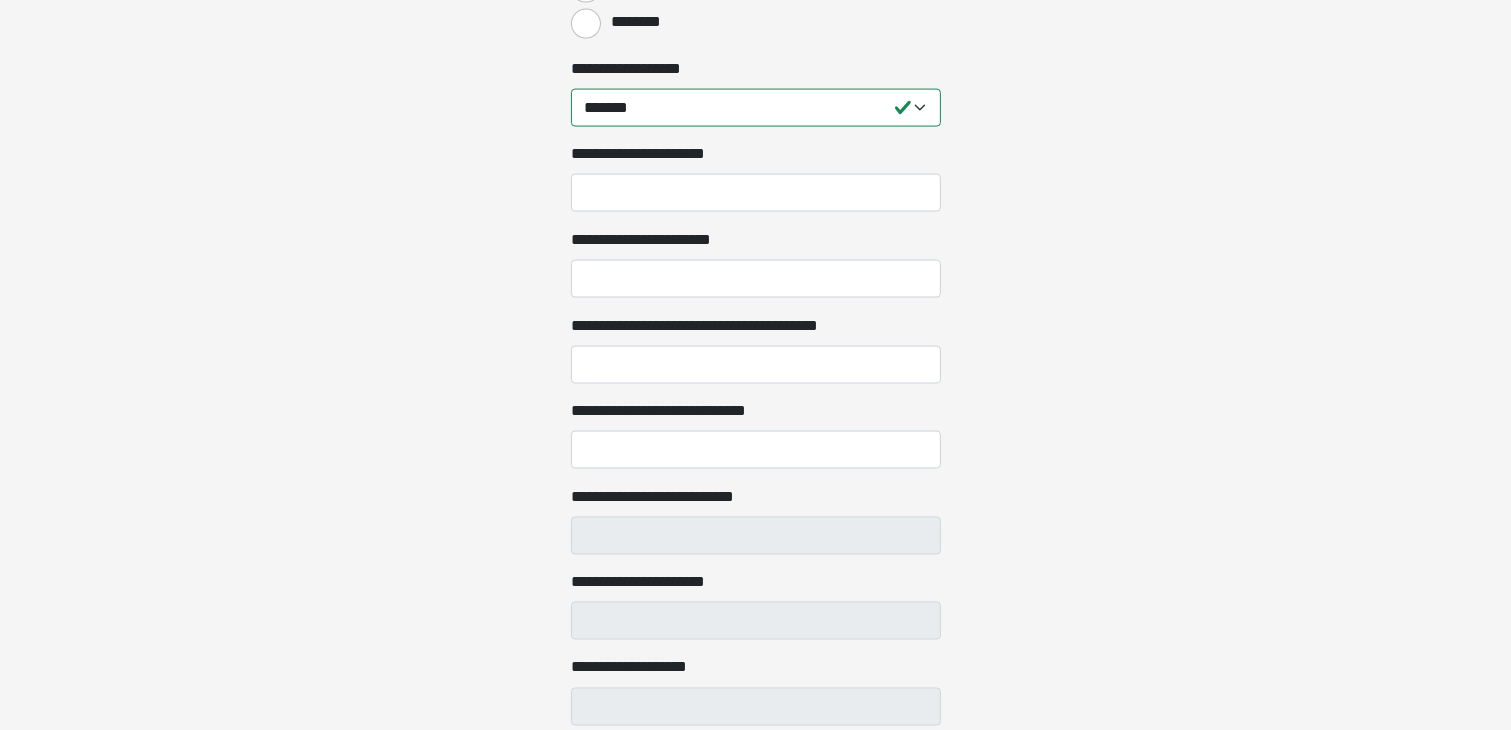 scroll, scrollTop: 3174, scrollLeft: 0, axis: vertical 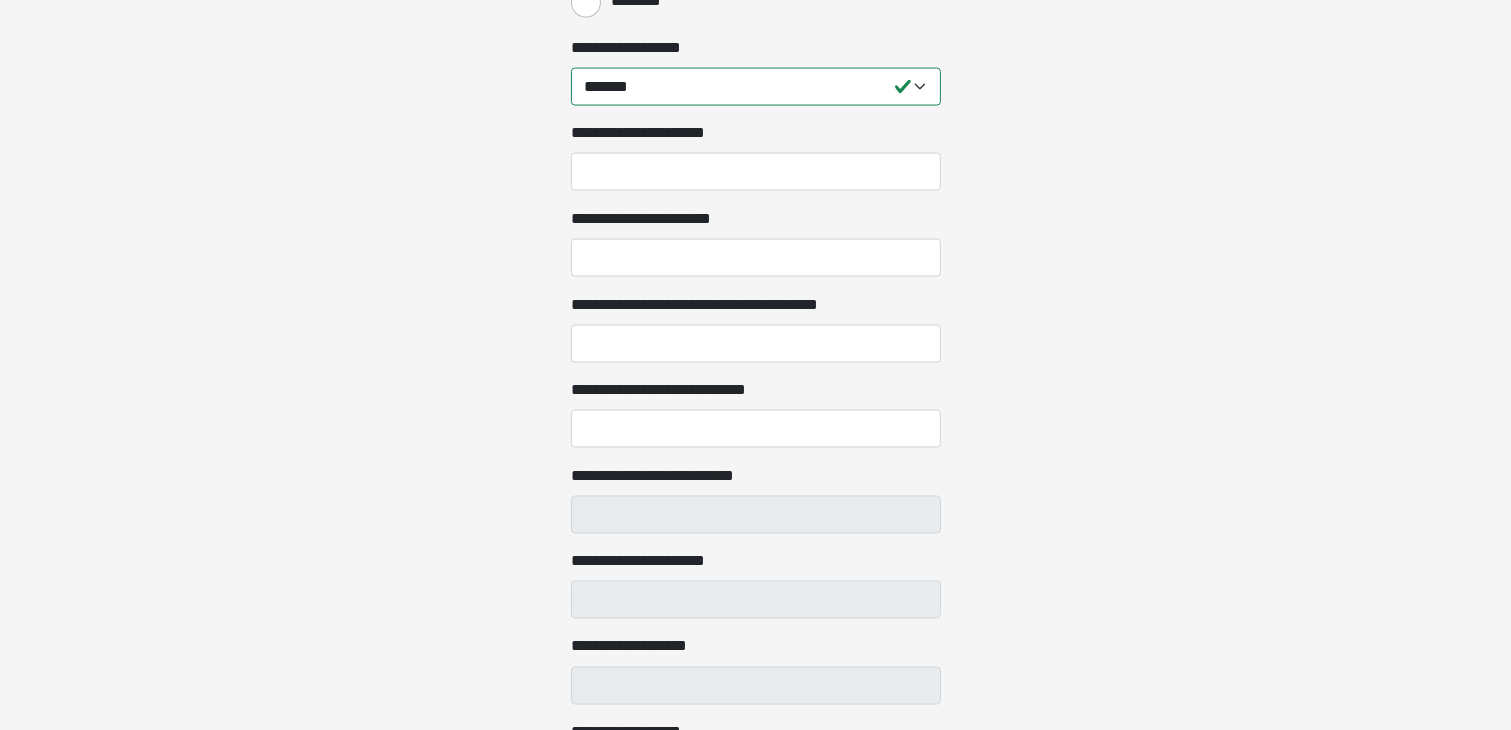 type on "**********" 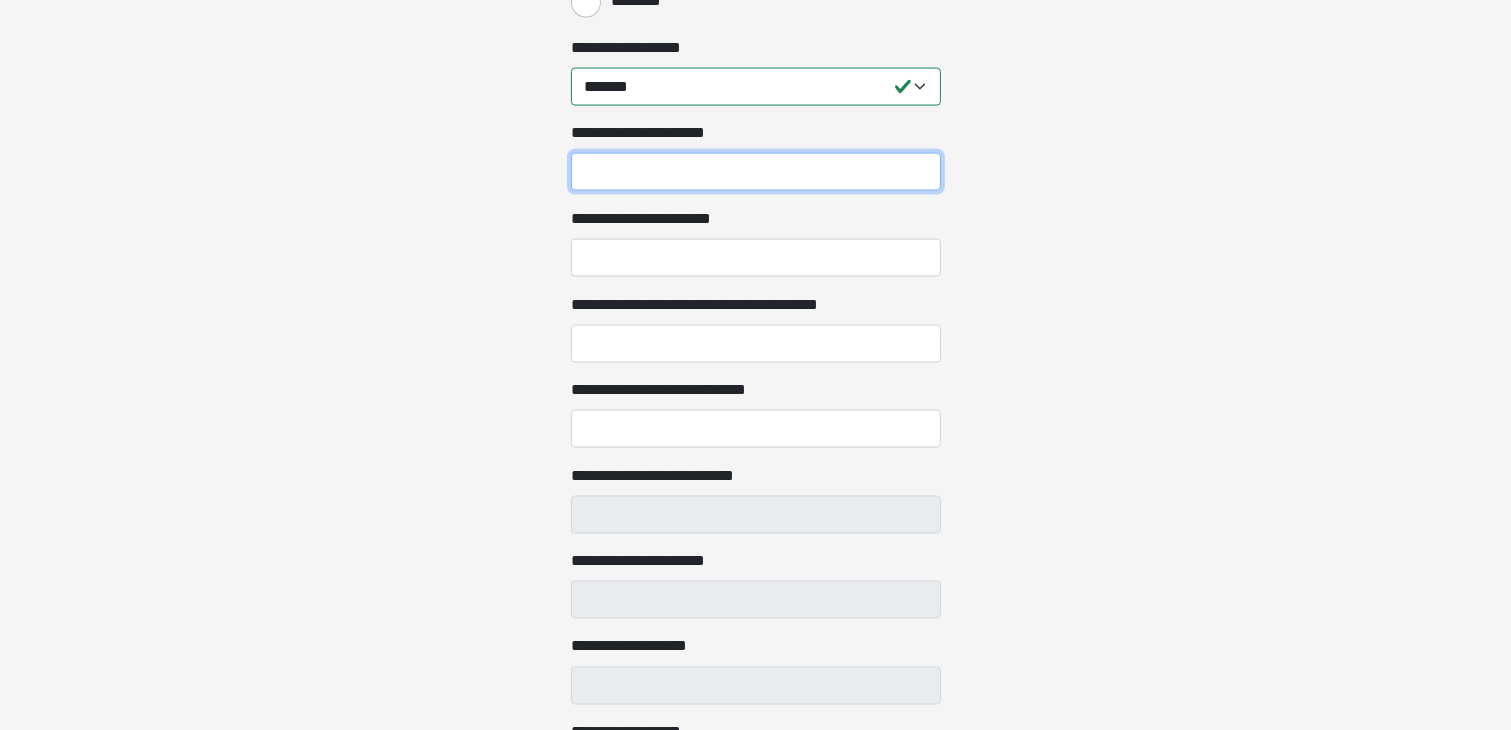 click on "**********" at bounding box center [756, 172] 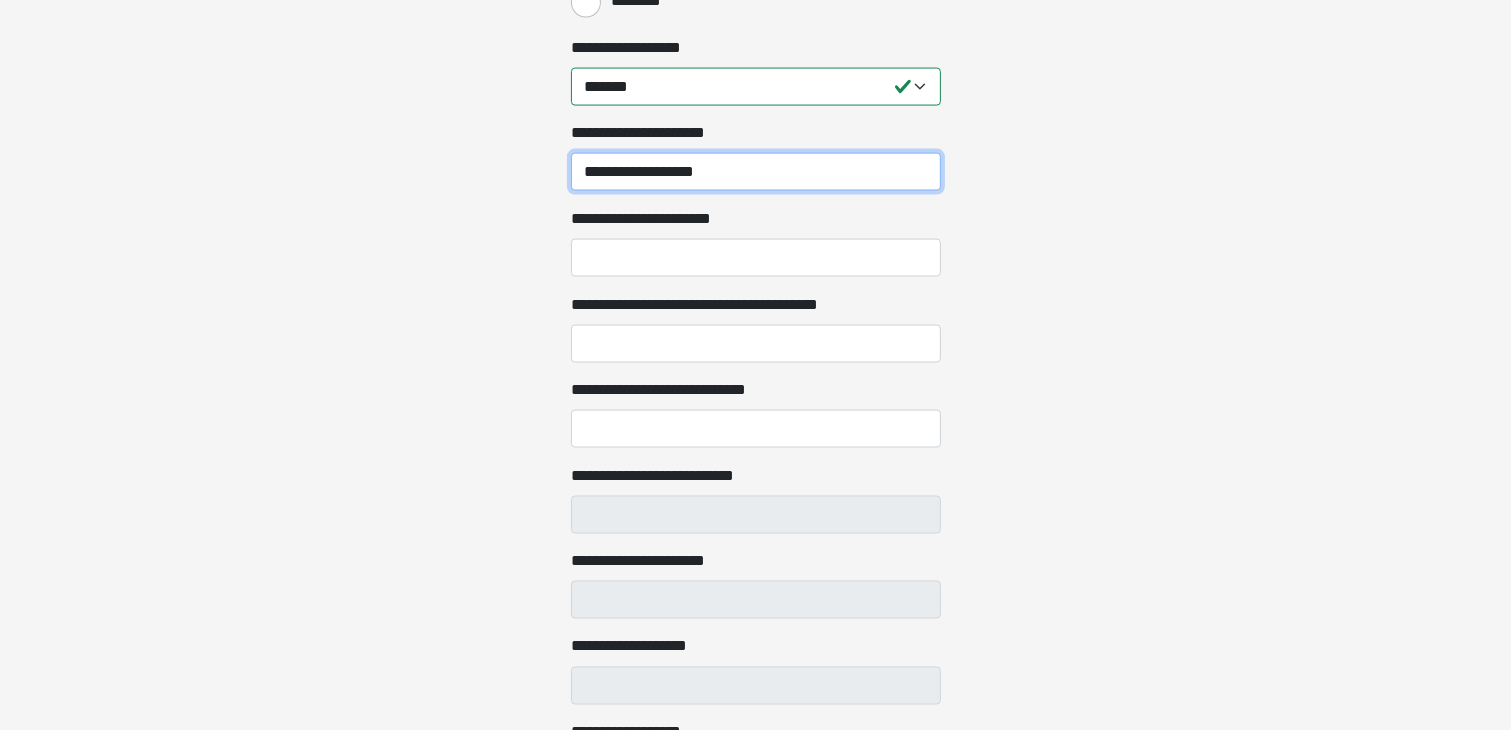 type on "**********" 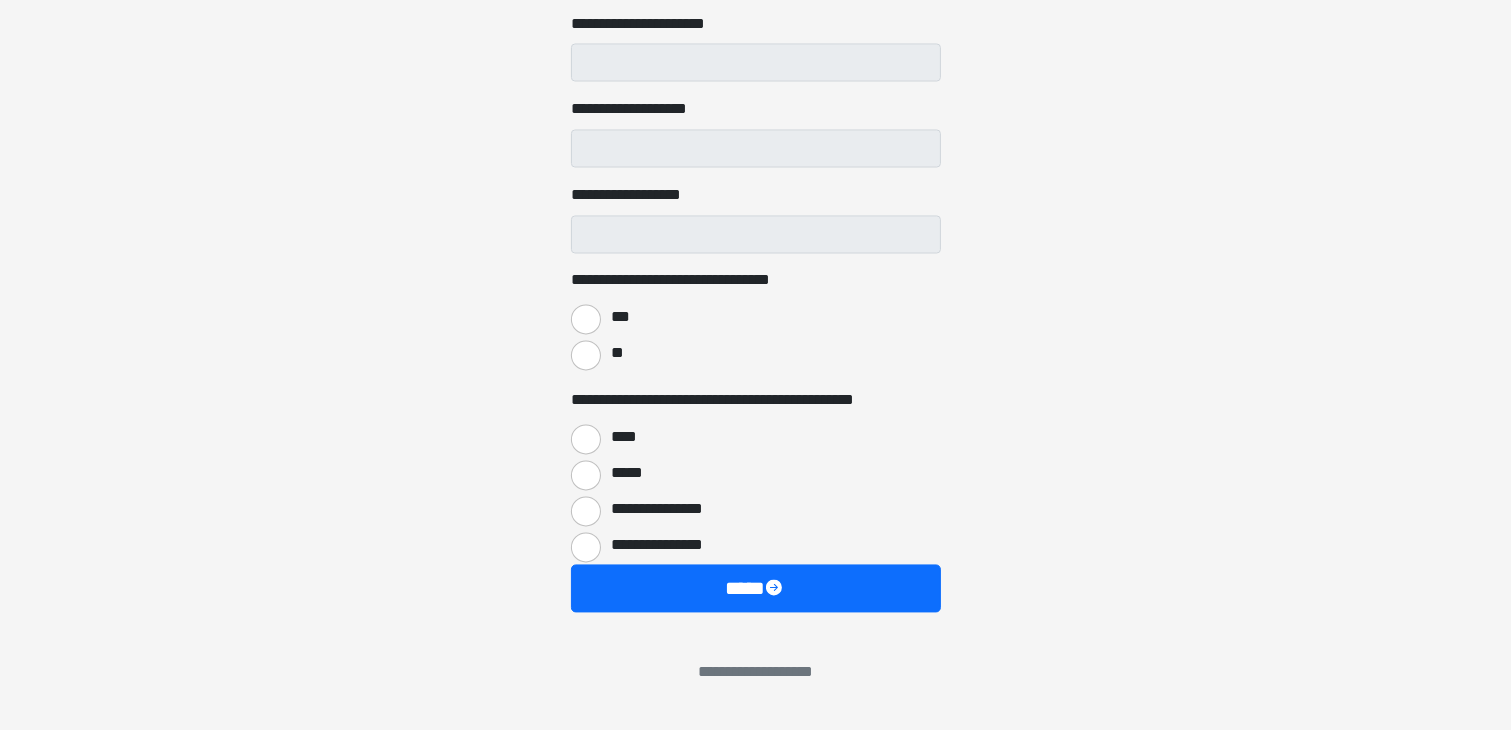 scroll, scrollTop: 3712, scrollLeft: 0, axis: vertical 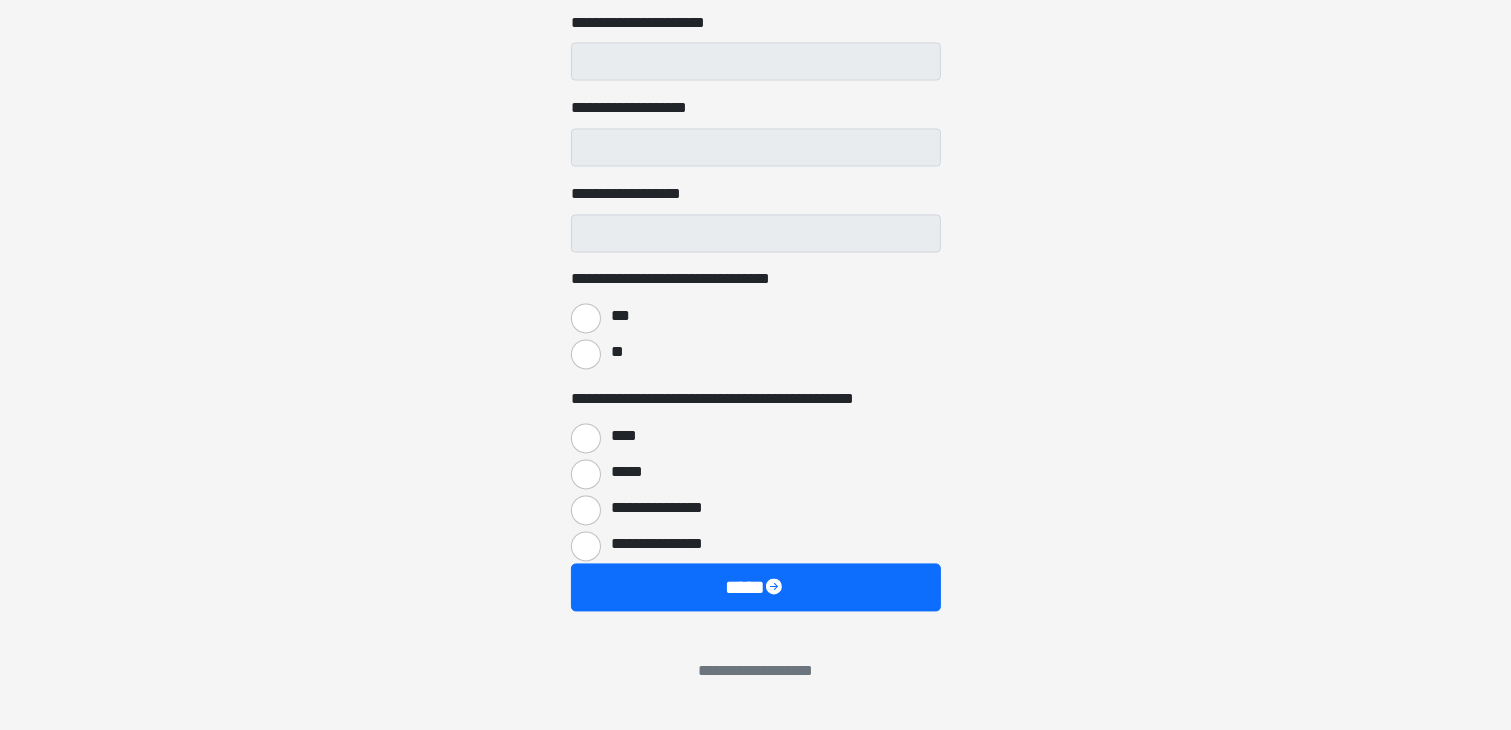 type on "**********" 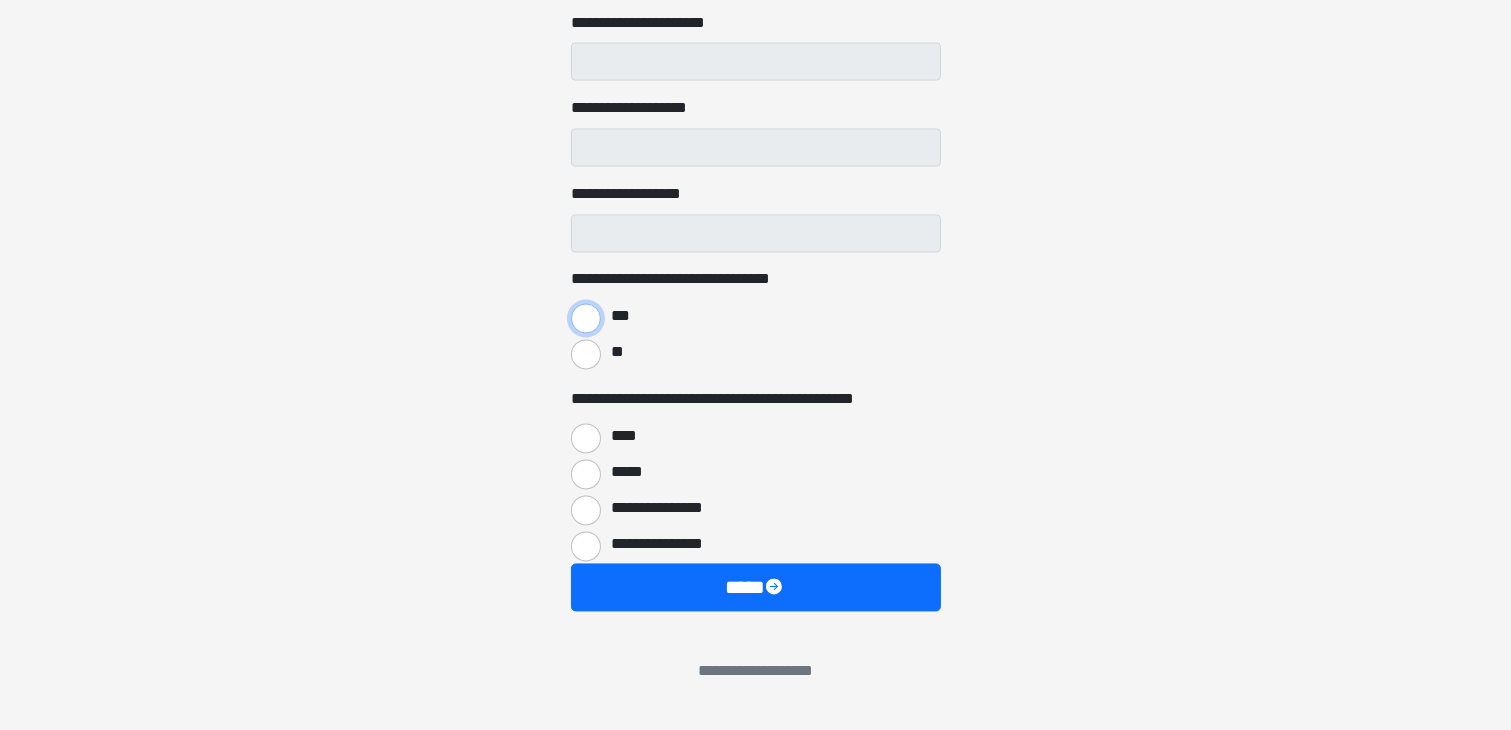 click on "***" at bounding box center [586, 319] 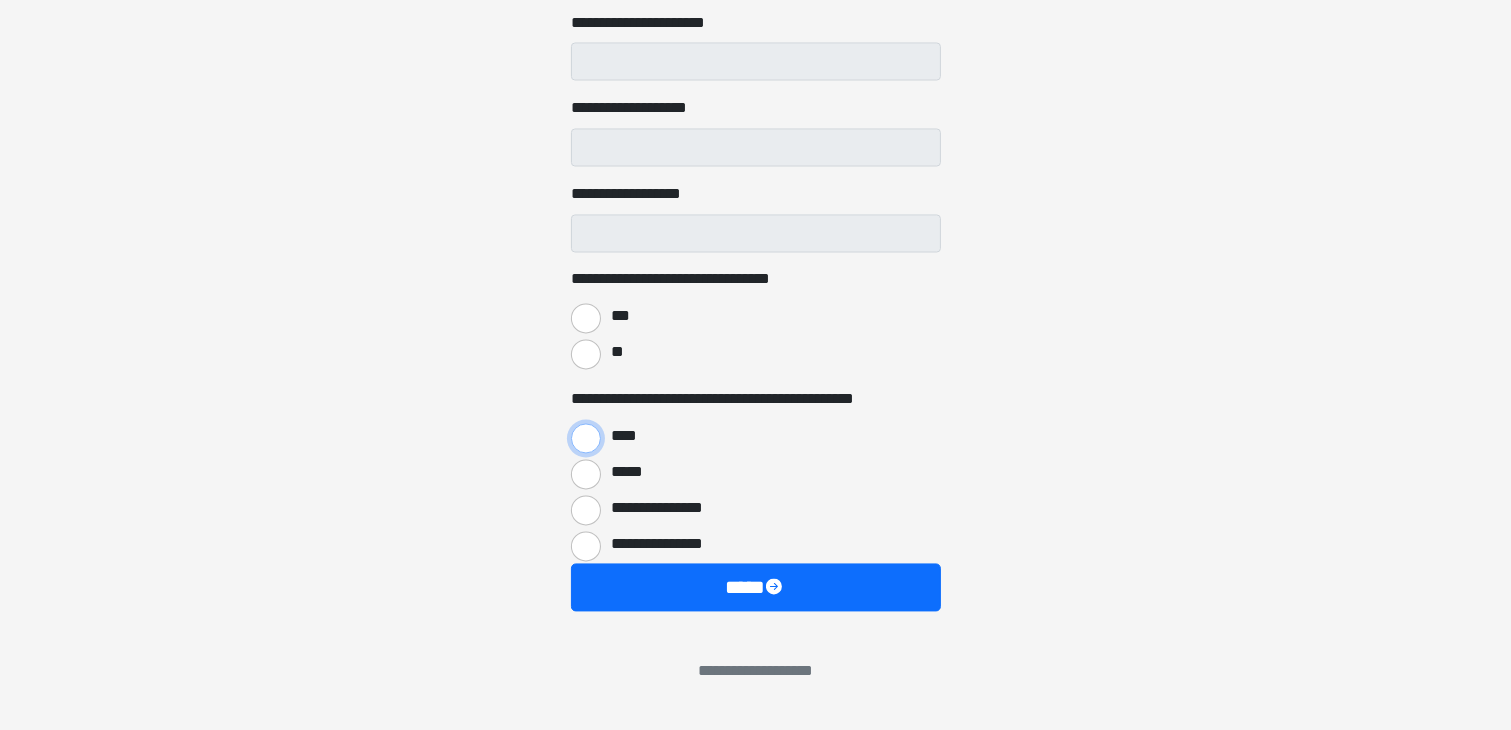 click on "****" at bounding box center (586, 439) 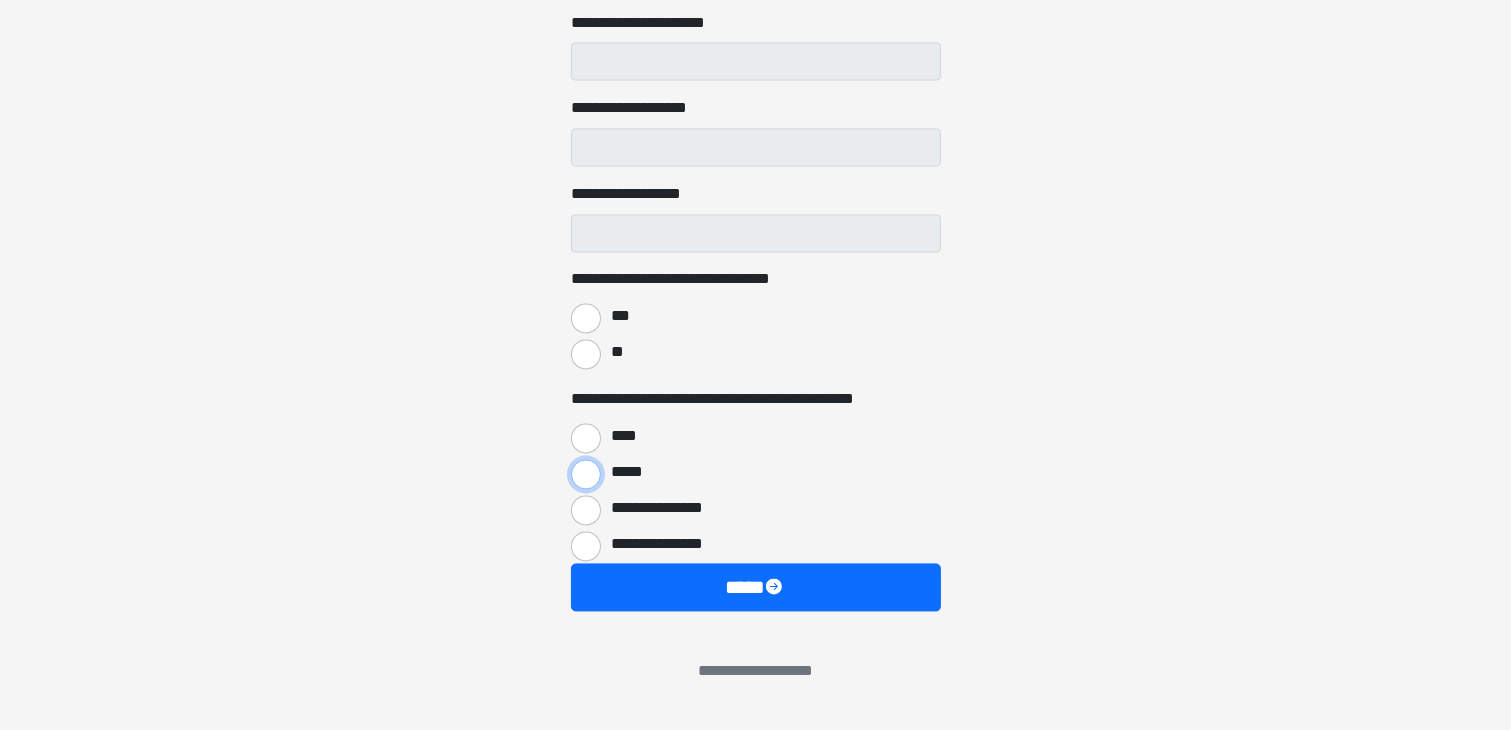 click on "*****" at bounding box center (586, 475) 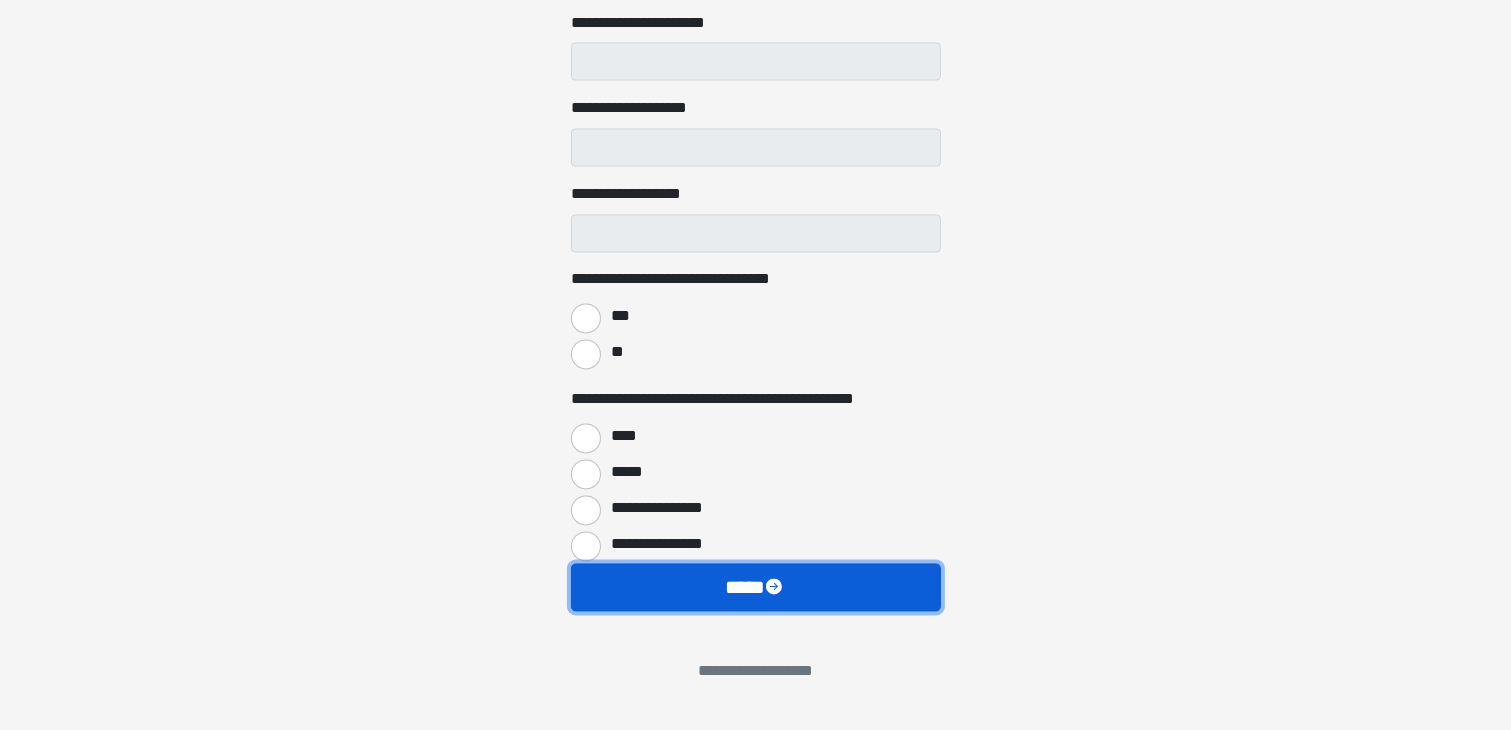 click on "****" at bounding box center (756, 588) 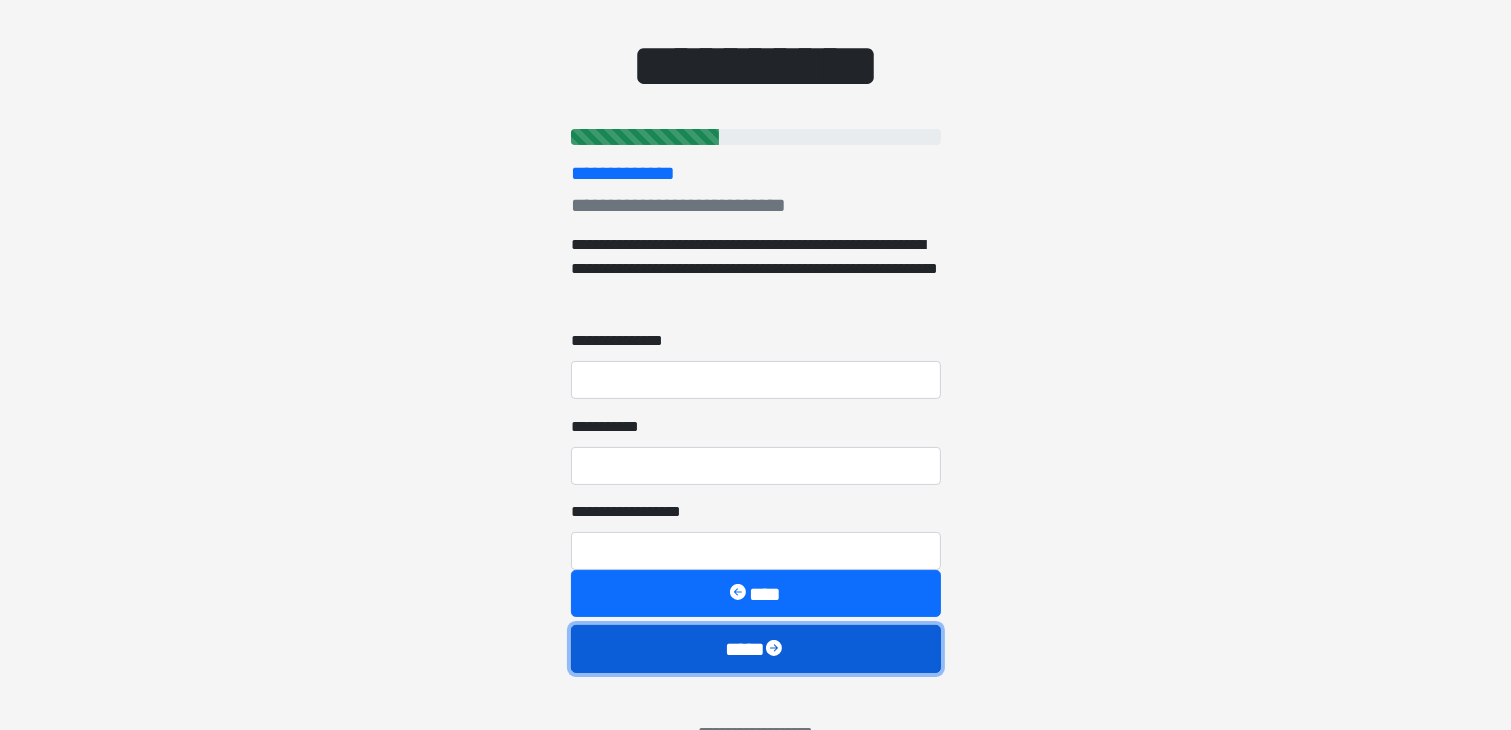 scroll, scrollTop: 0, scrollLeft: 0, axis: both 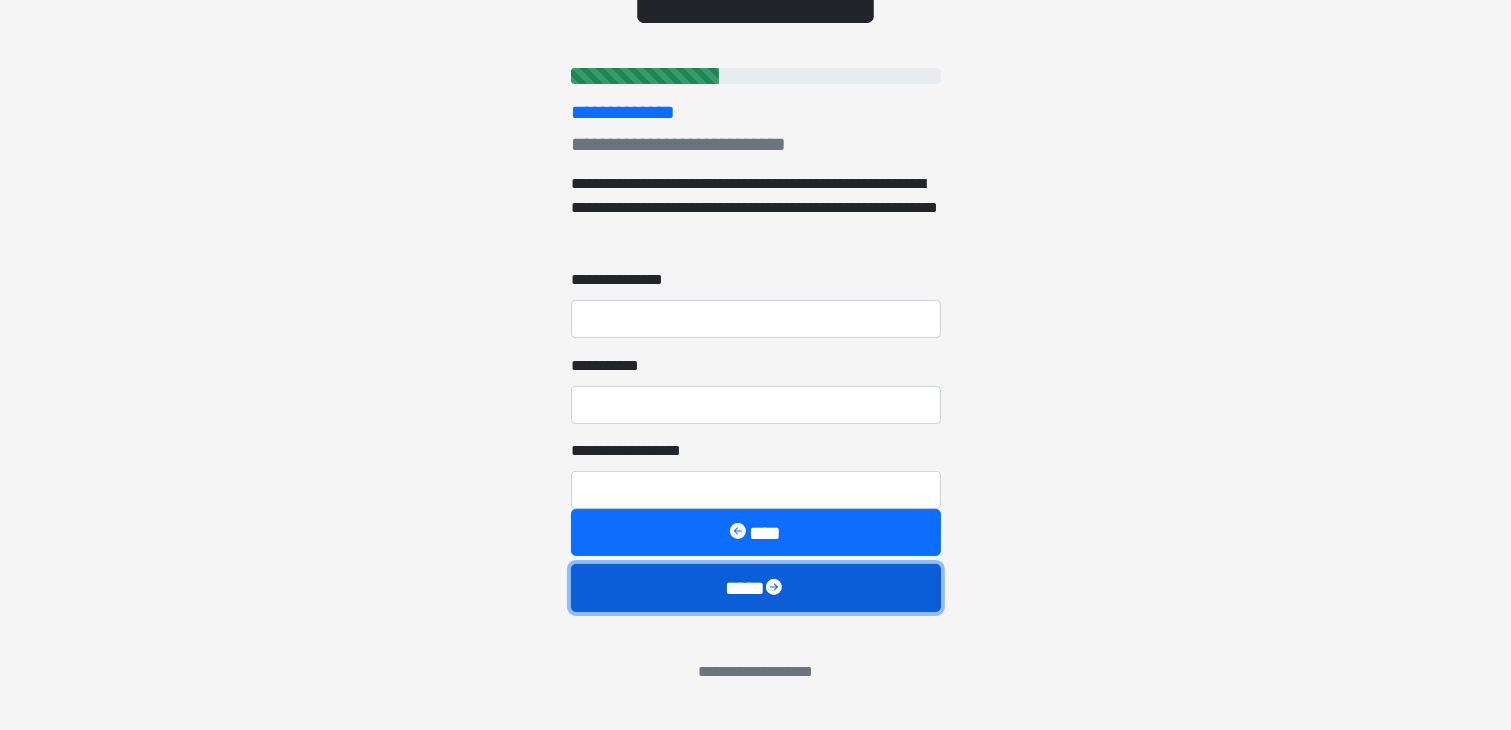 click on "****" at bounding box center [756, 588] 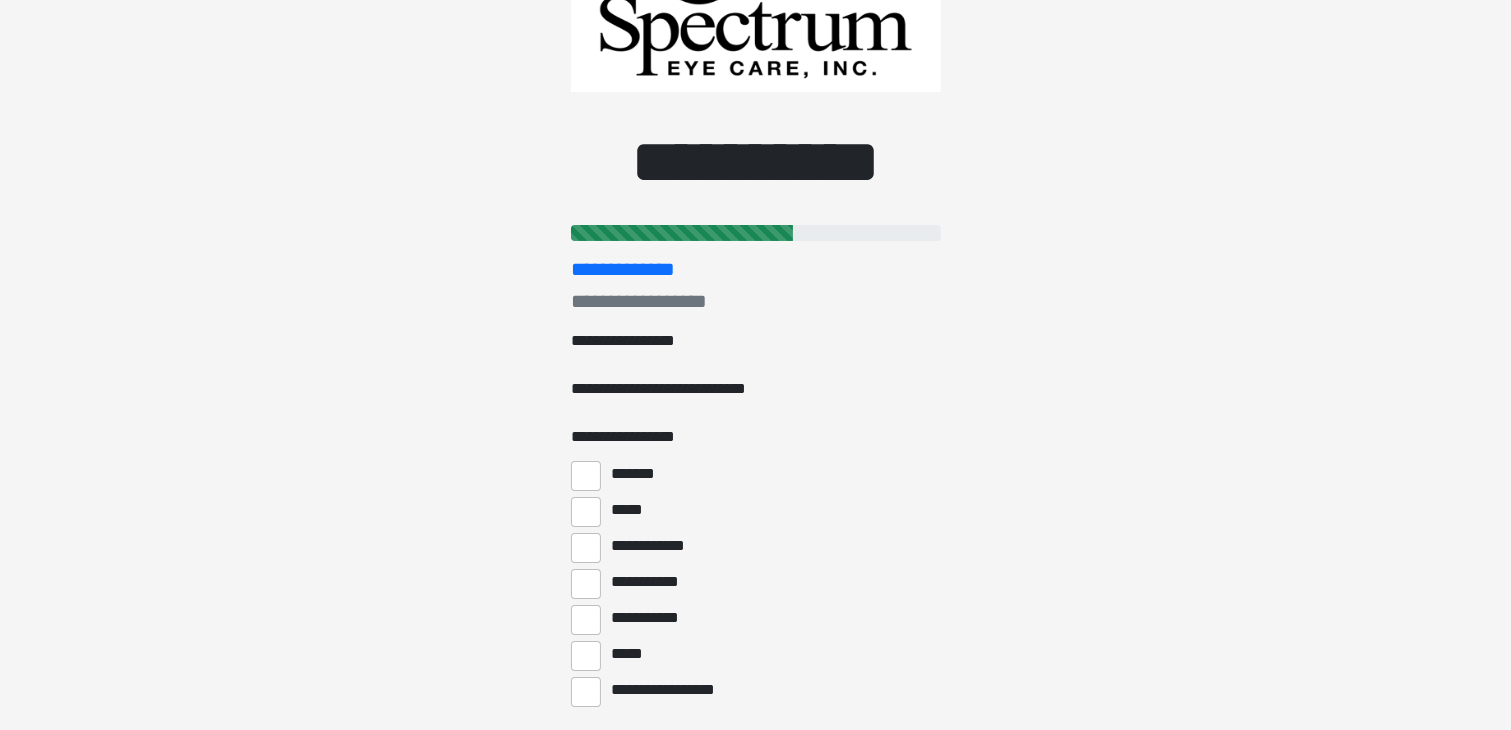 scroll, scrollTop: 0, scrollLeft: 0, axis: both 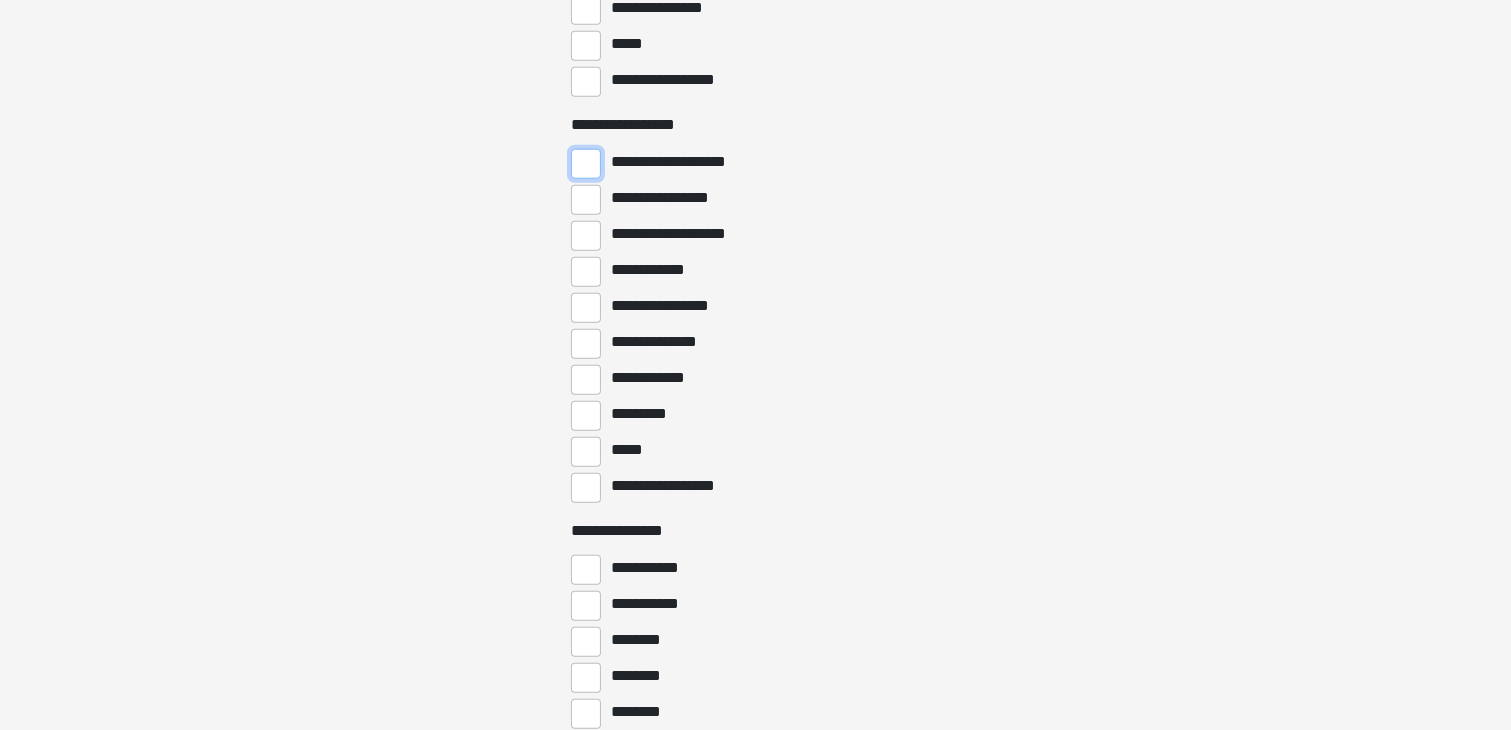 click on "**********" at bounding box center [586, 164] 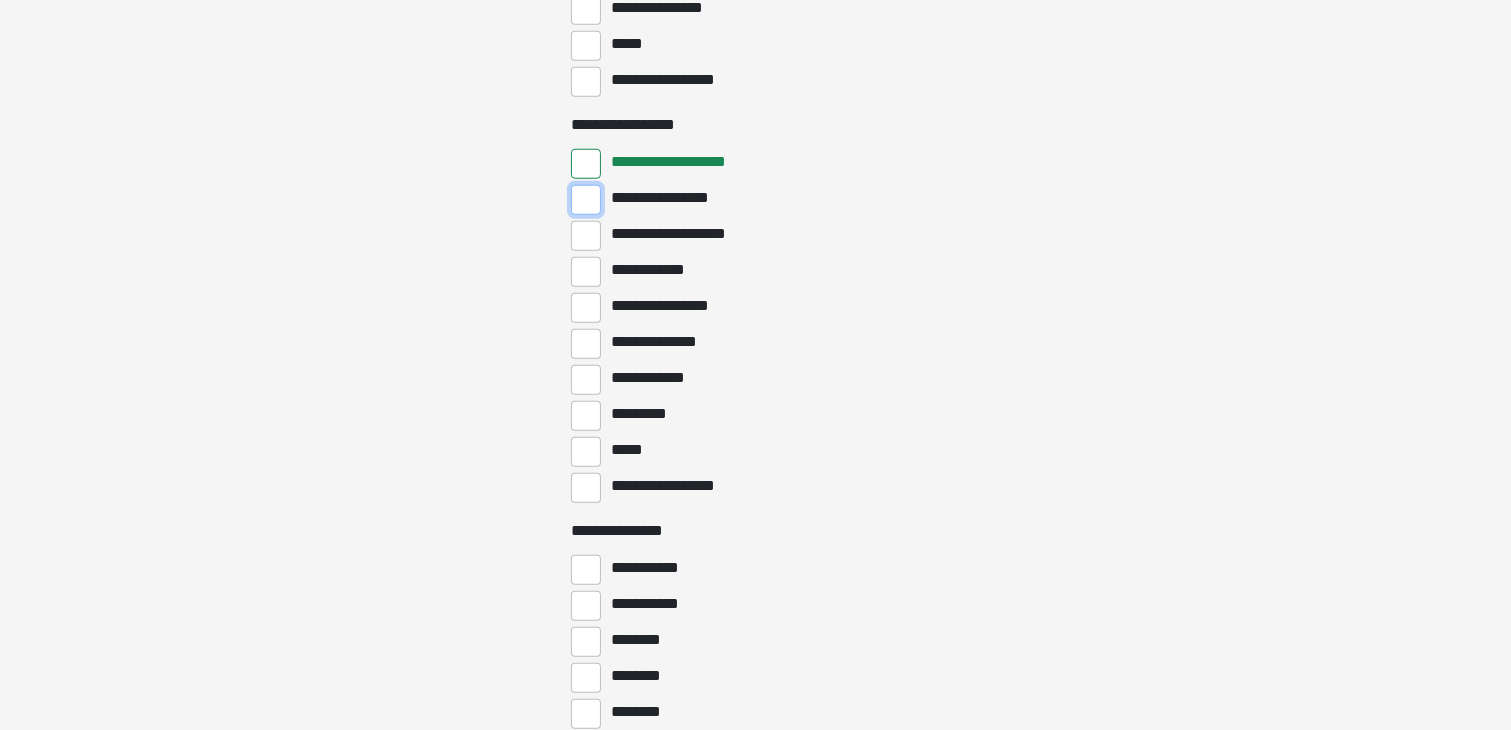 click on "**********" at bounding box center (586, 200) 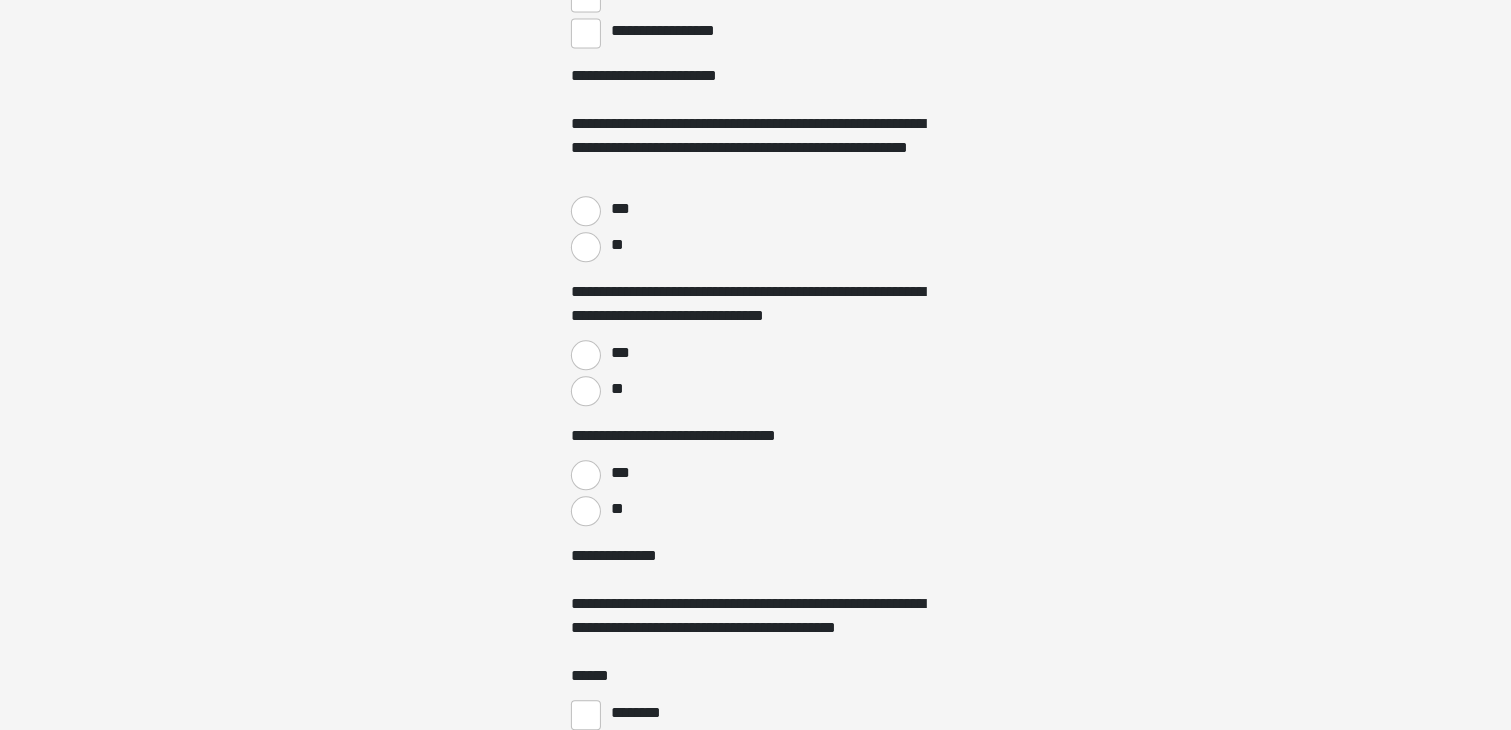 scroll, scrollTop: 4705, scrollLeft: 0, axis: vertical 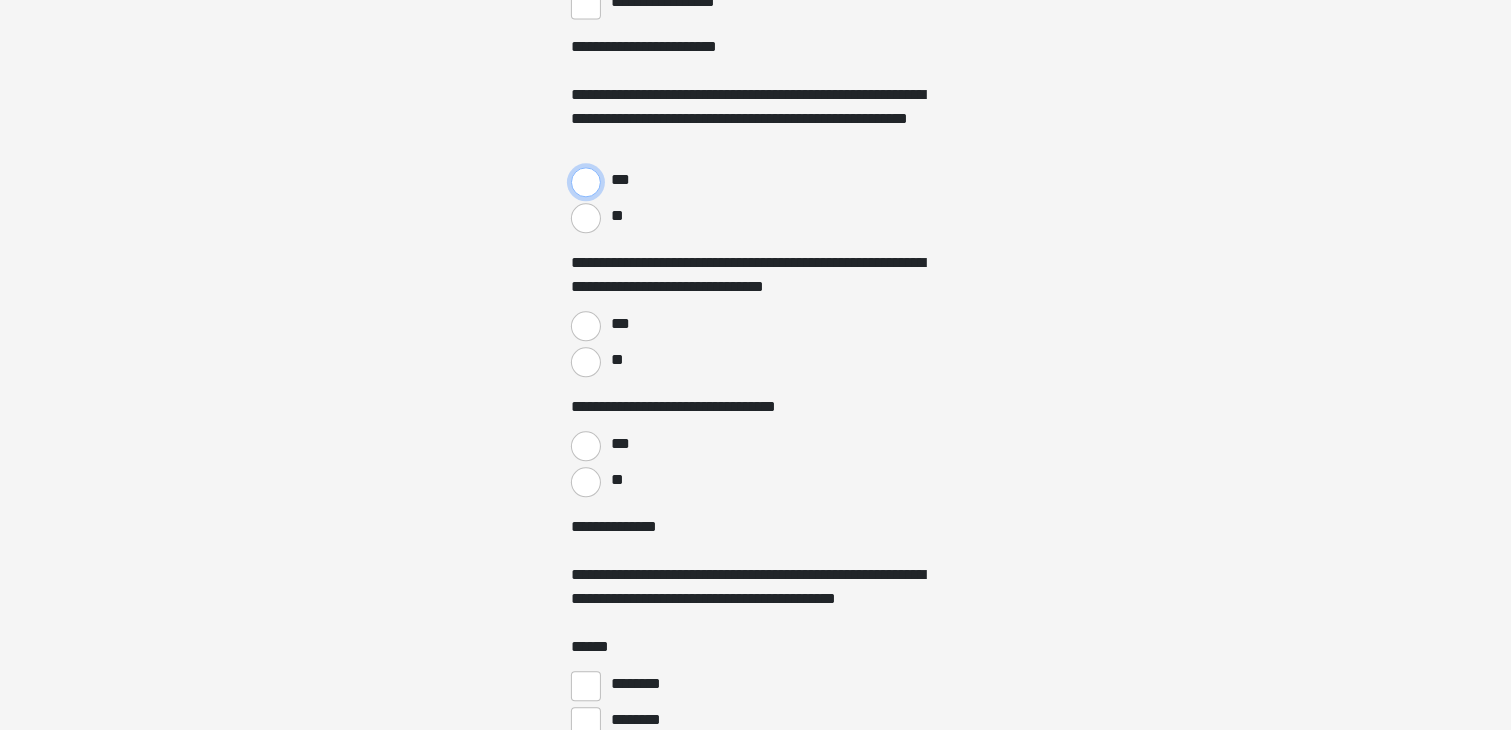 click on "***" at bounding box center [586, 182] 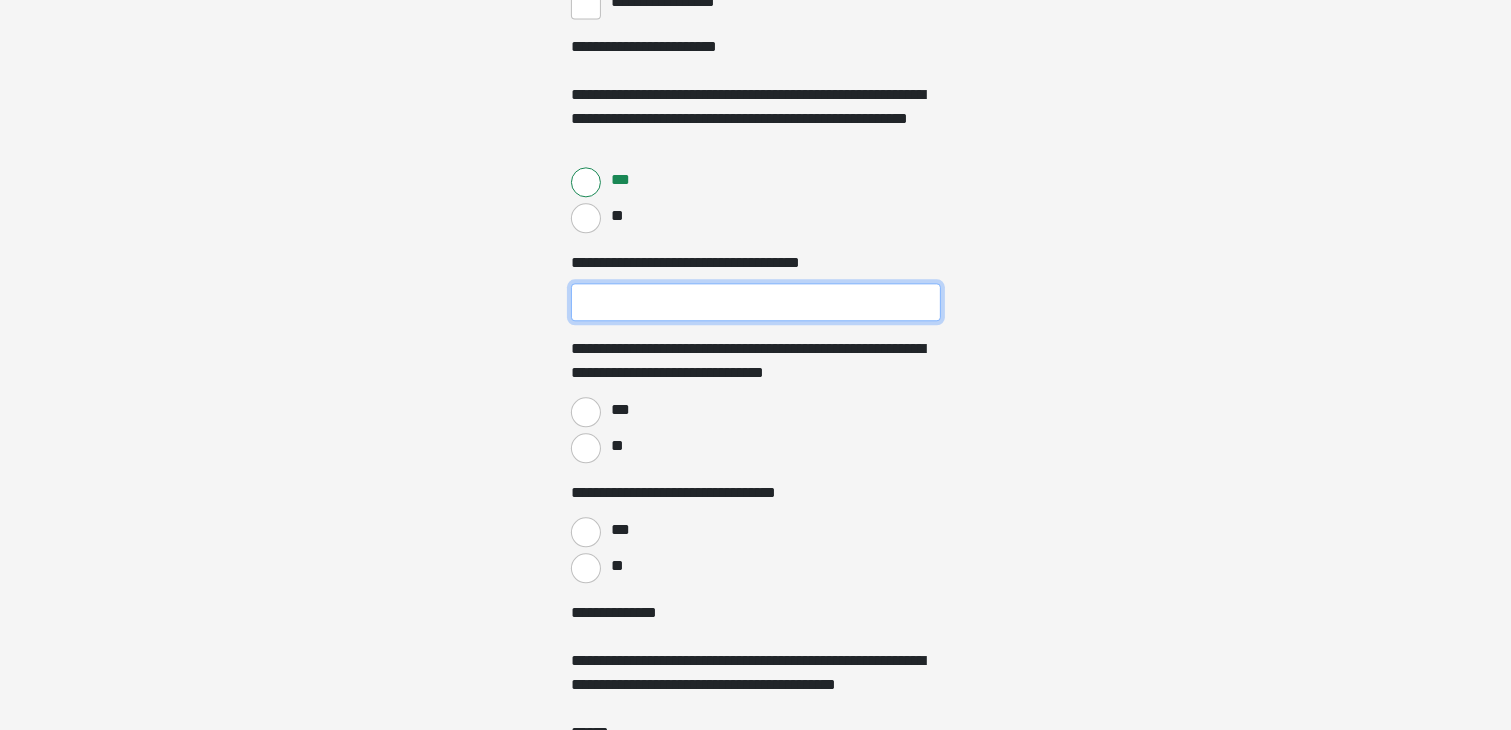 click on "**********" at bounding box center (756, 302) 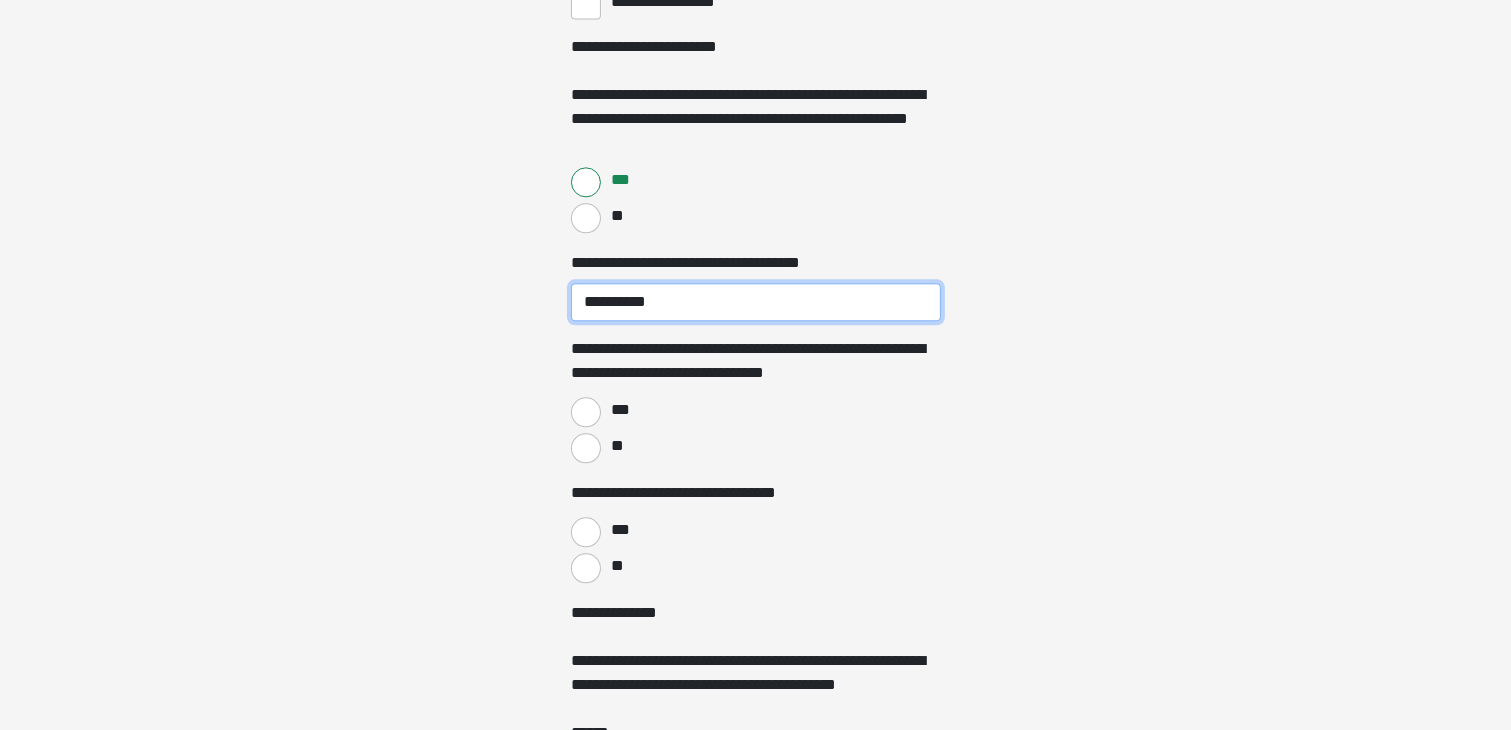 type on "**********" 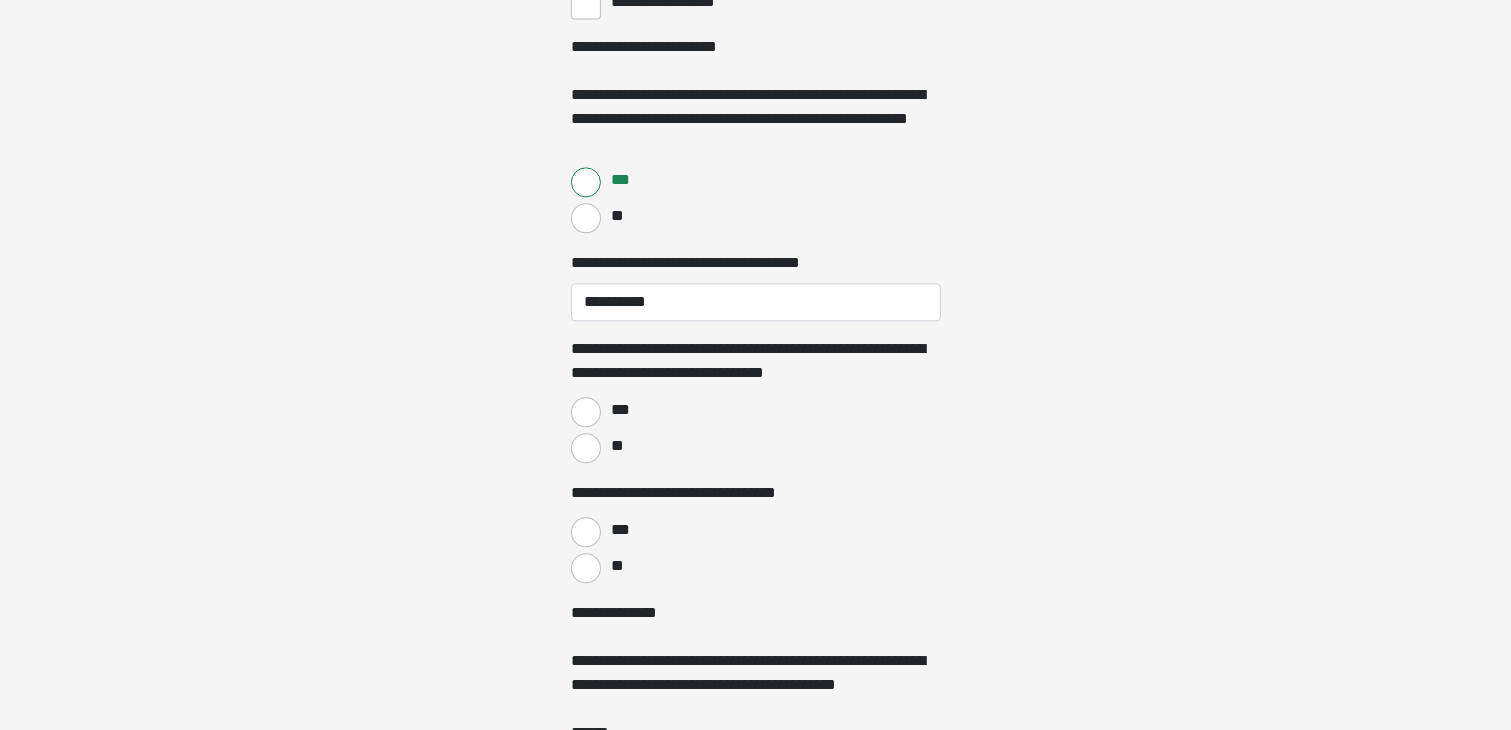 click on "**" at bounding box center [756, 446] 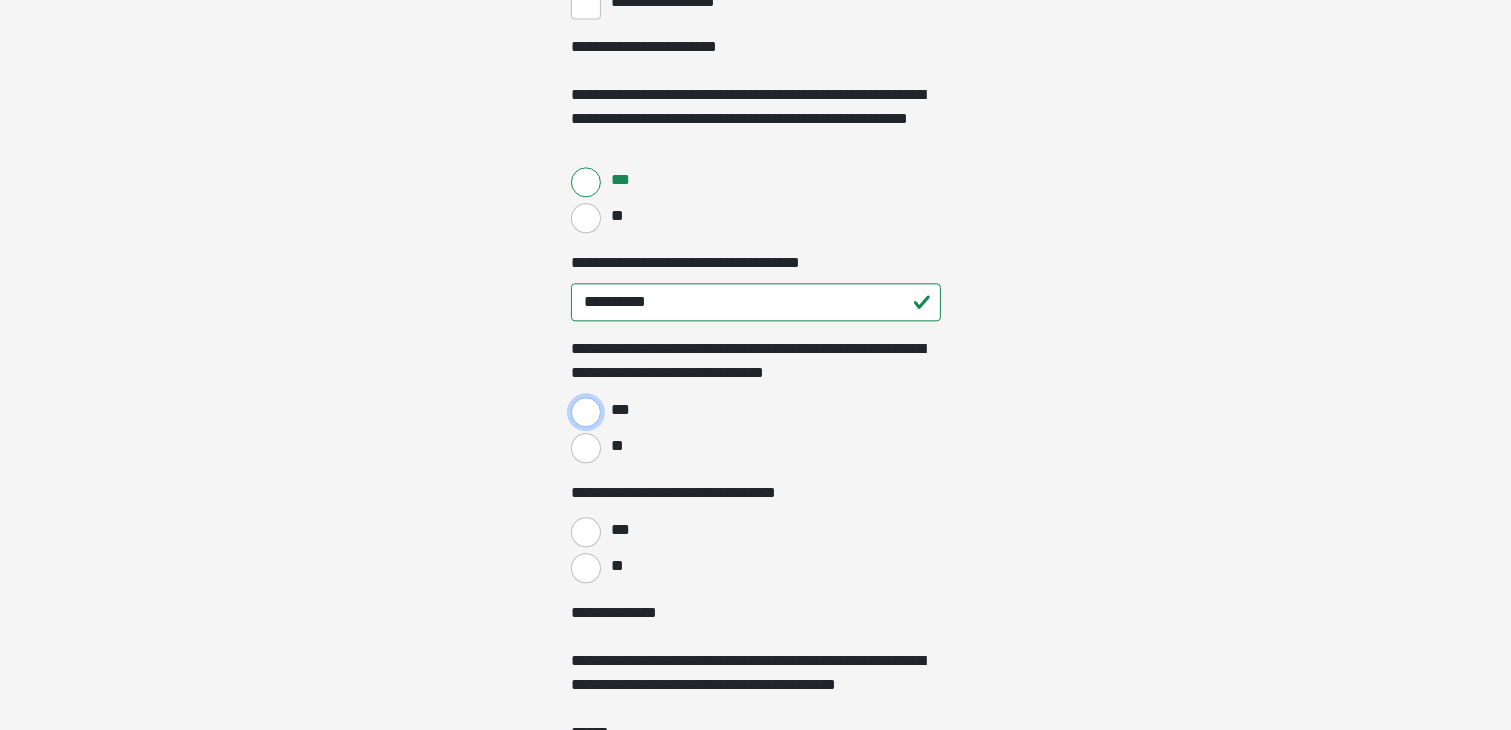 click on "***" at bounding box center [586, 412] 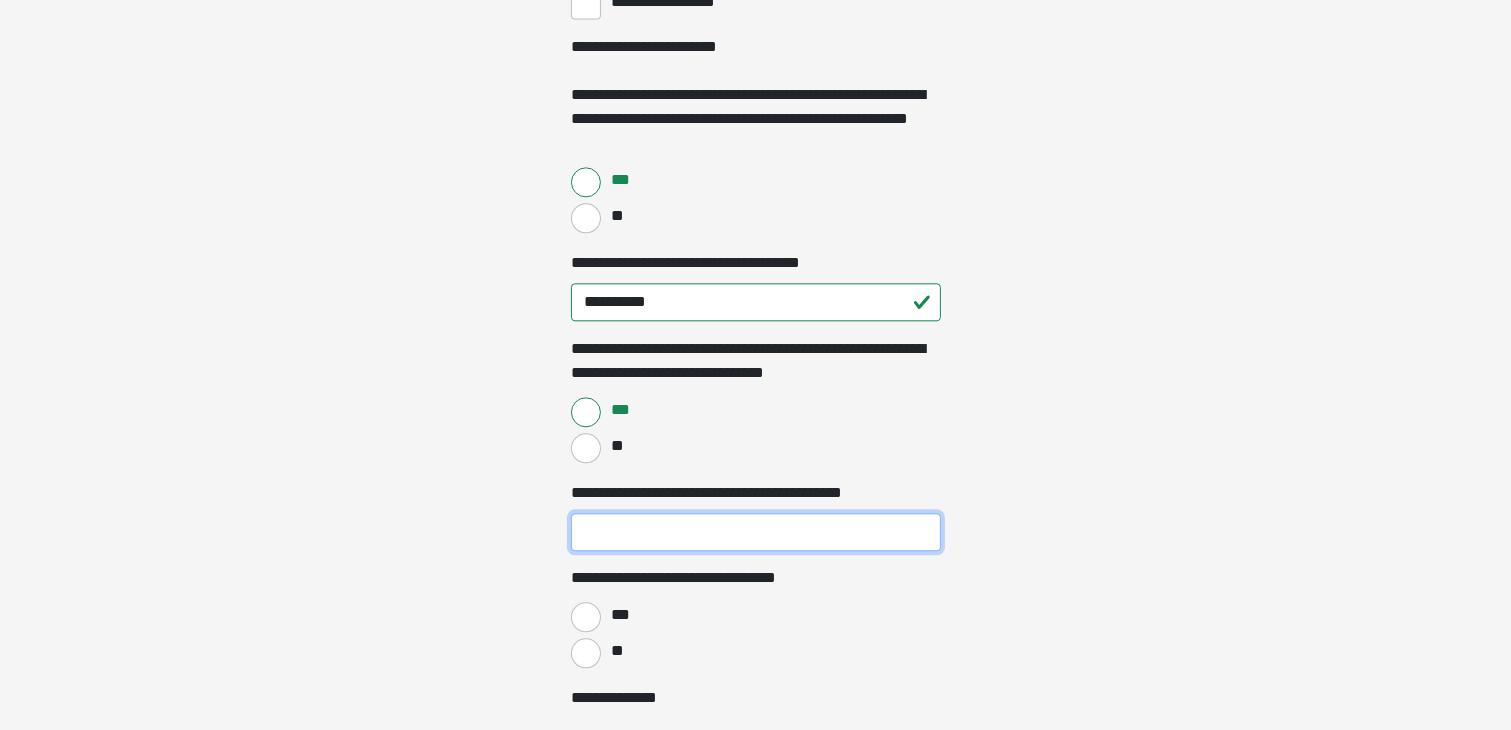 click on "**********" at bounding box center (756, 532) 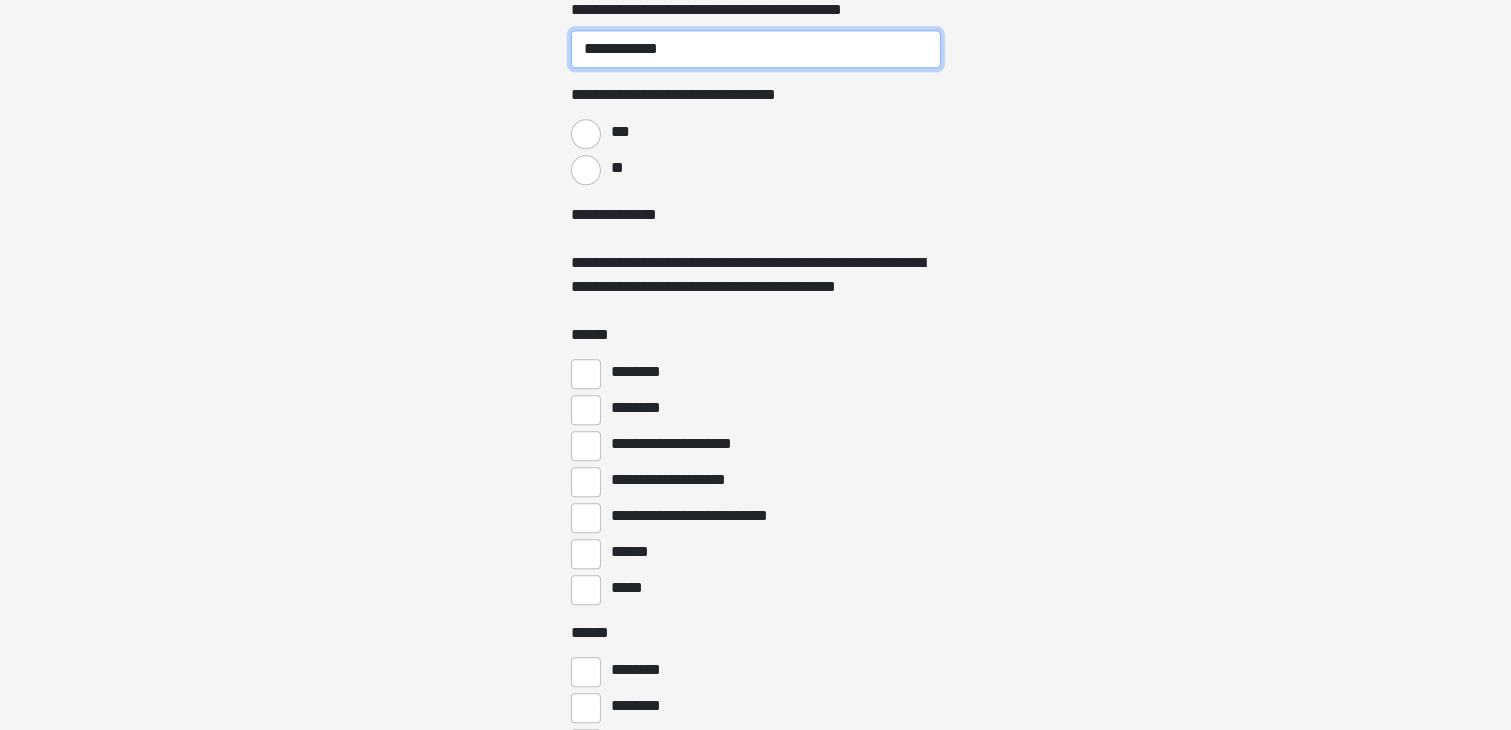 scroll, scrollTop: 5217, scrollLeft: 0, axis: vertical 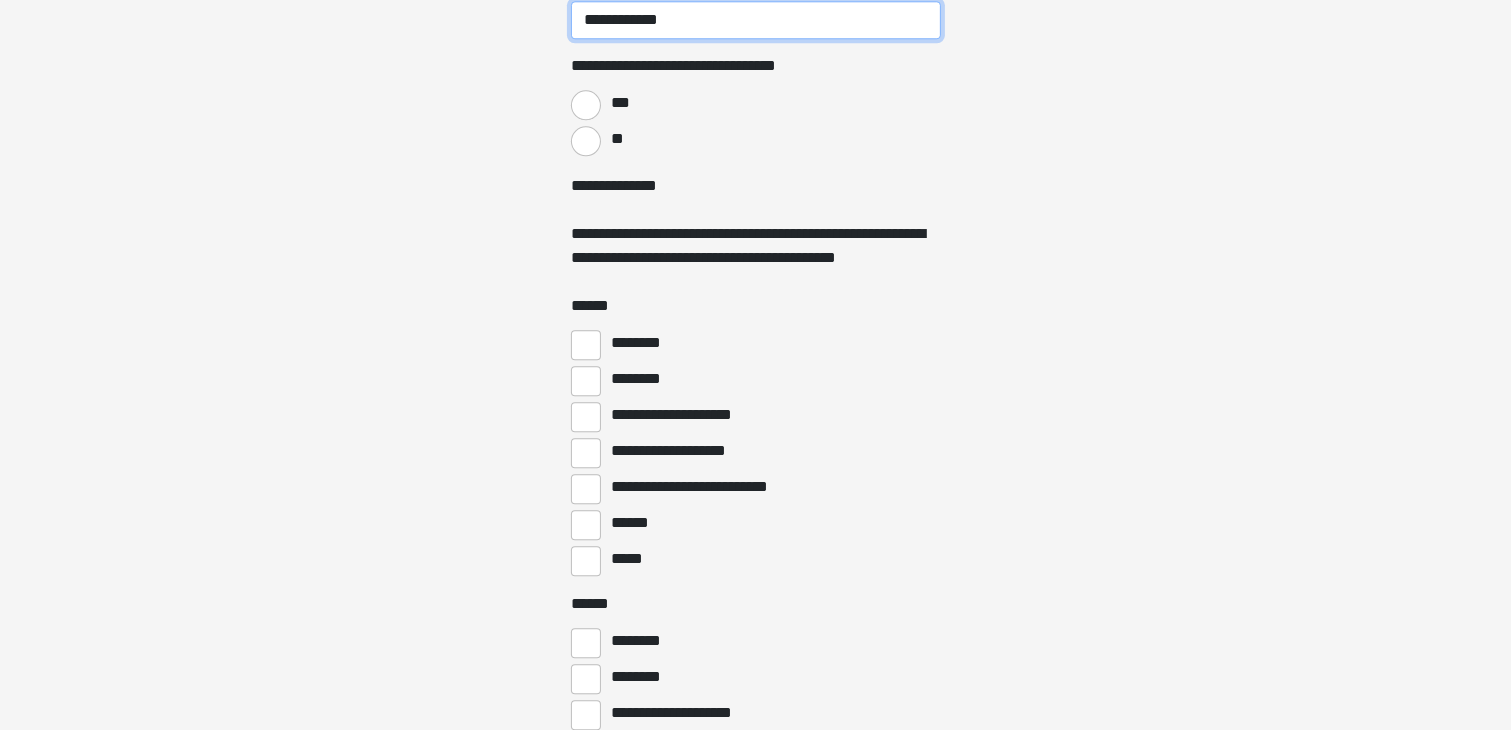 type on "**********" 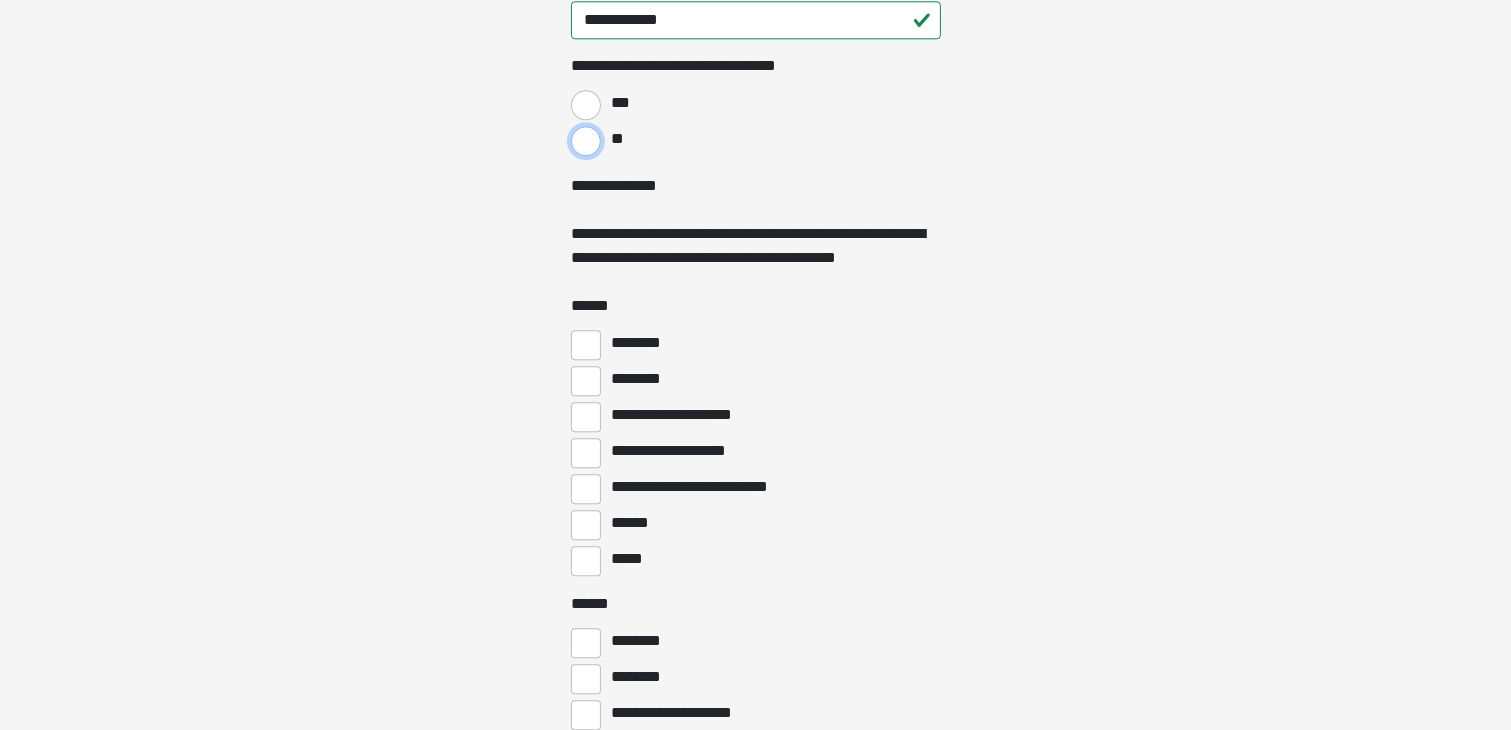 click on "**" at bounding box center (586, 141) 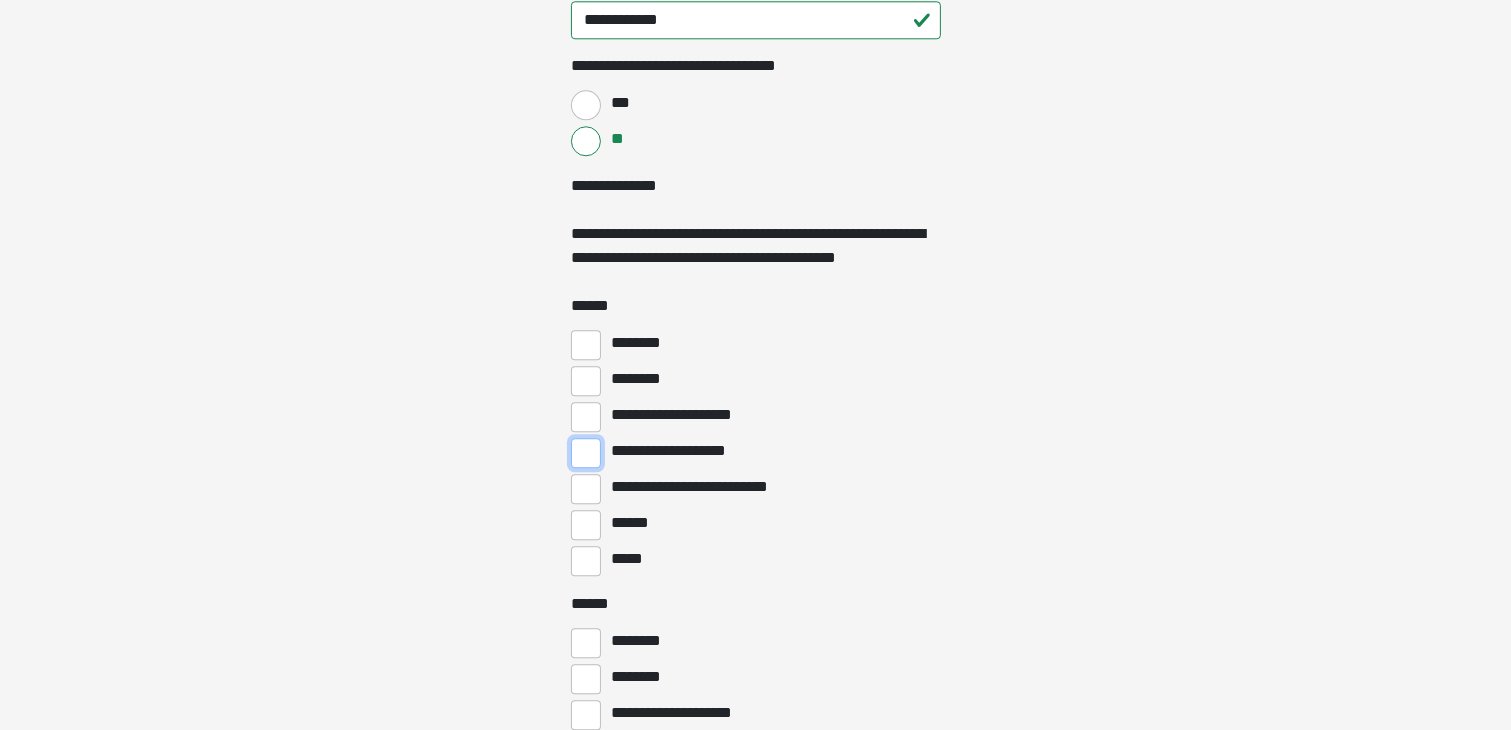 click on "**********" at bounding box center (586, 453) 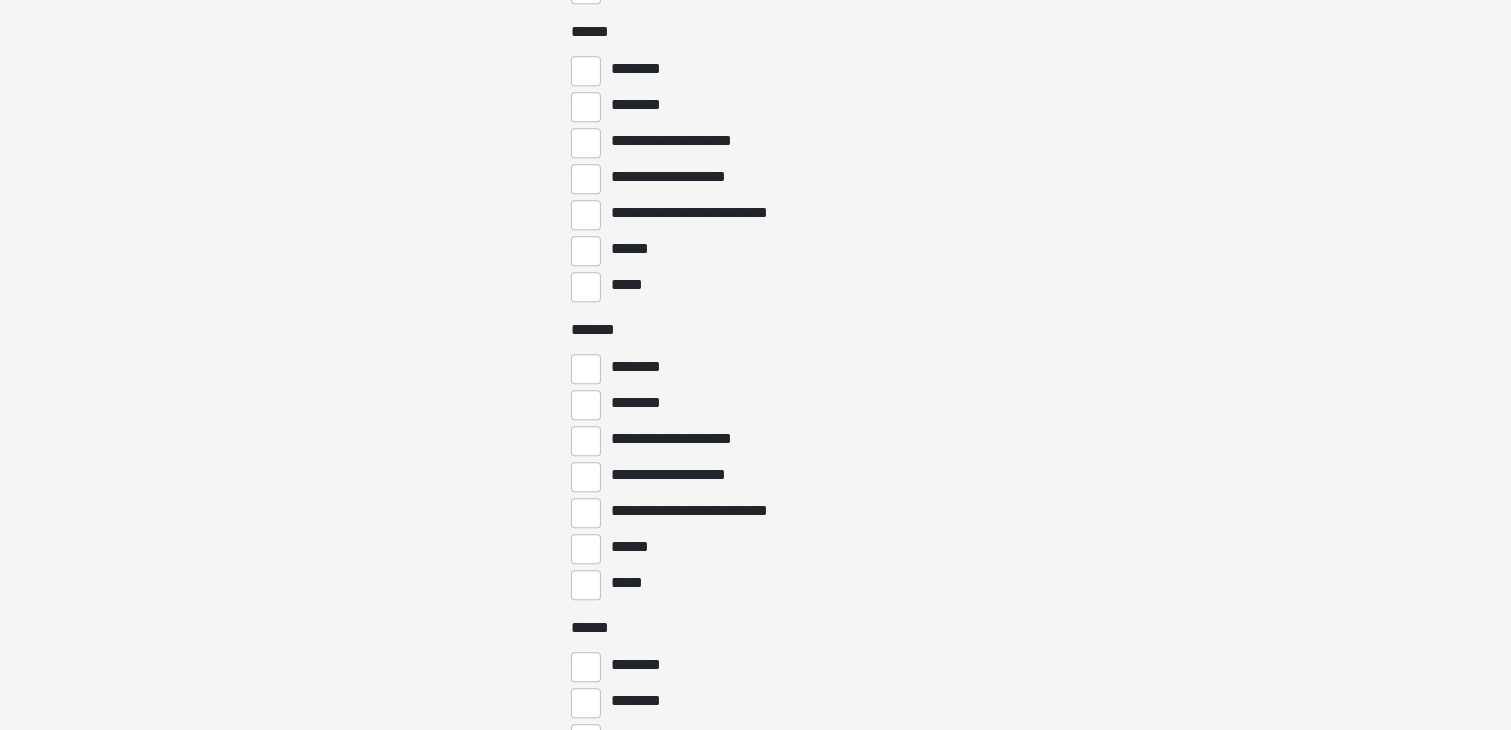 scroll, scrollTop: 5809, scrollLeft: 0, axis: vertical 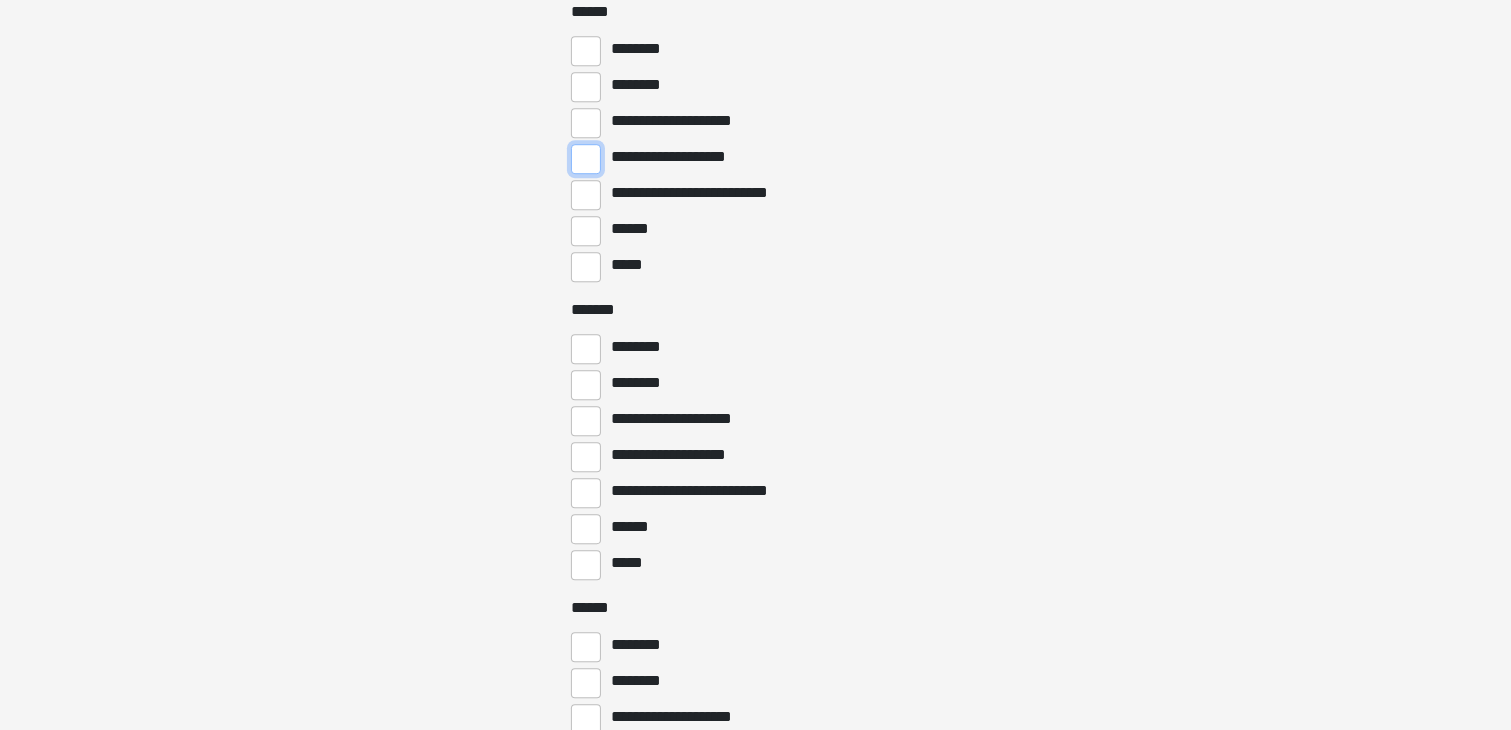 click on "**********" at bounding box center (586, 159) 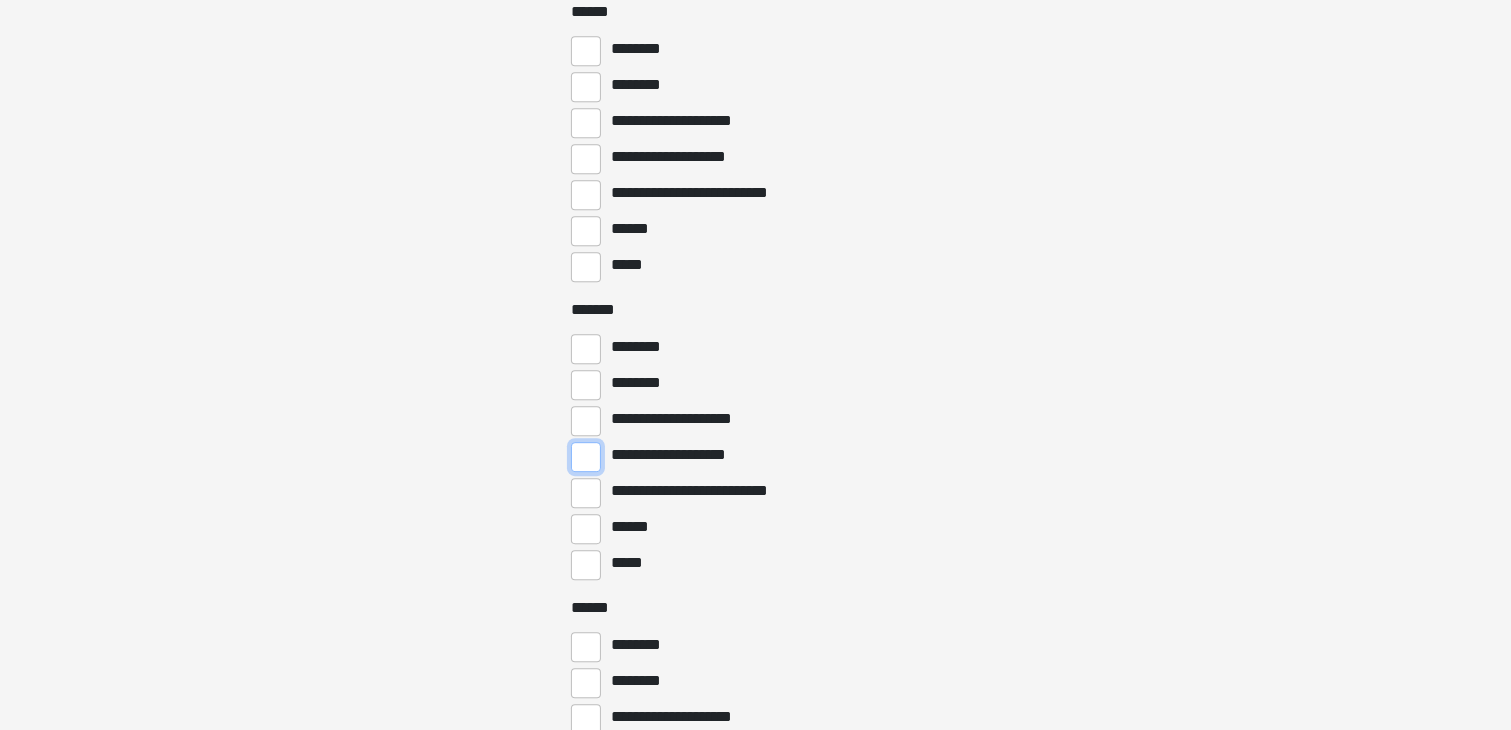 click on "**********" at bounding box center (586, 457) 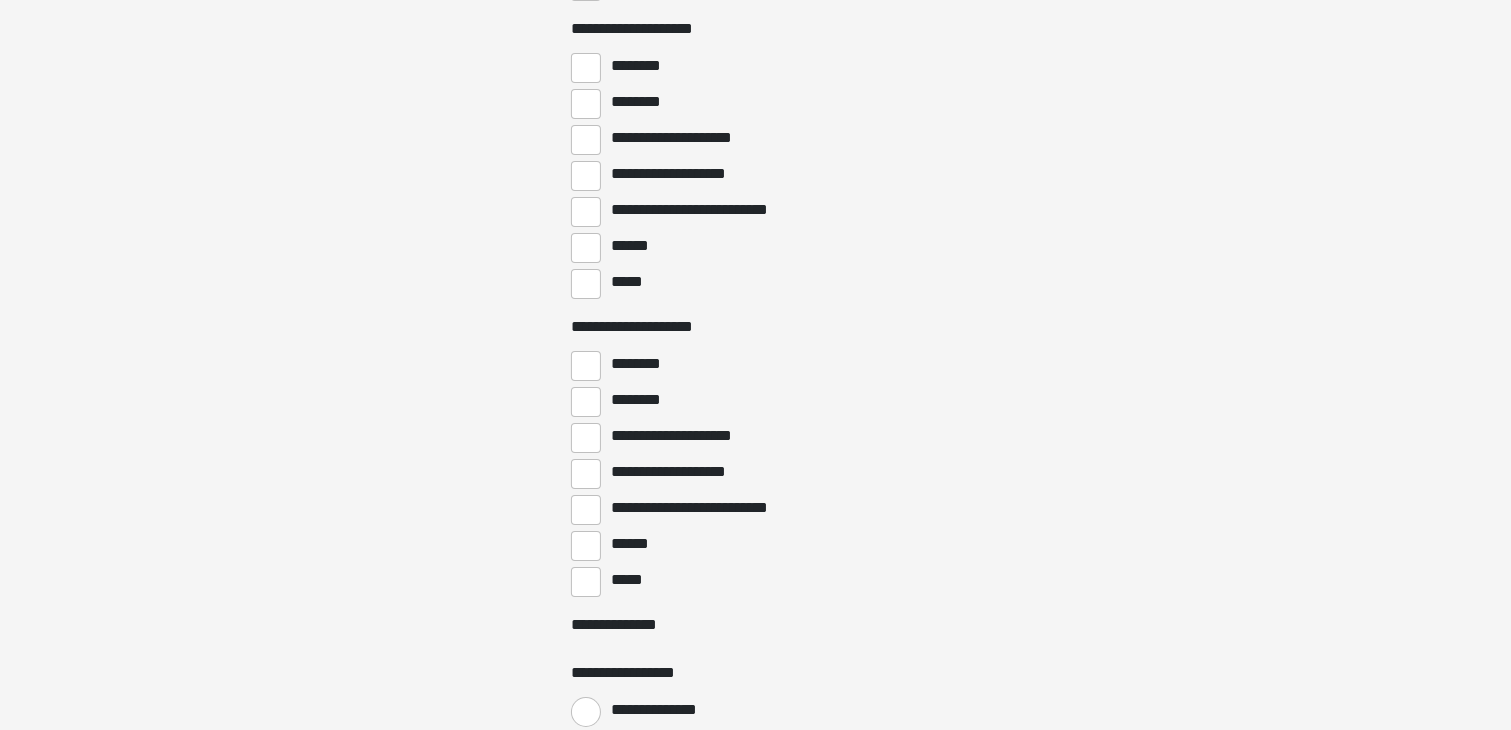 scroll, scrollTop: 7192, scrollLeft: 0, axis: vertical 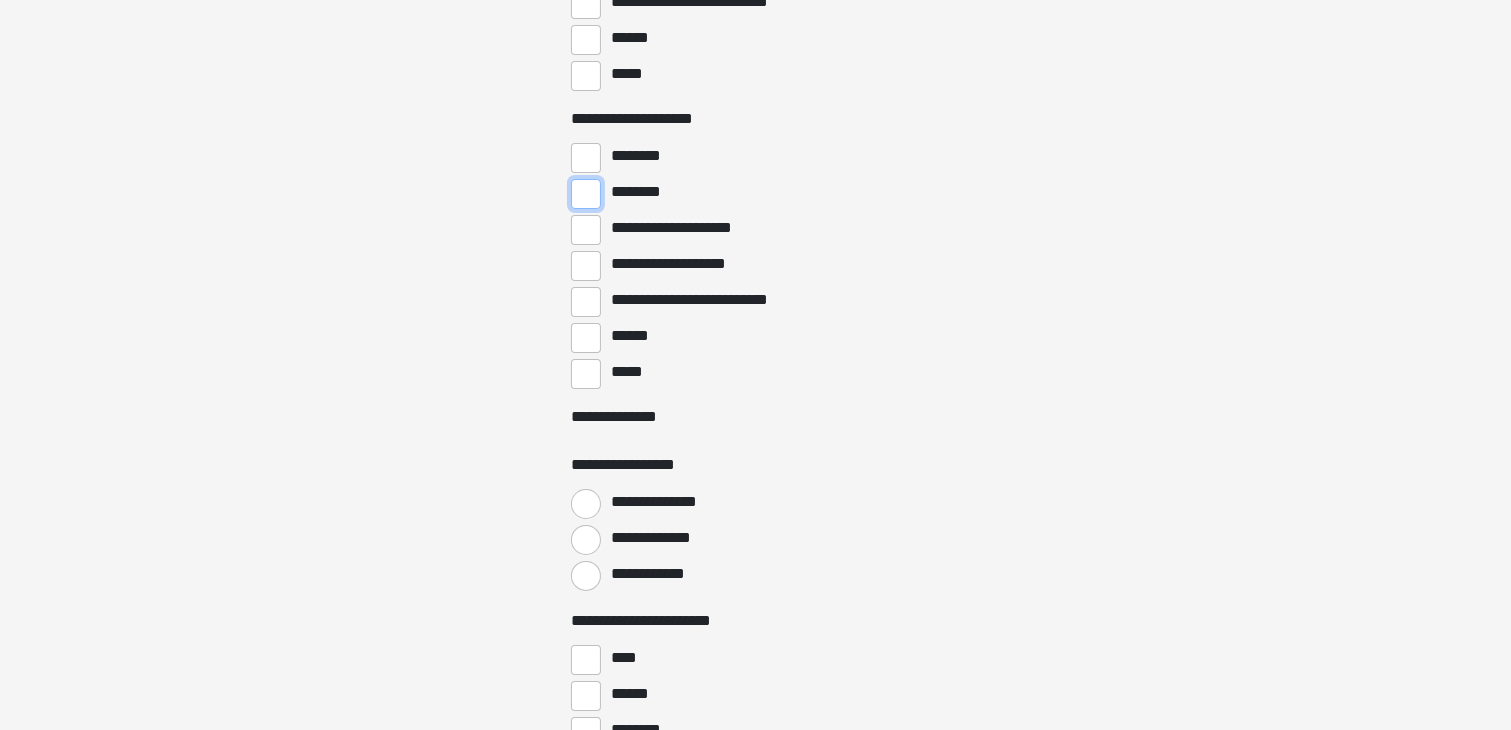 click on "********" at bounding box center (586, 194) 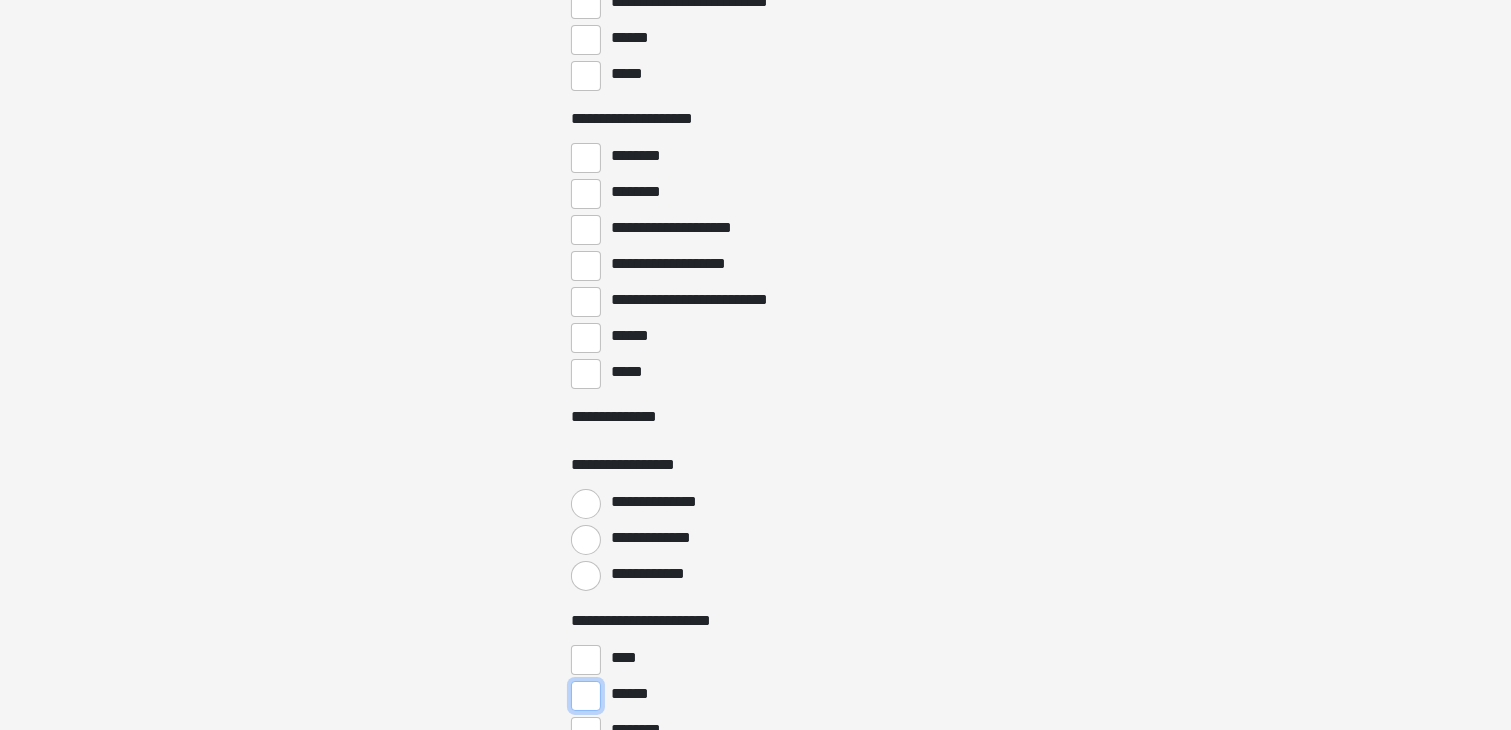 click on "******" at bounding box center (586, 696) 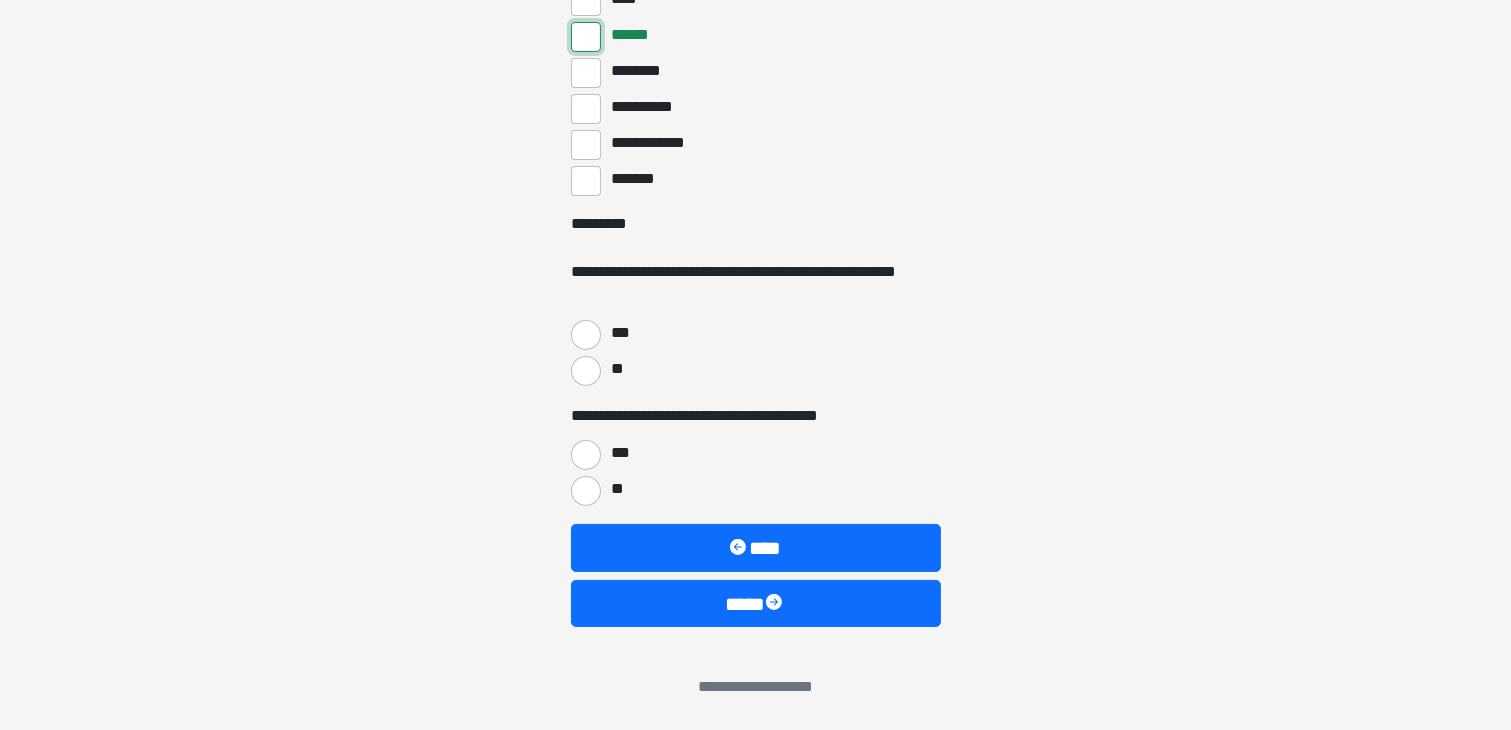scroll, scrollTop: 7824, scrollLeft: 0, axis: vertical 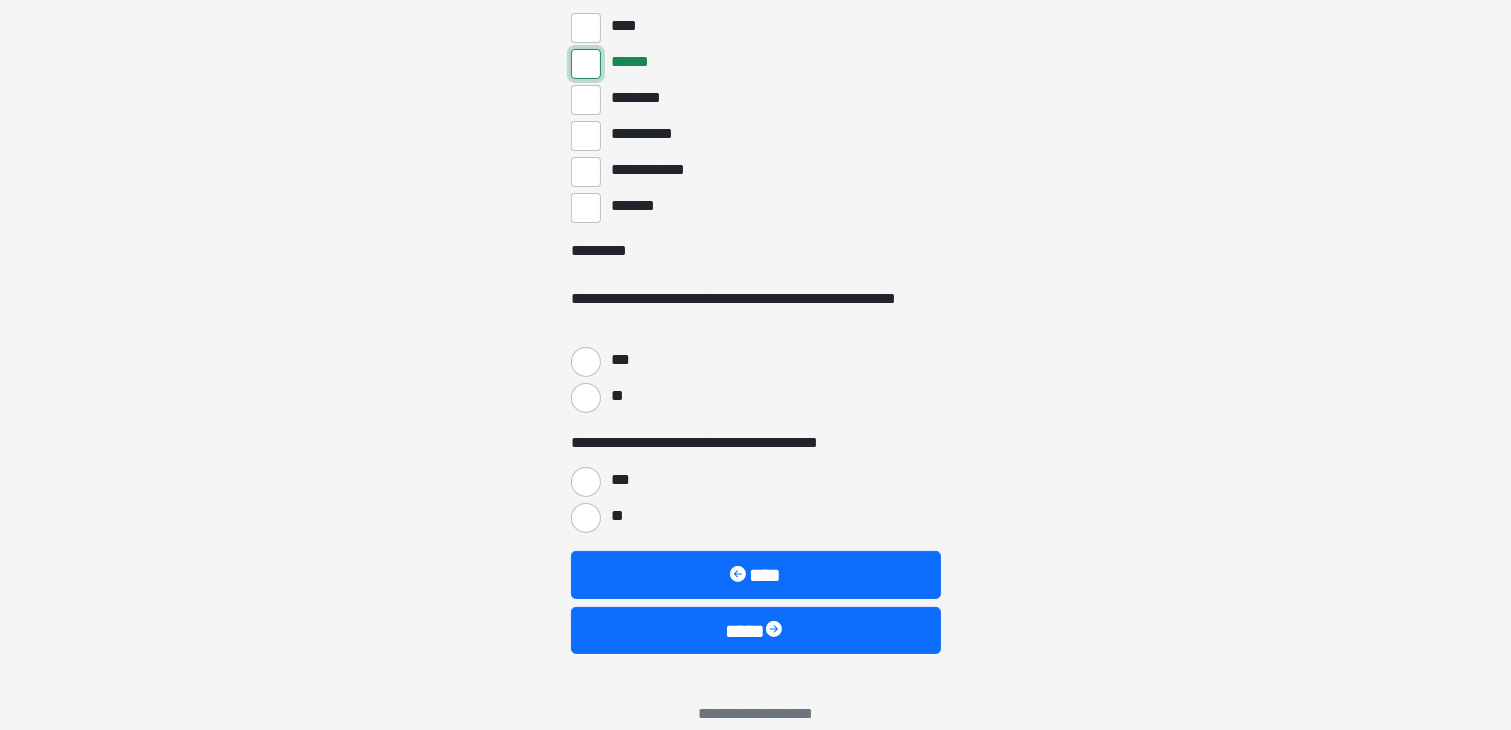 click on "******" at bounding box center (586, 64) 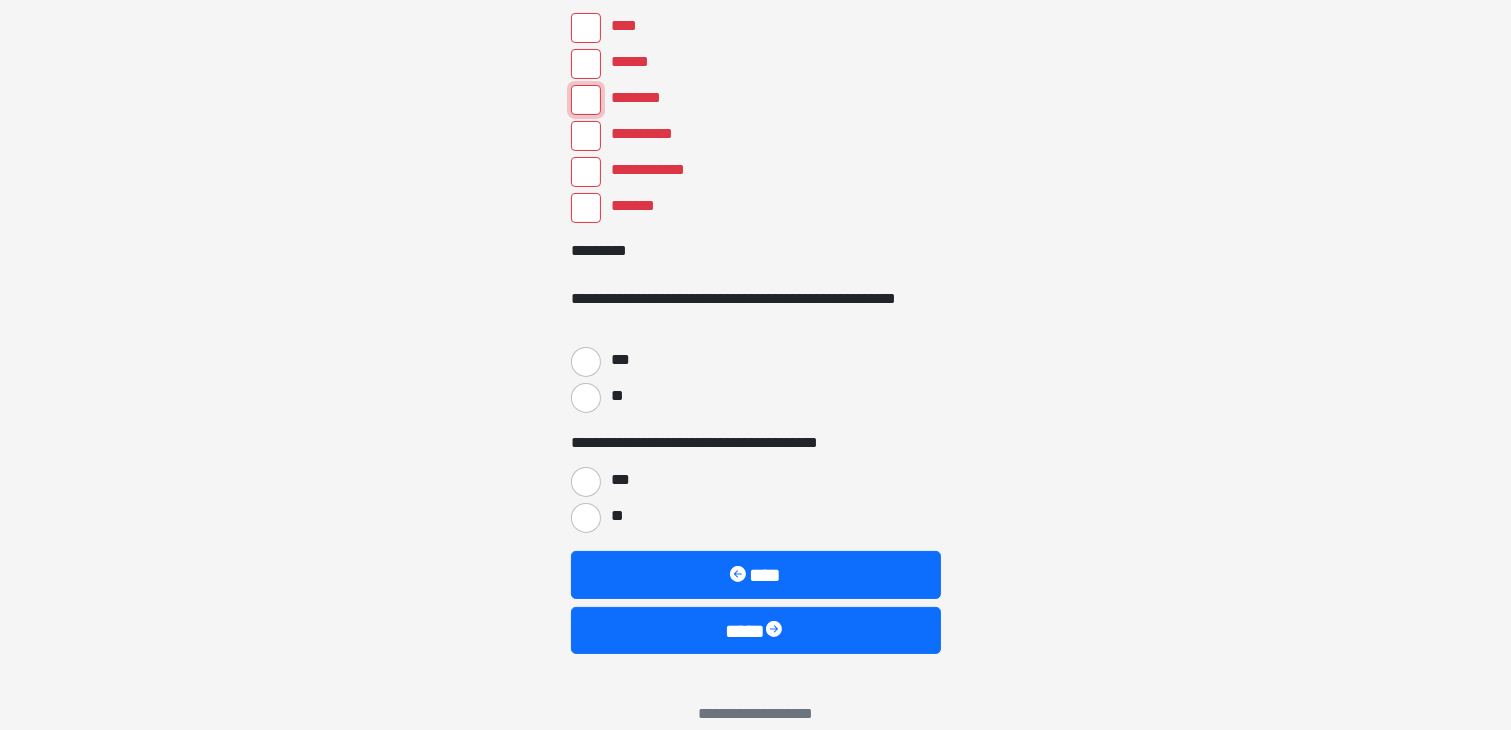 click on "********" at bounding box center [586, 100] 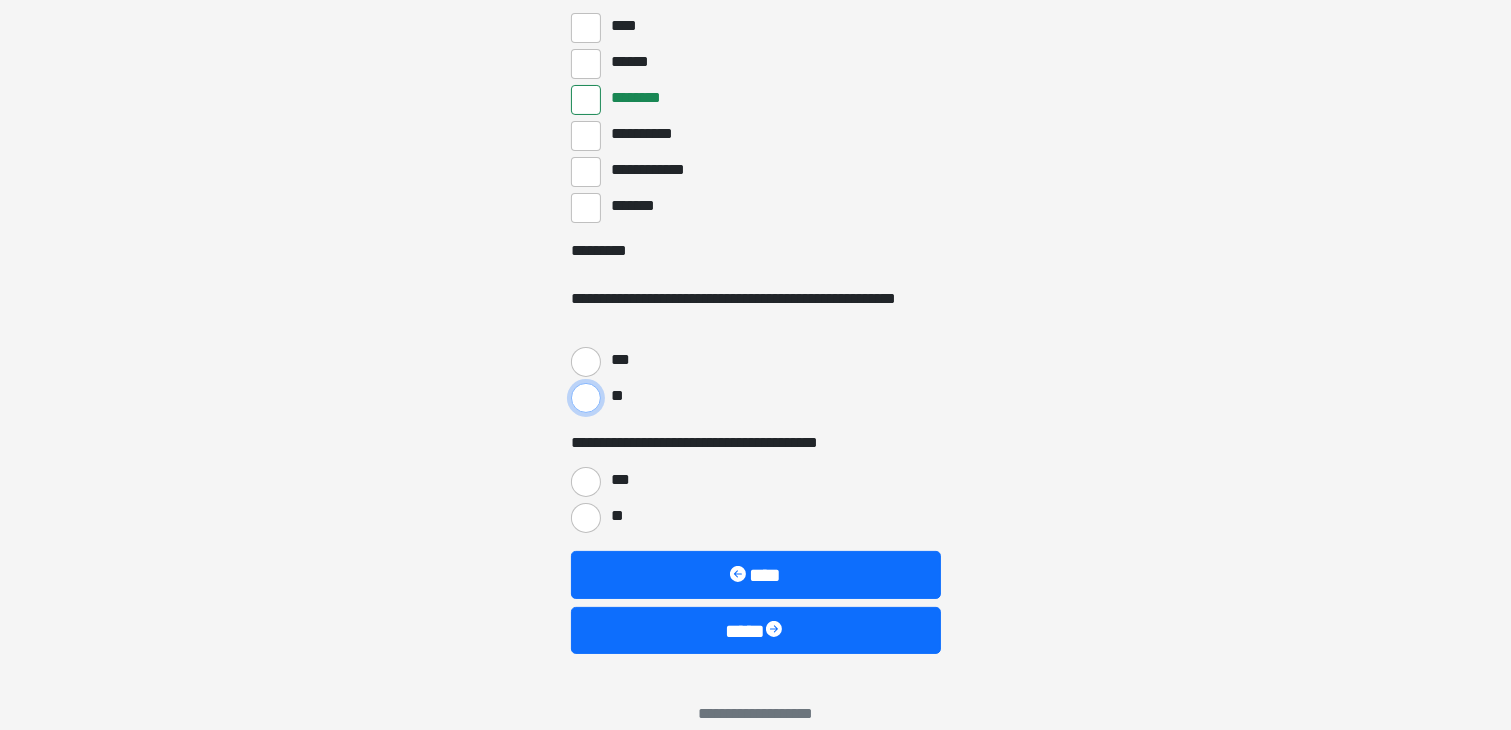 click on "**" at bounding box center (586, 398) 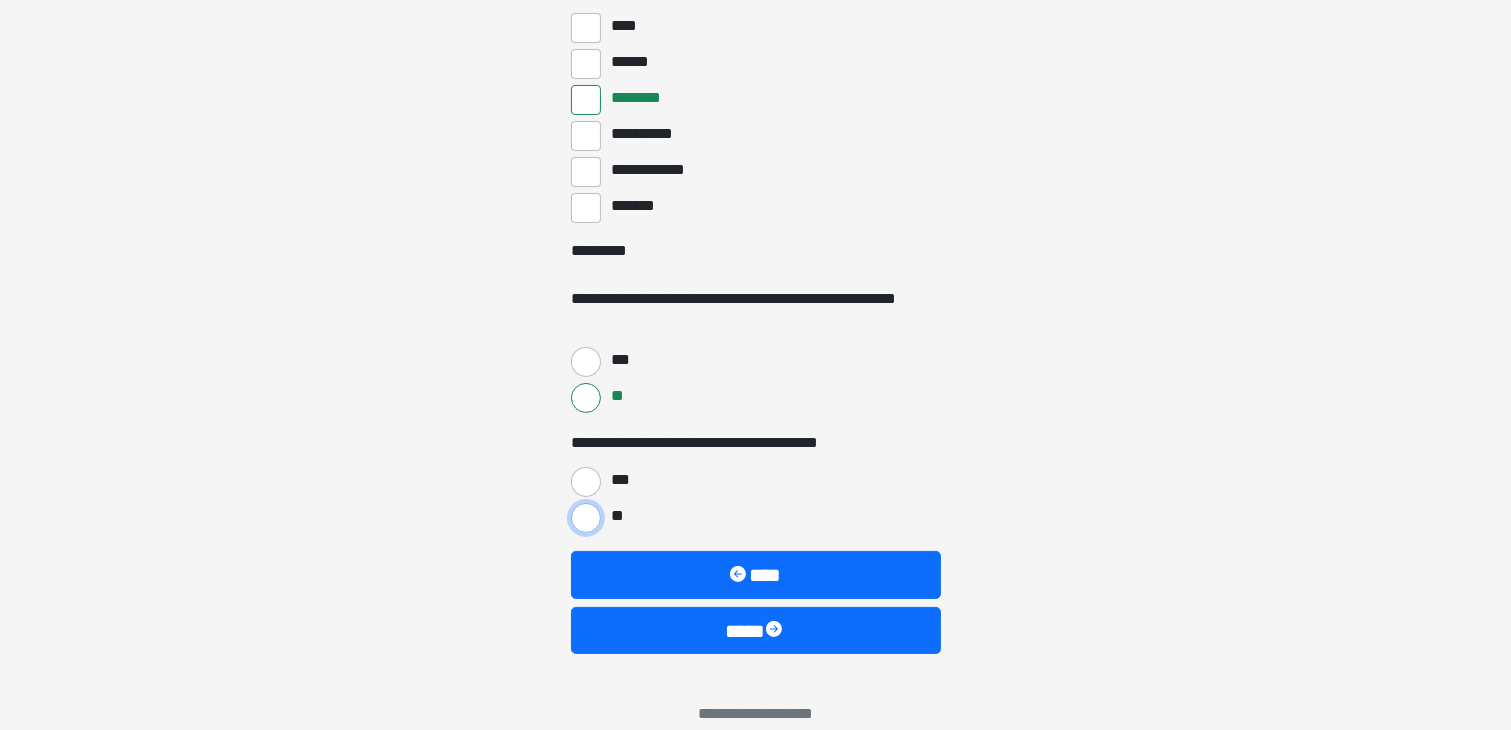 click on "**" at bounding box center [586, 518] 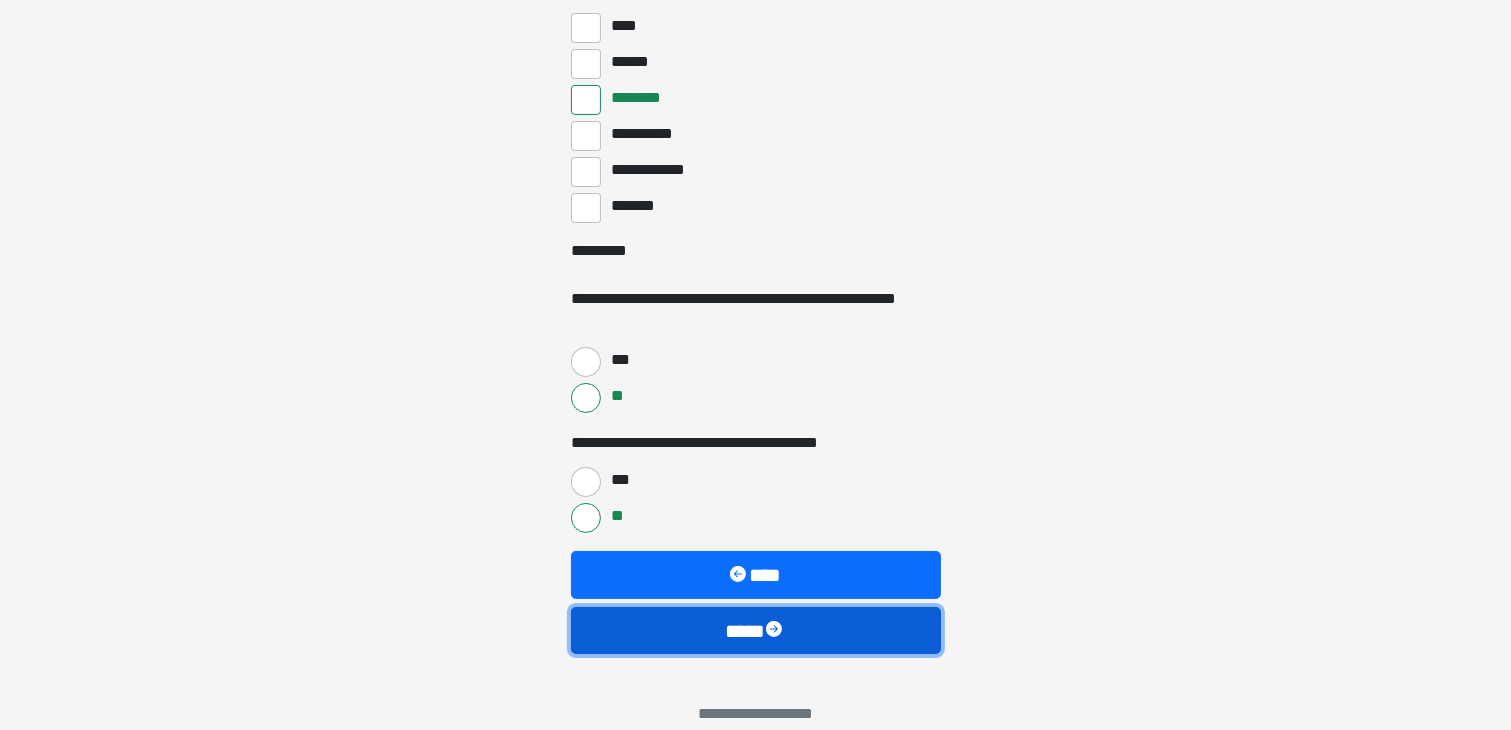 click on "****" at bounding box center (756, 631) 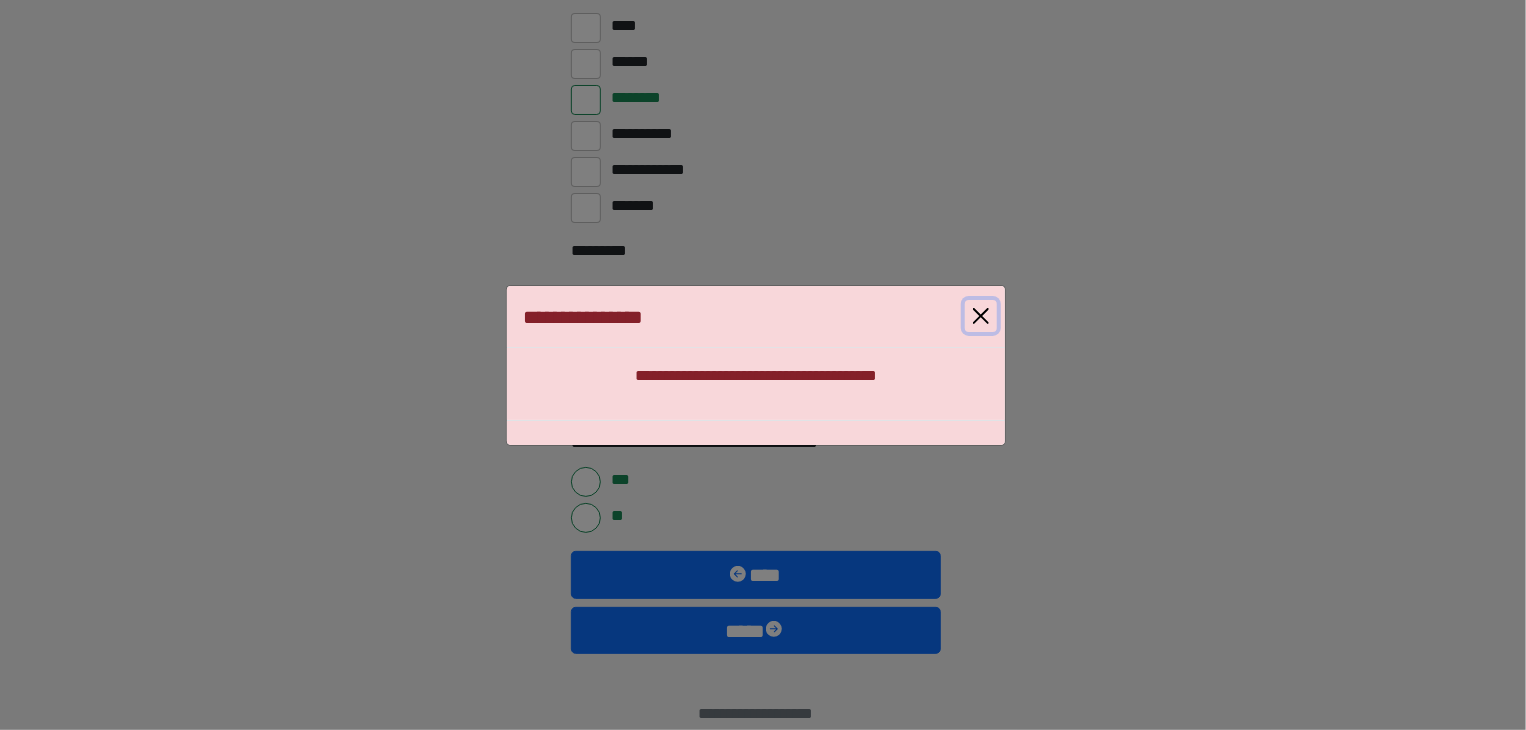 click at bounding box center (981, 316) 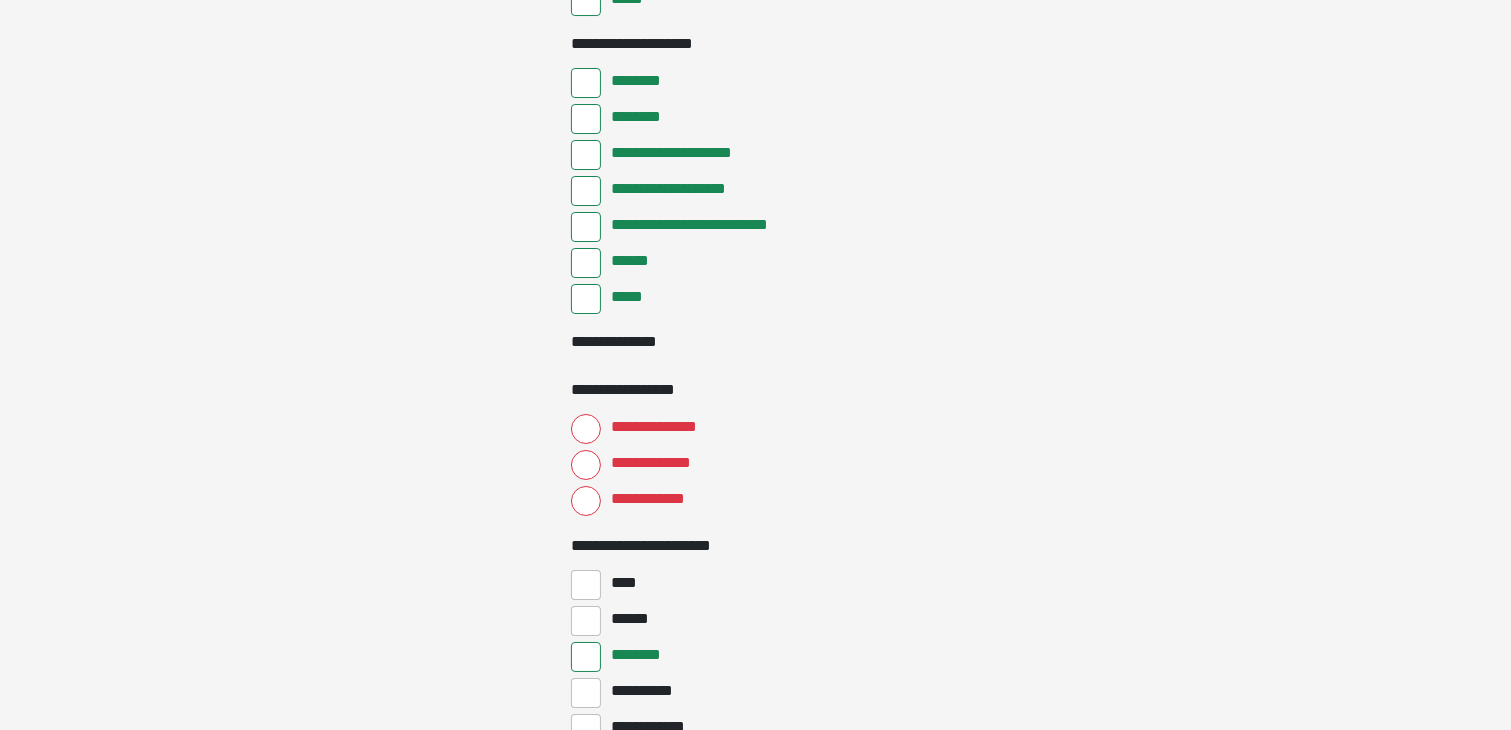 scroll, scrollTop: 7247, scrollLeft: 0, axis: vertical 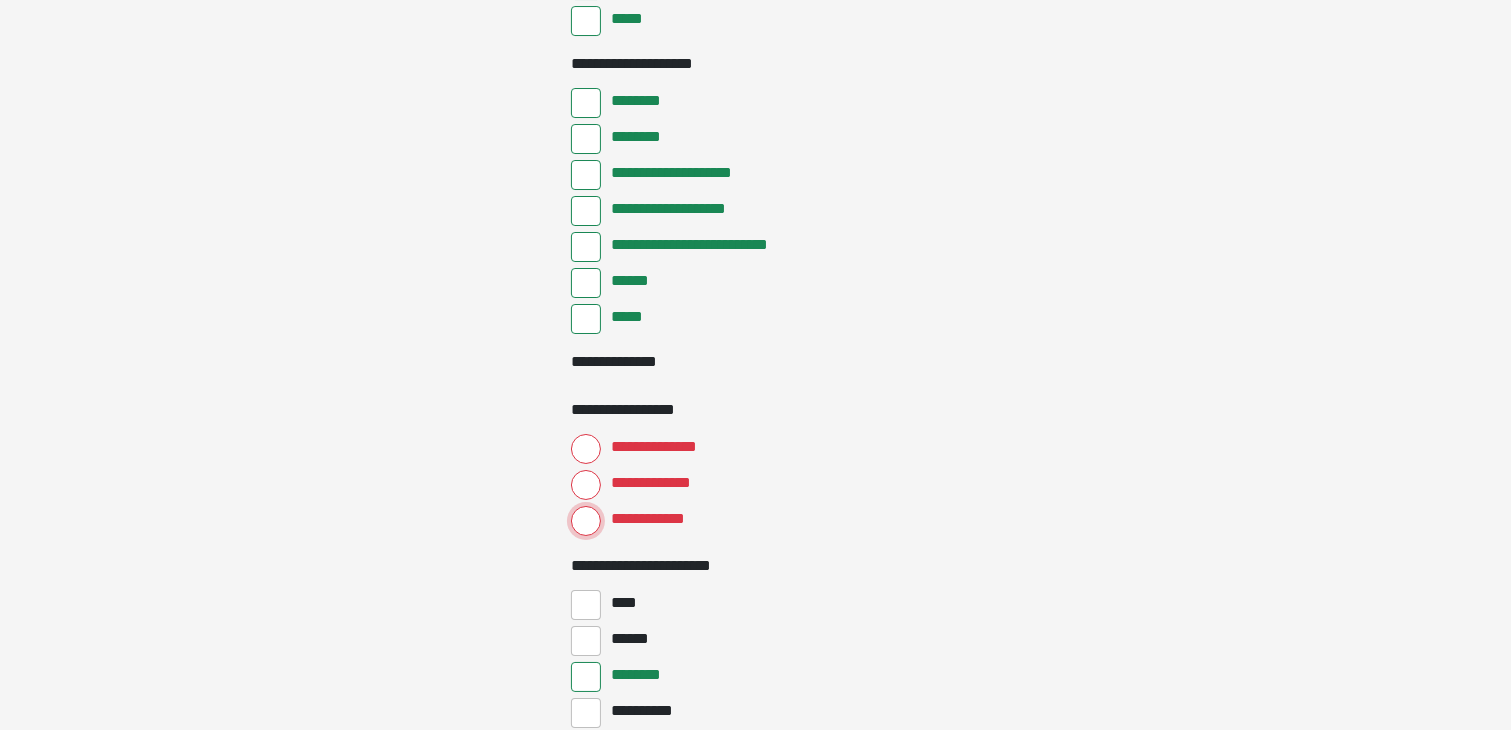 click on "**********" at bounding box center (586, 521) 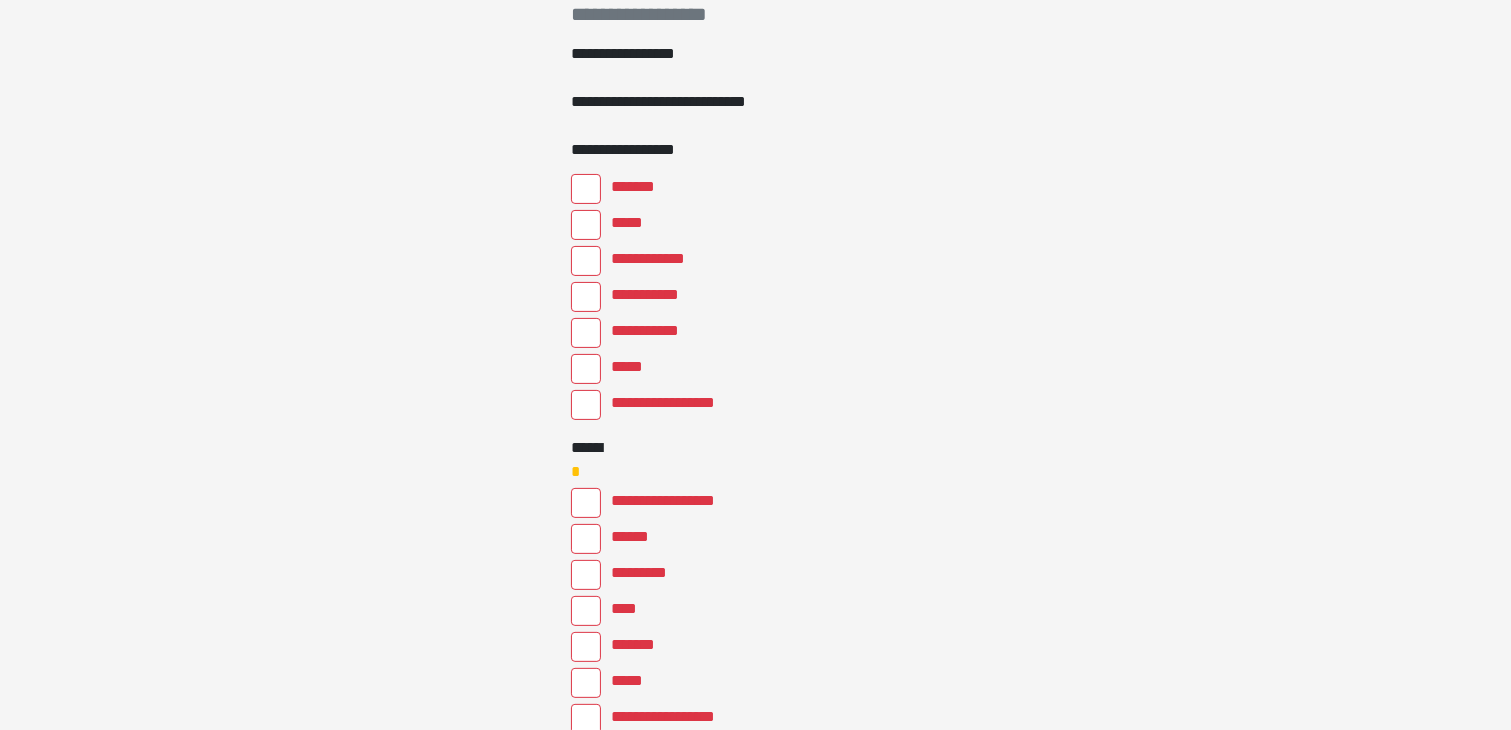 scroll, scrollTop: 433, scrollLeft: 0, axis: vertical 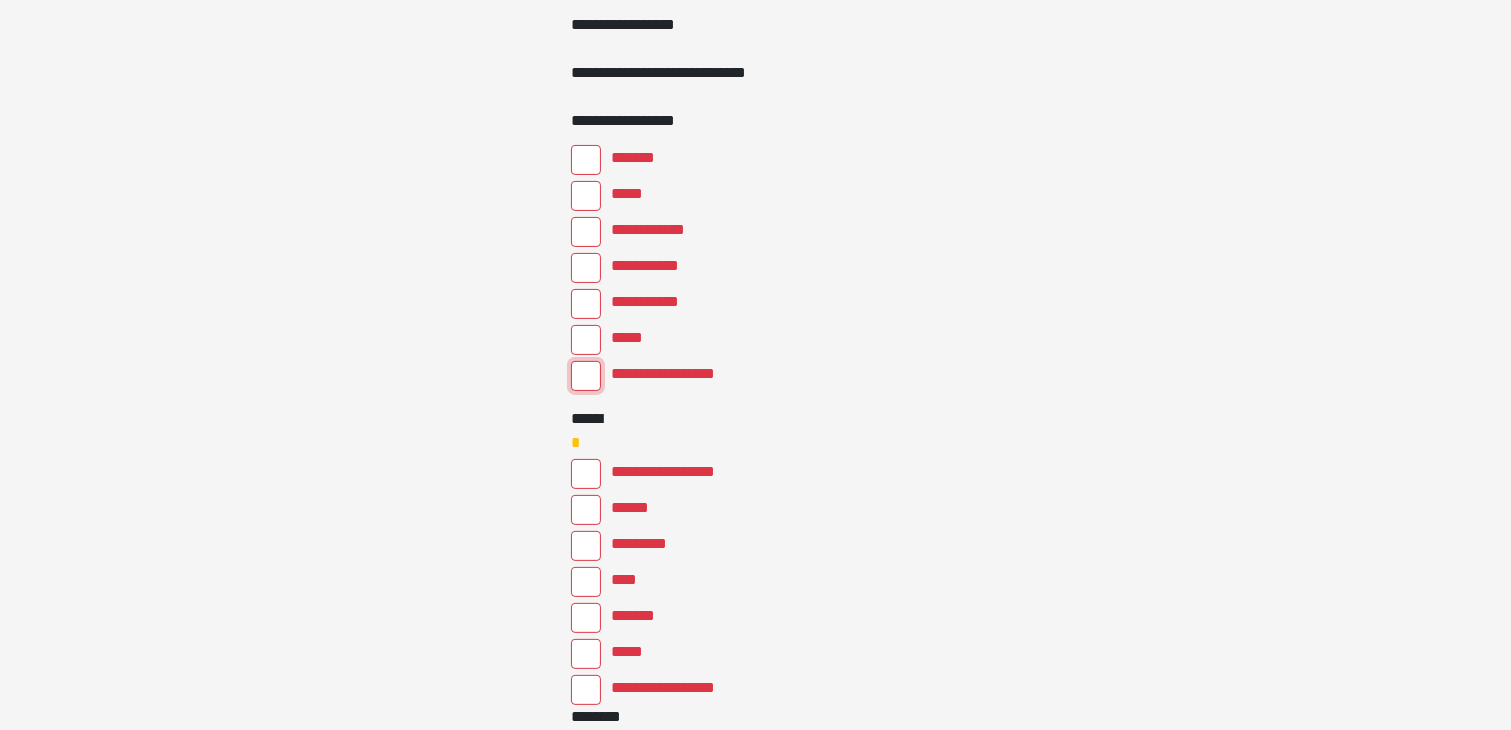 click on "**********" at bounding box center [586, 376] 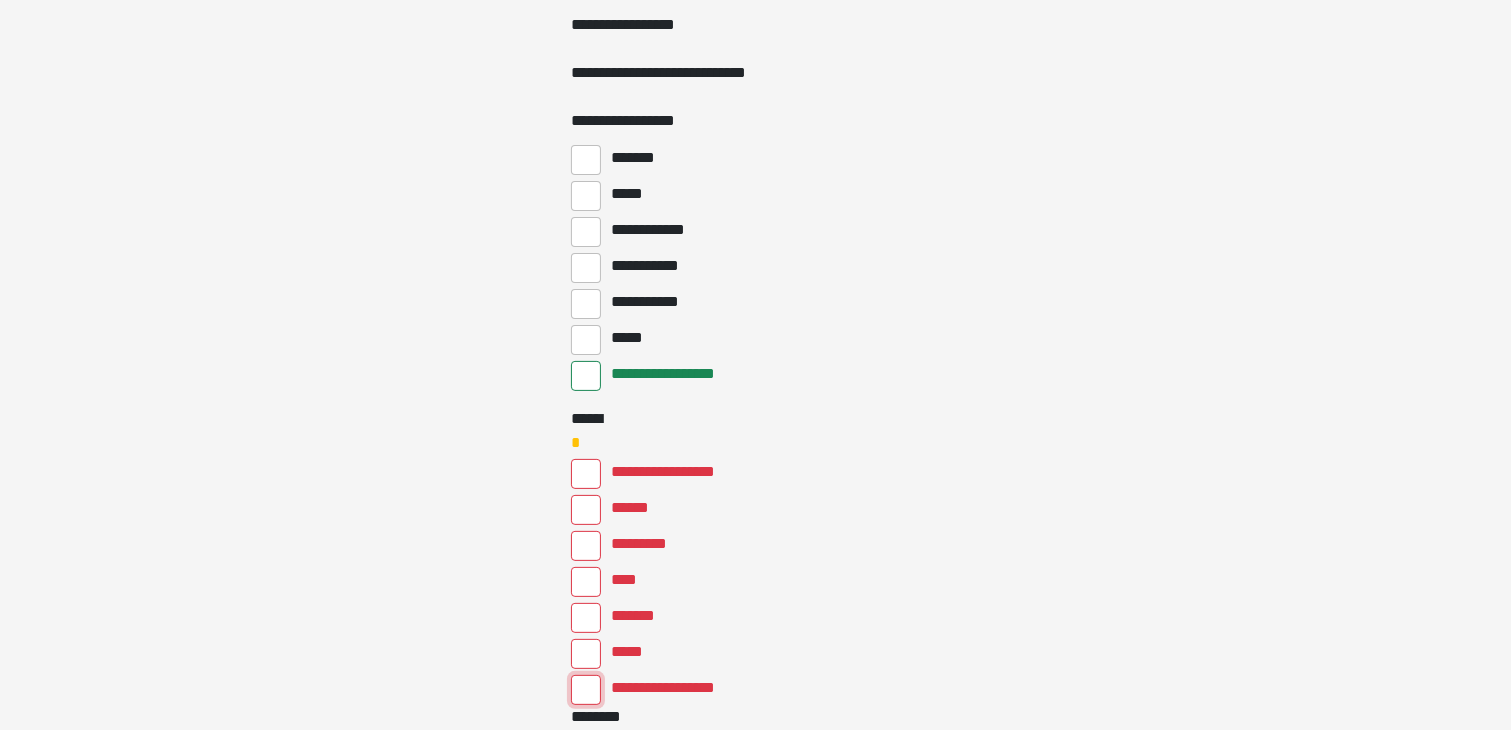 click on "**********" at bounding box center [586, 690] 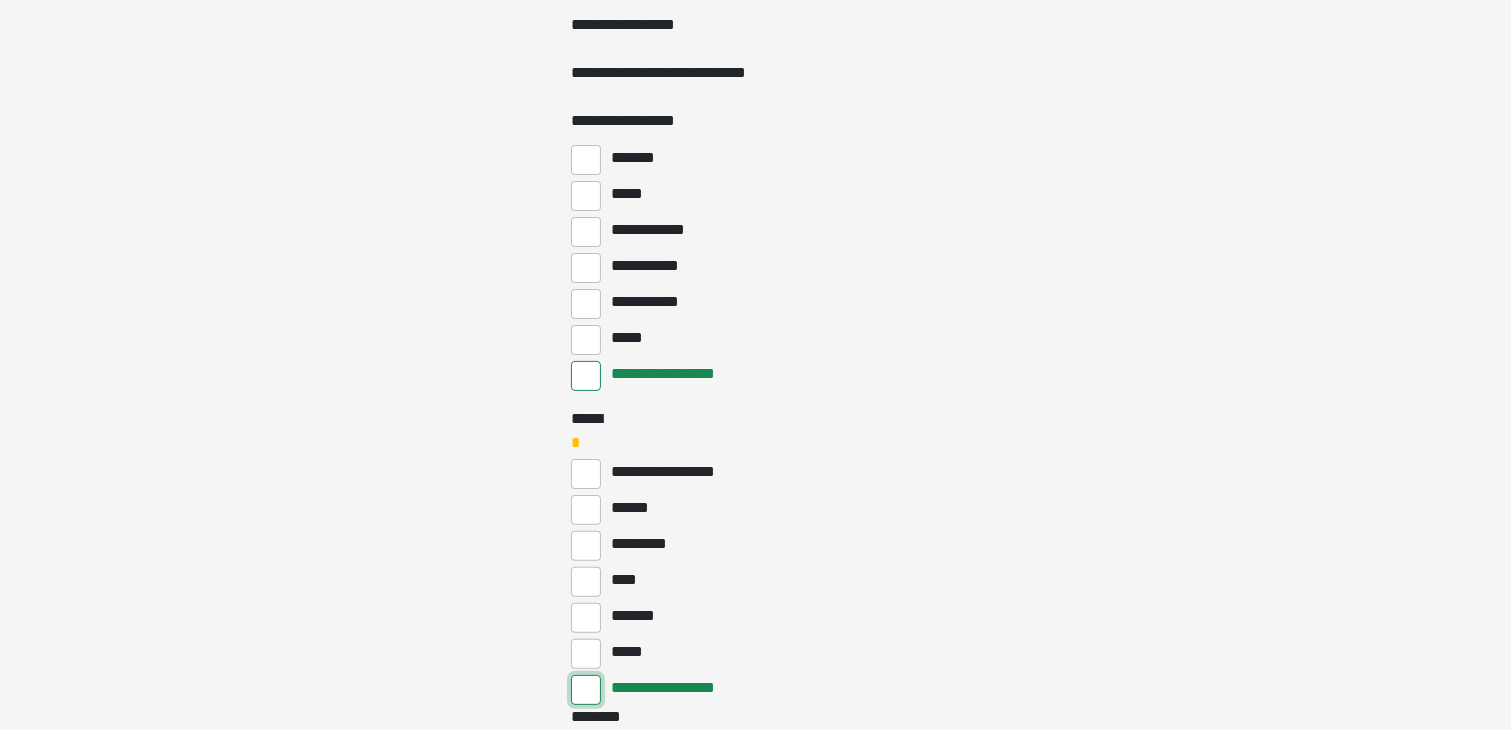 scroll, scrollTop: 1072, scrollLeft: 0, axis: vertical 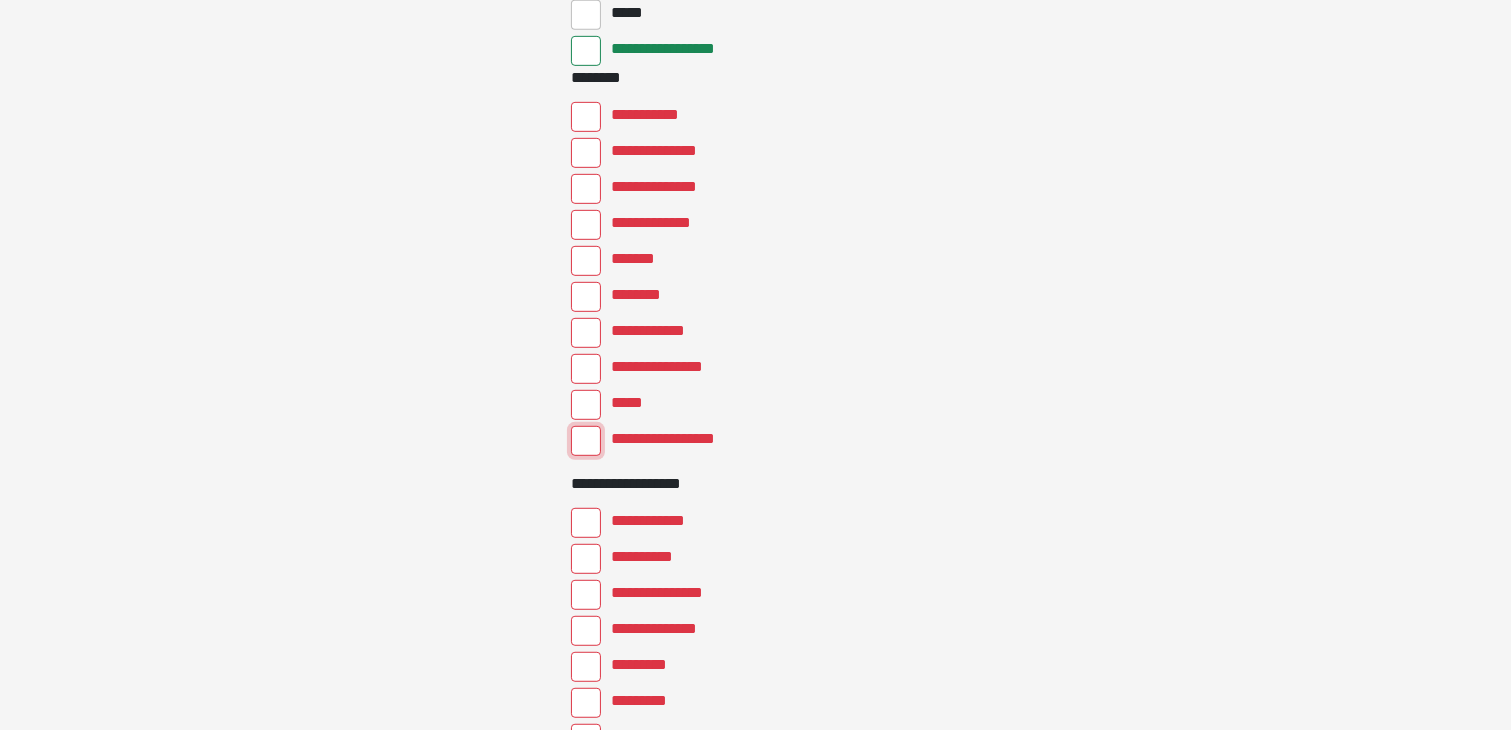 click on "**********" at bounding box center [586, 441] 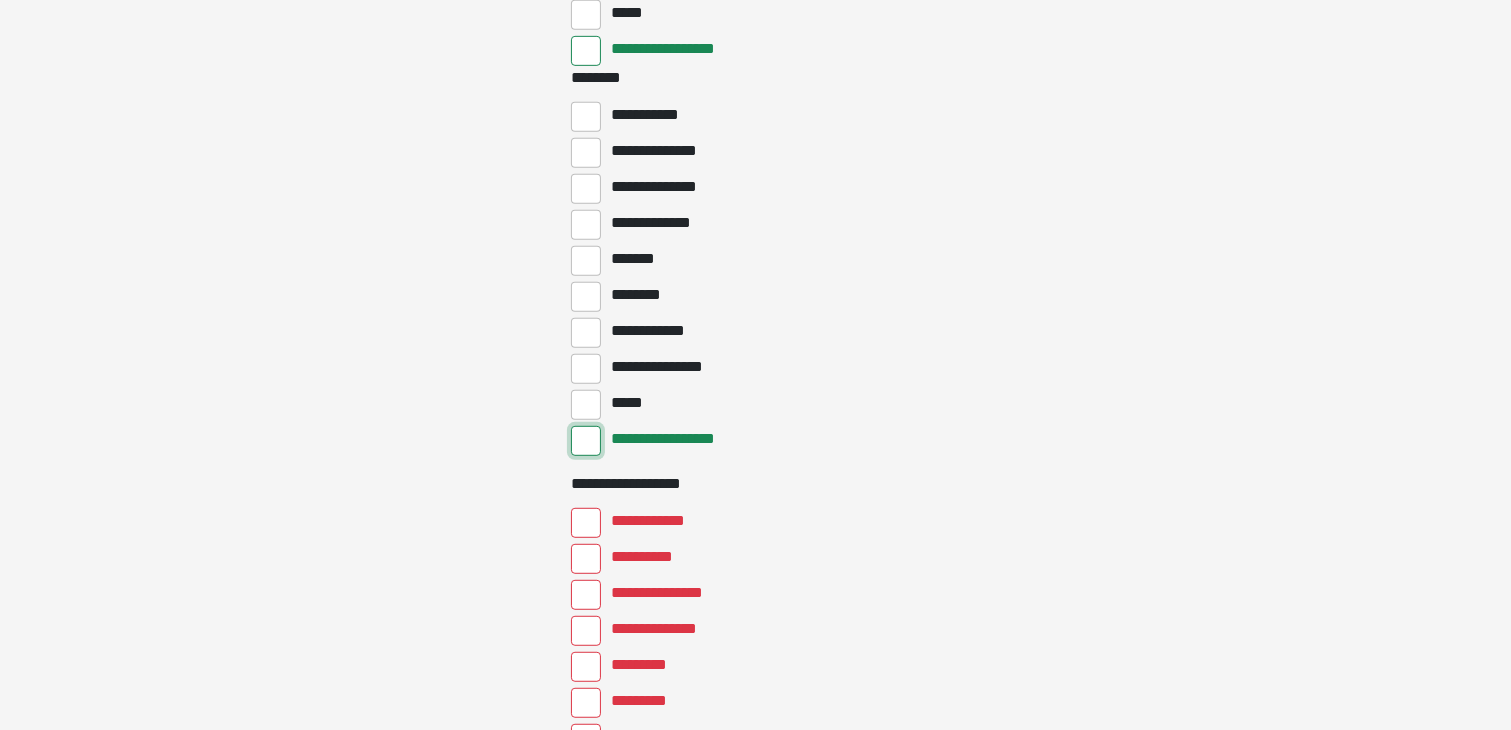 scroll, scrollTop: 1710, scrollLeft: 0, axis: vertical 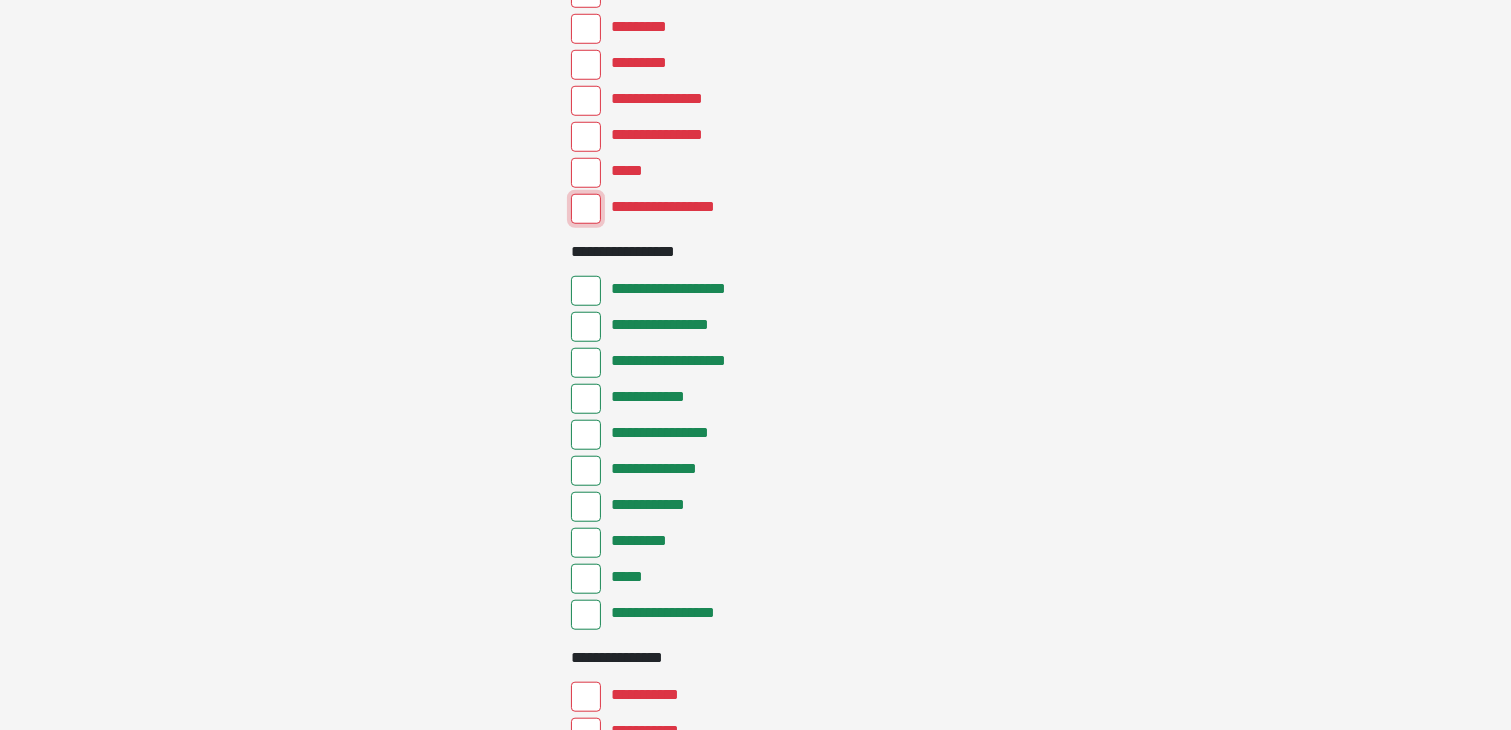 click on "**********" at bounding box center (586, 209) 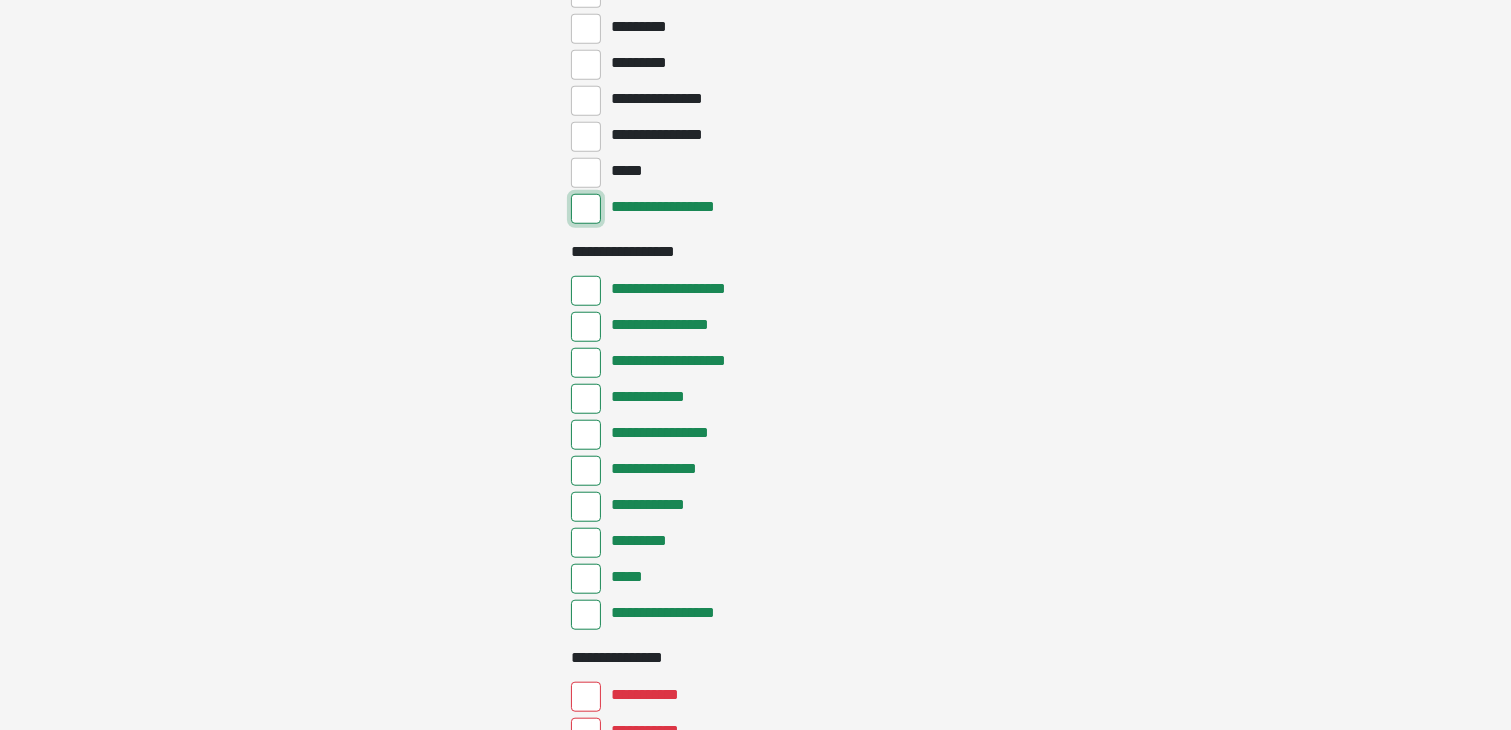 scroll, scrollTop: 2348, scrollLeft: 0, axis: vertical 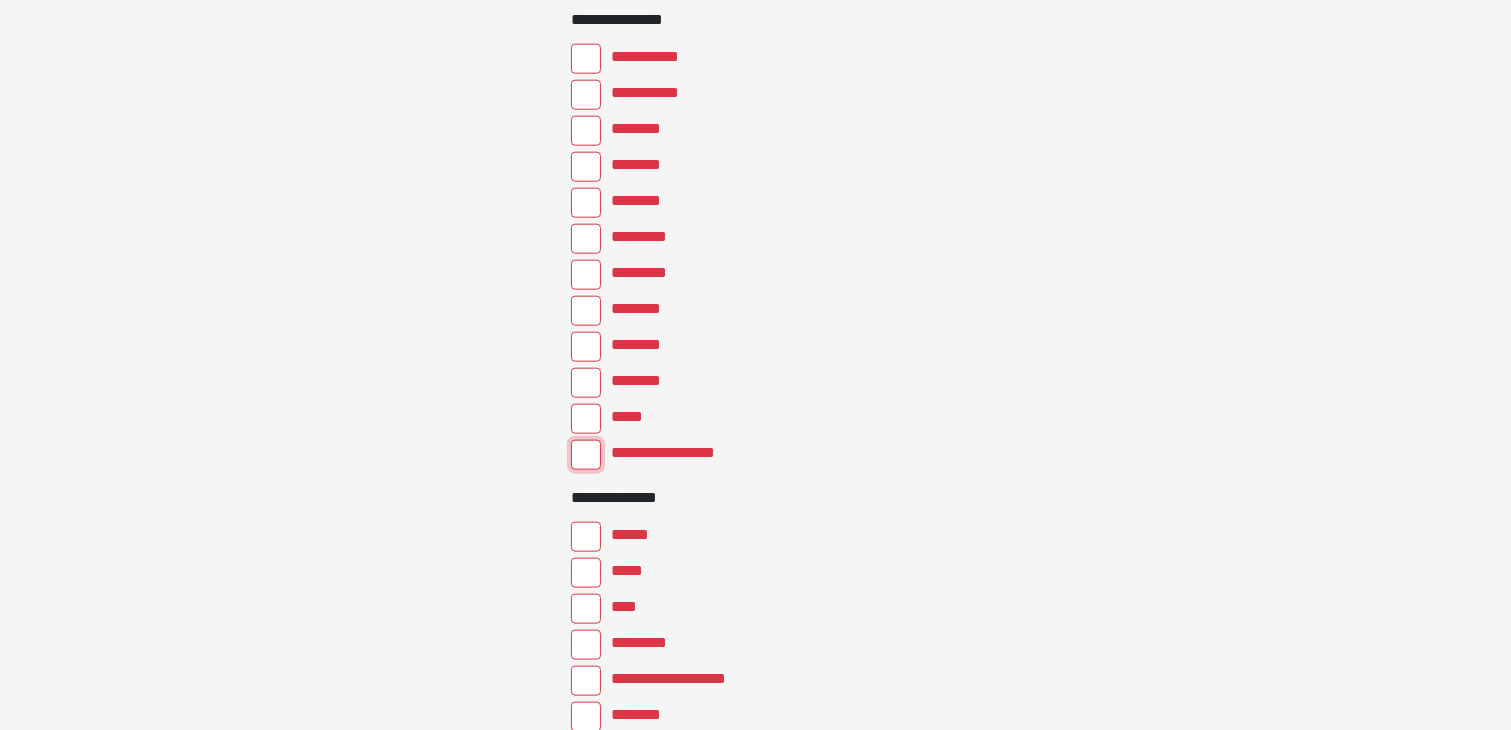 click on "**********" at bounding box center [586, 455] 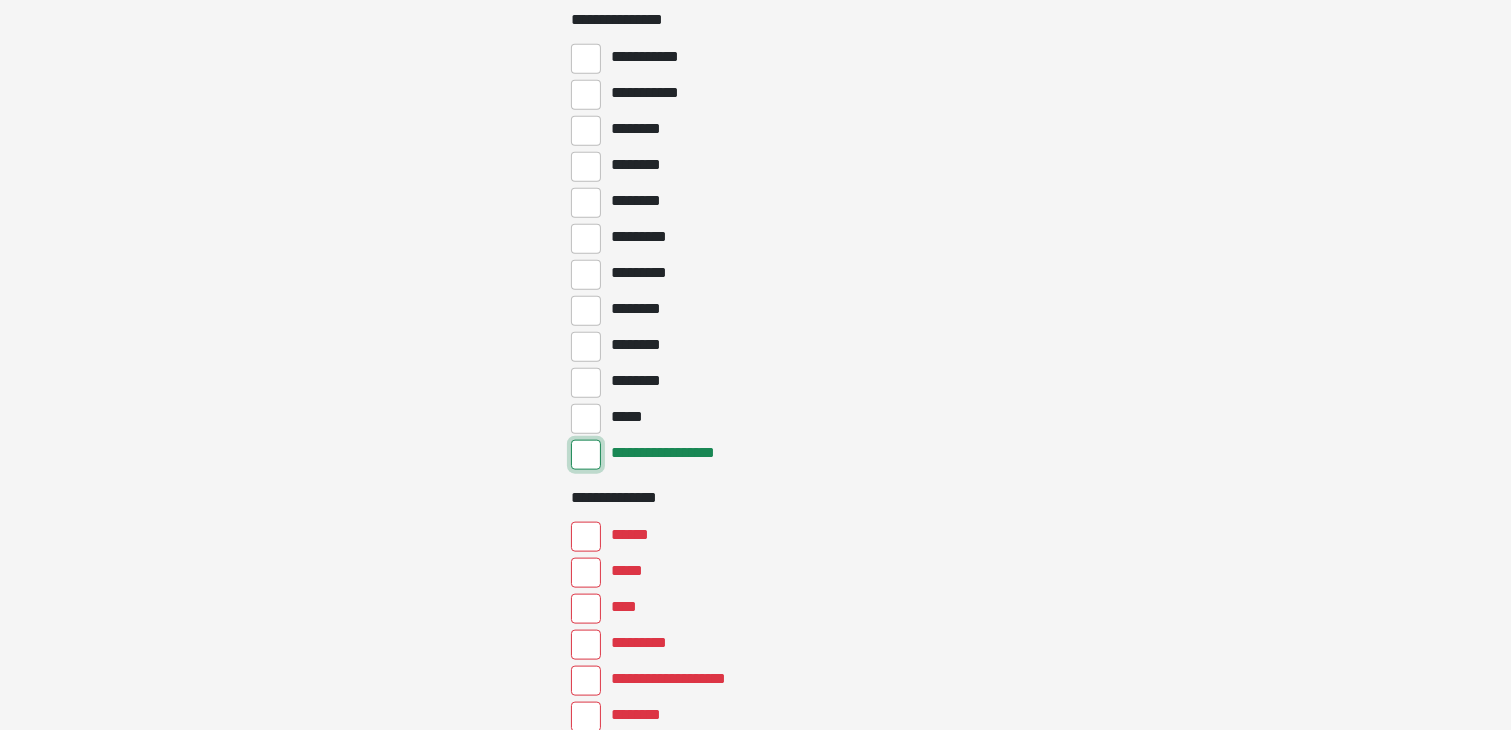 scroll, scrollTop: 2987, scrollLeft: 0, axis: vertical 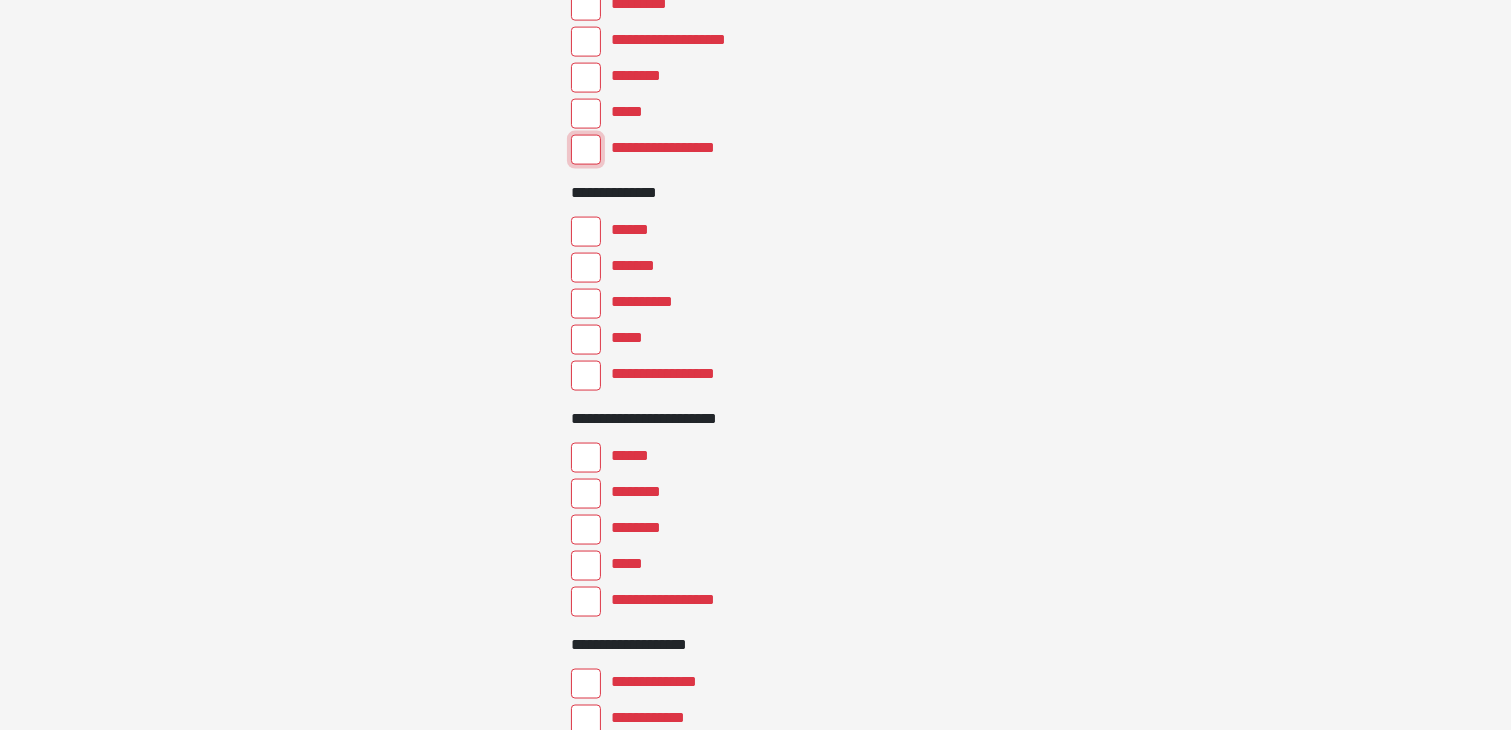 click on "**********" at bounding box center [586, 150] 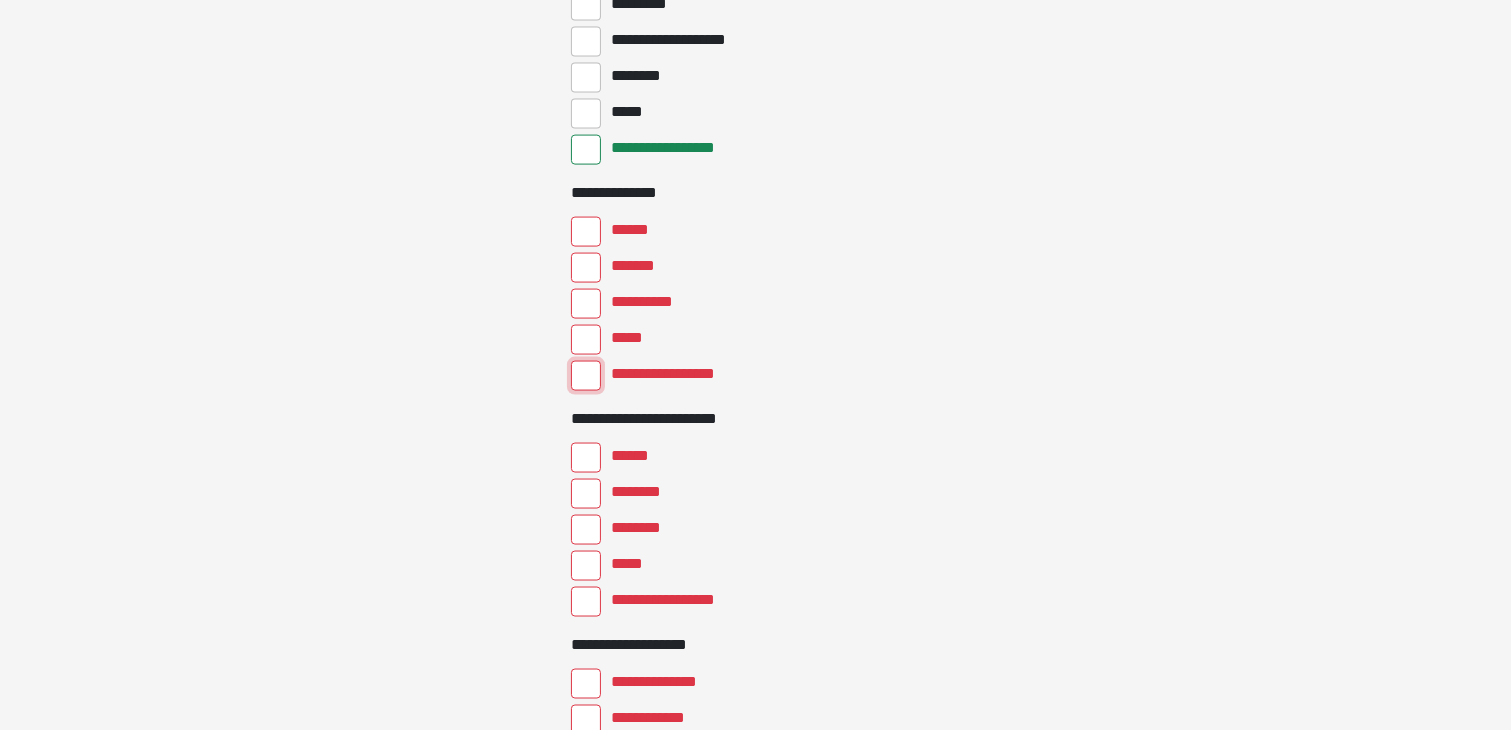click on "**********" at bounding box center (586, 376) 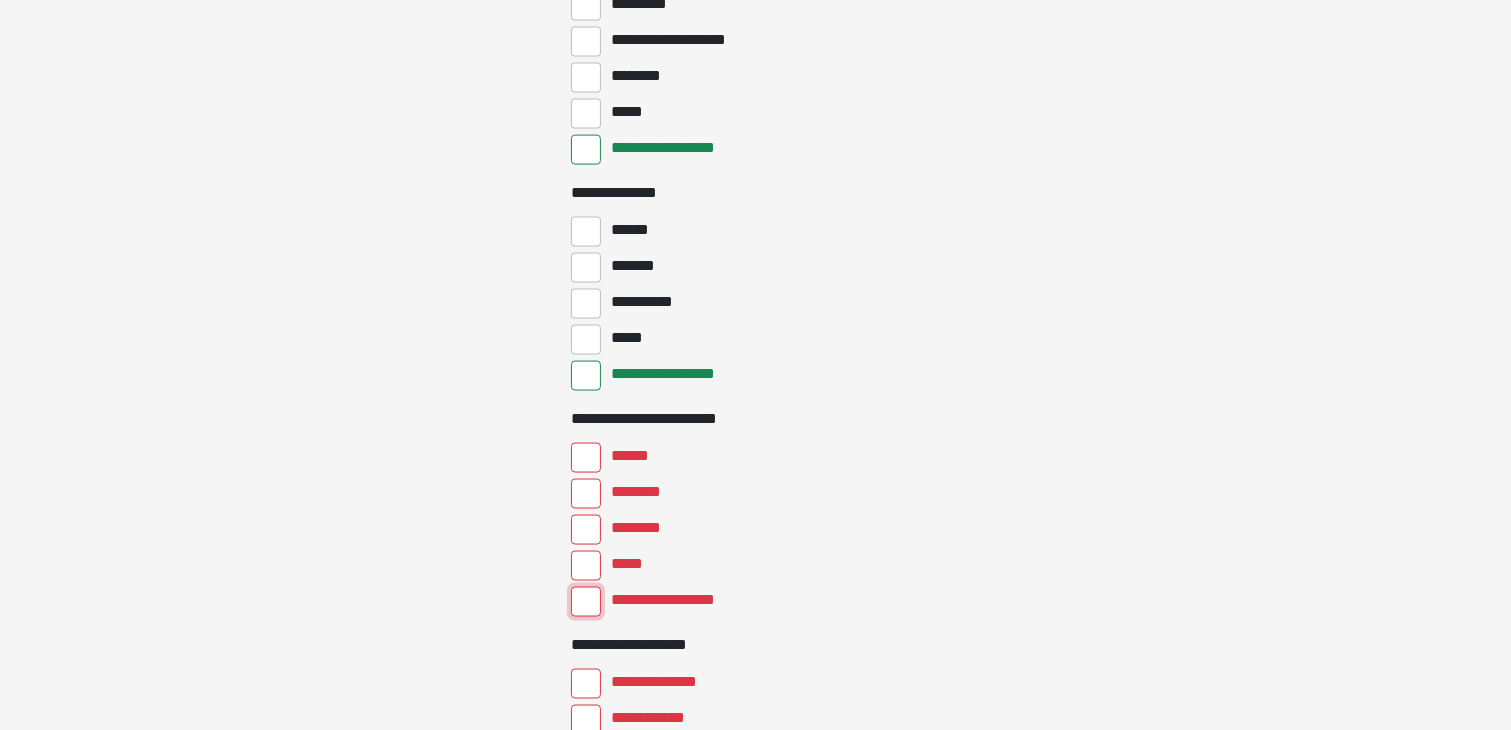click on "**********" at bounding box center (586, 602) 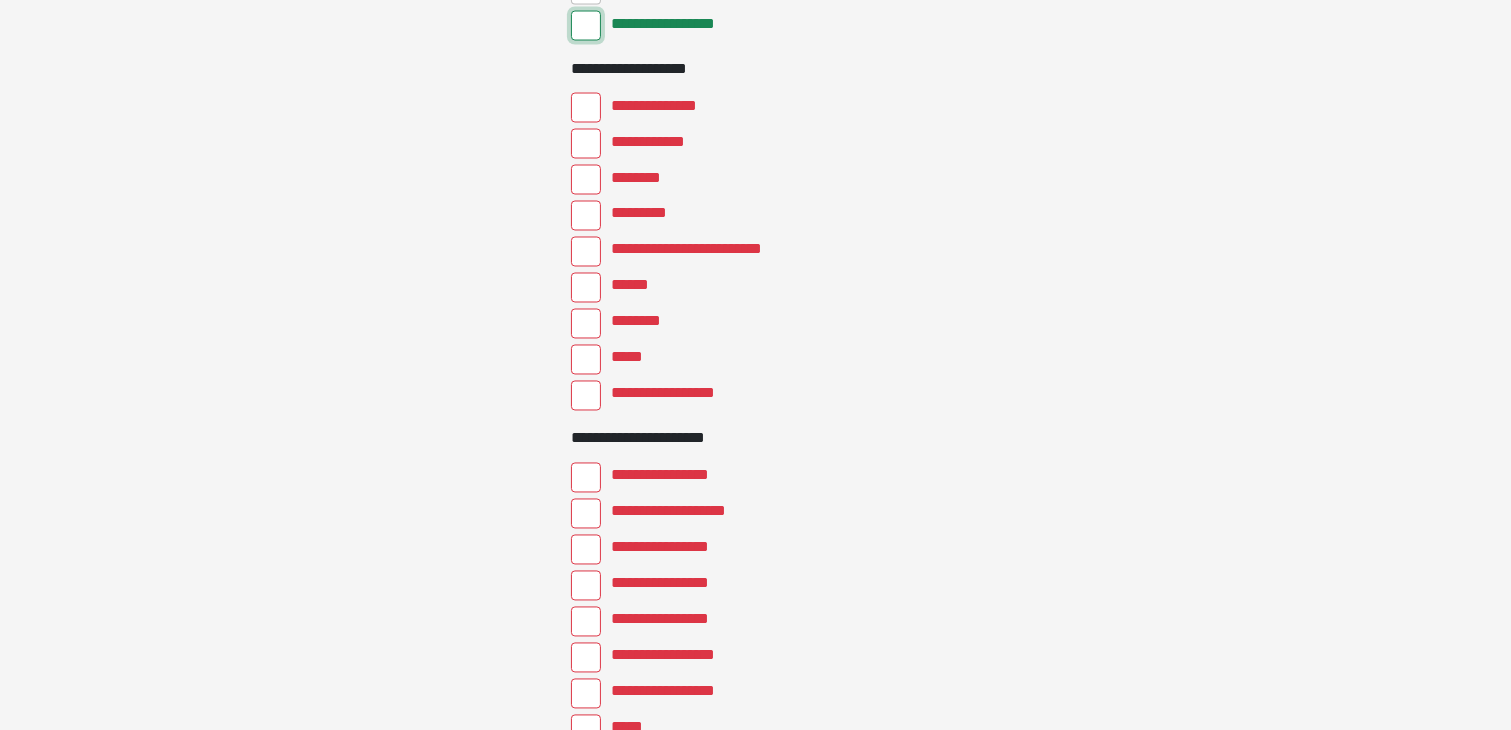 scroll, scrollTop: 3544, scrollLeft: 0, axis: vertical 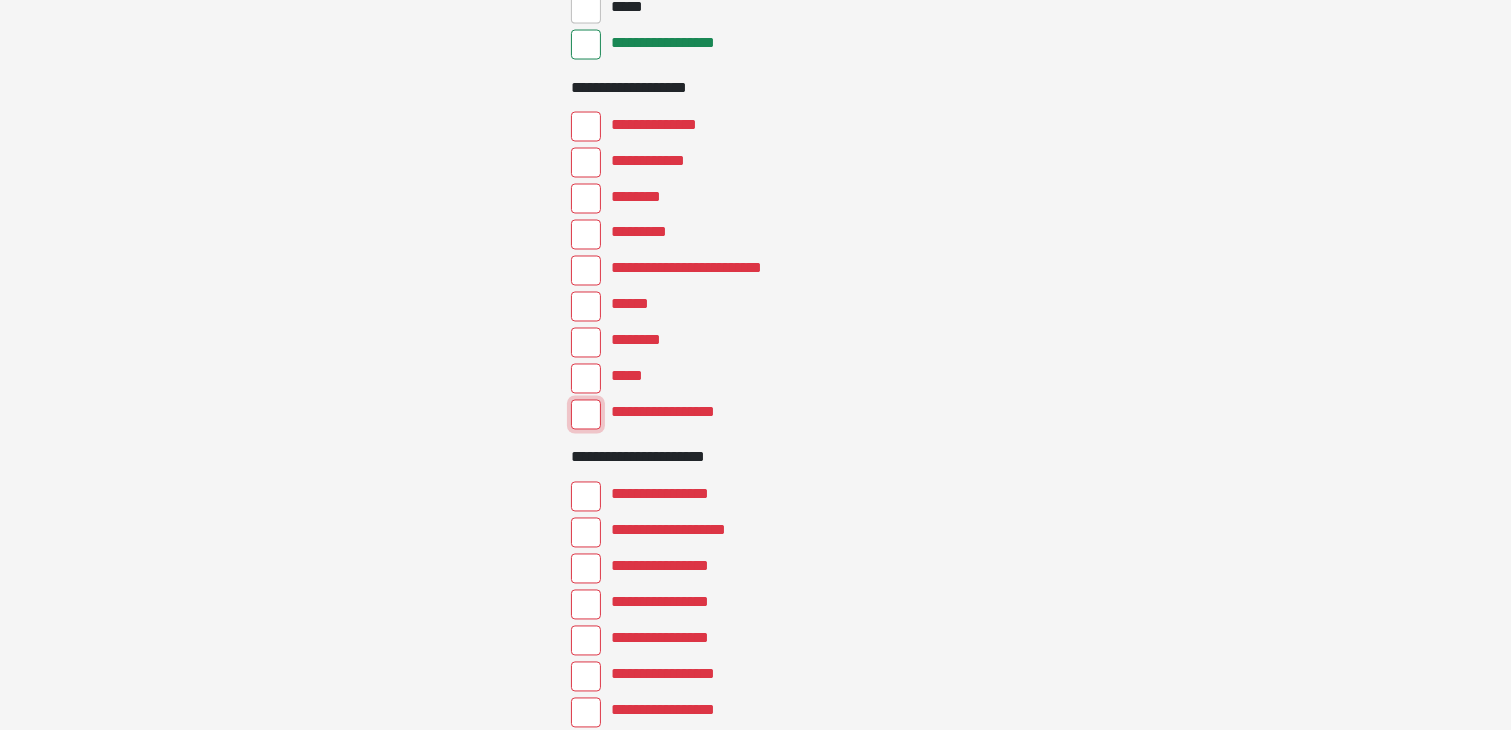 click on "**********" at bounding box center [586, 415] 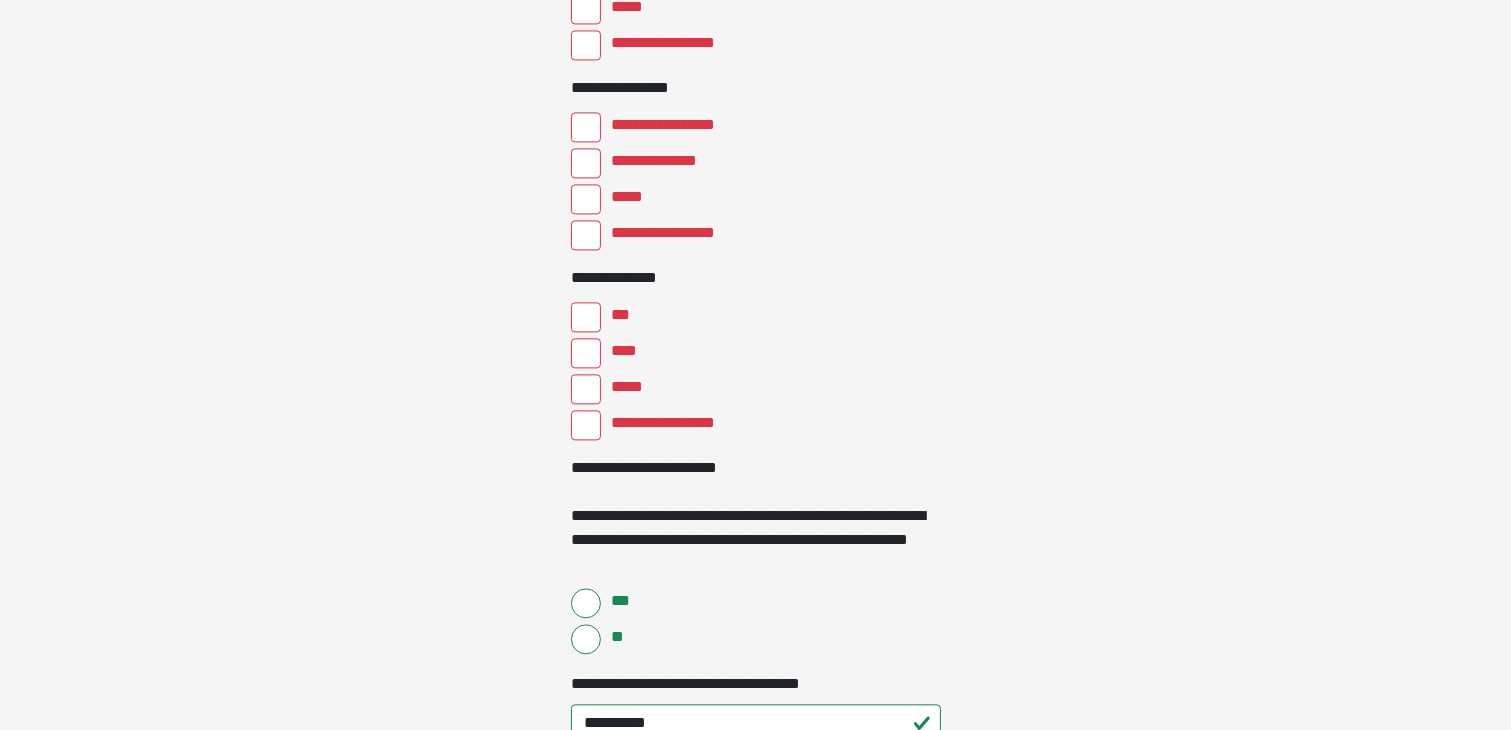 scroll, scrollTop: 4293, scrollLeft: 0, axis: vertical 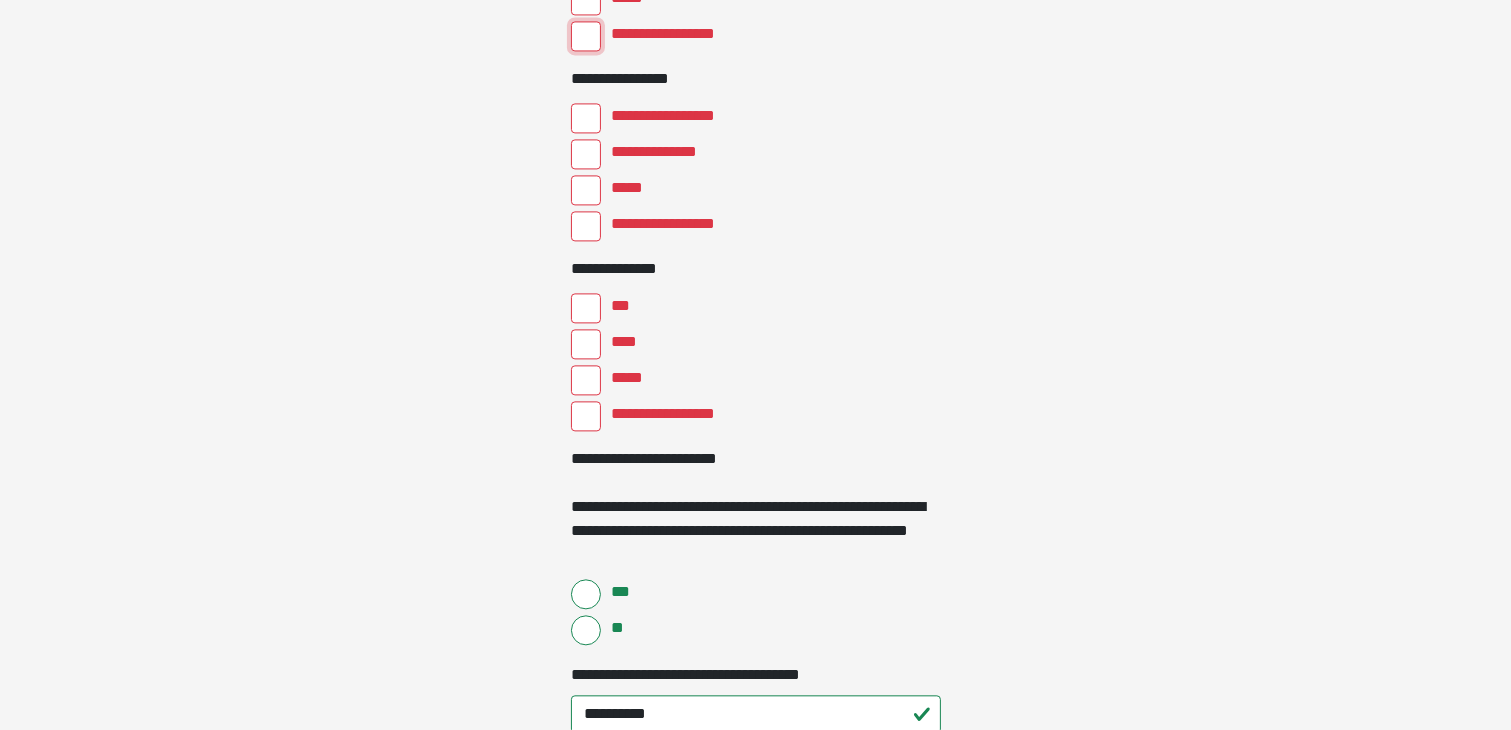 click on "**********" at bounding box center (586, 36) 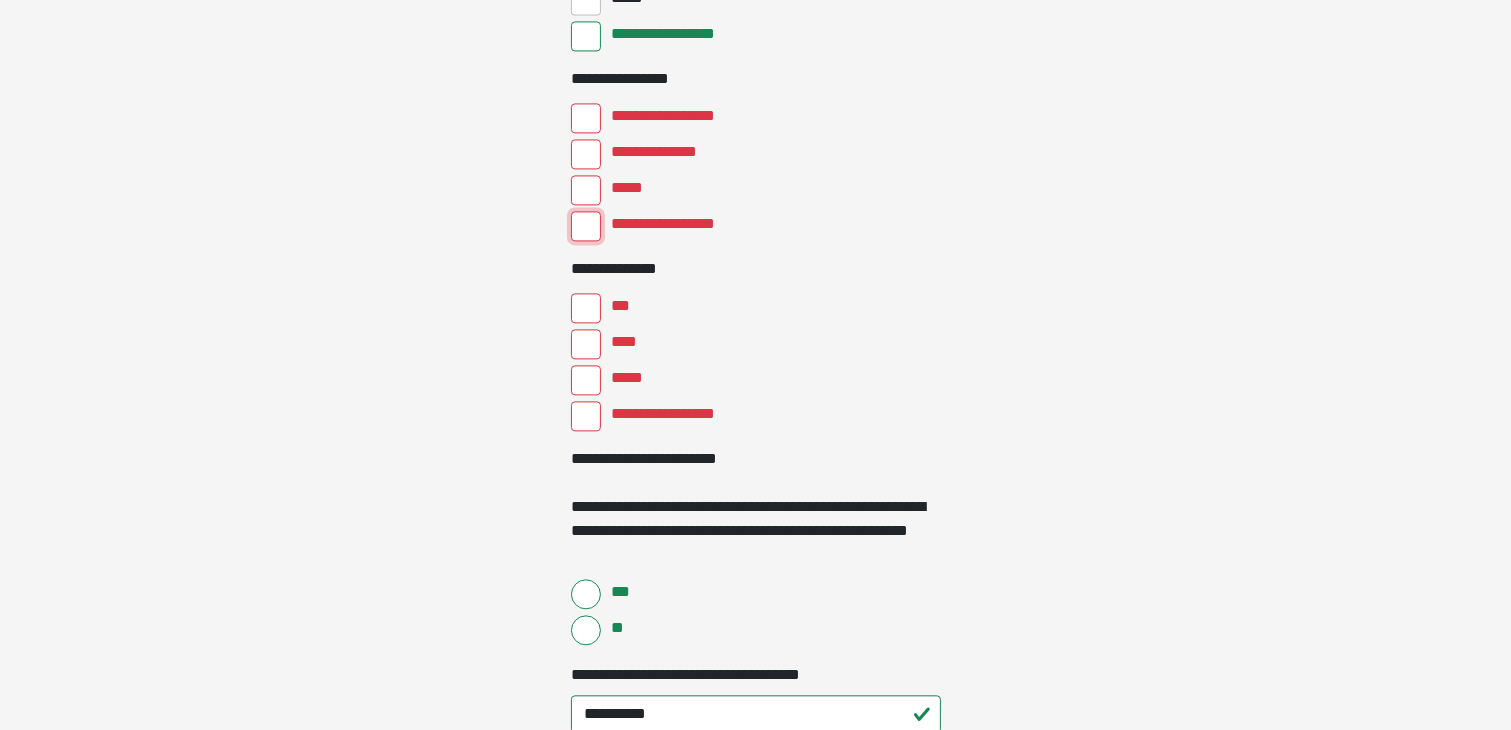 click on "**********" at bounding box center [586, 226] 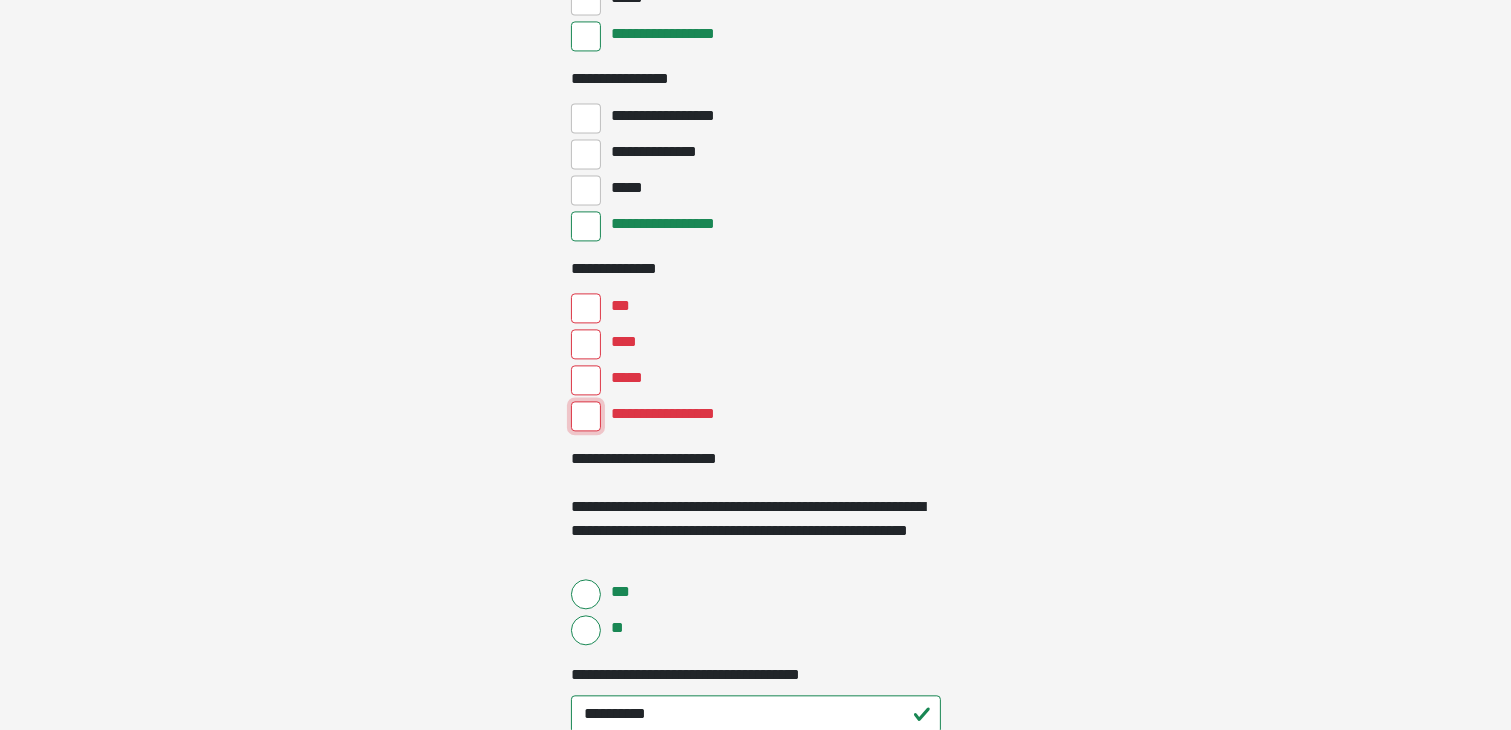 click on "**********" at bounding box center (586, 416) 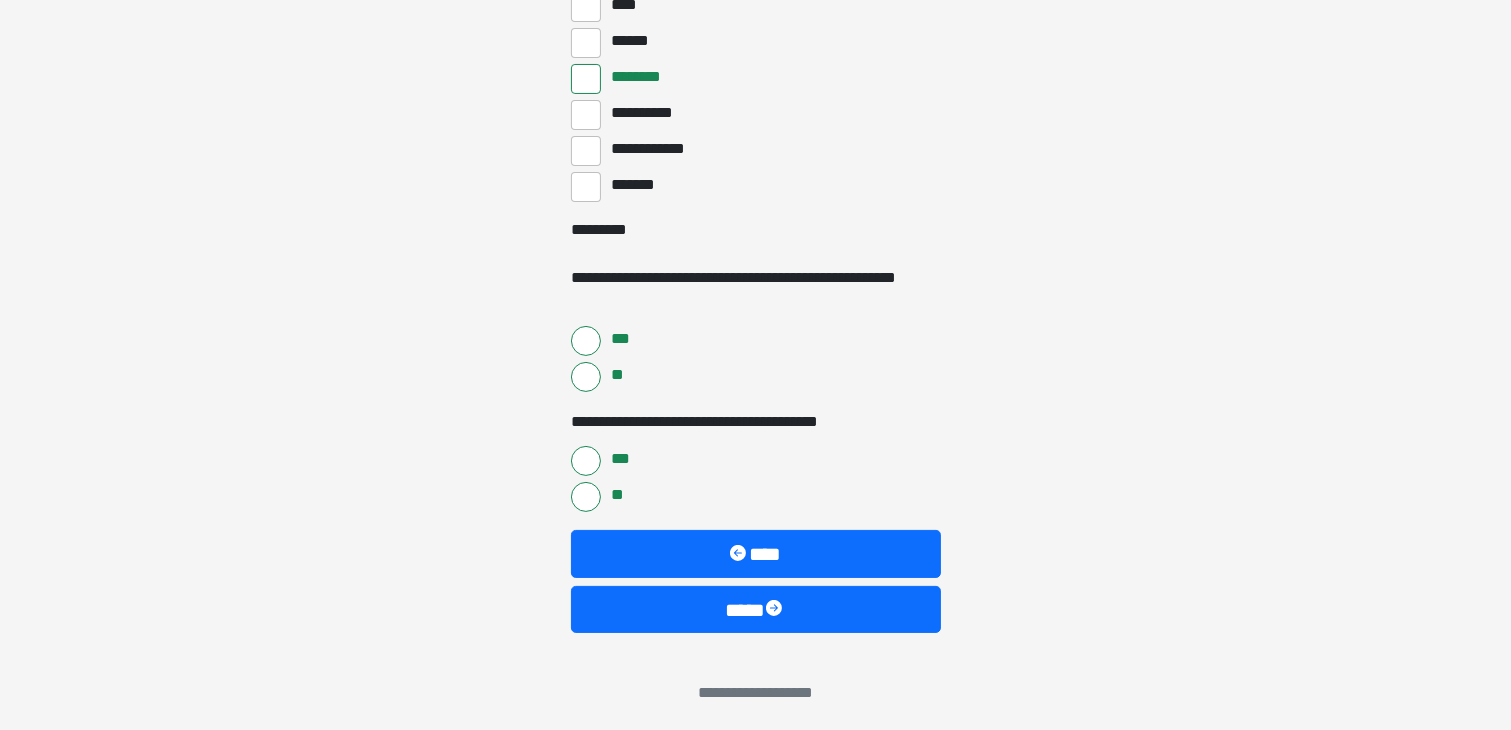 scroll, scrollTop: 7851, scrollLeft: 0, axis: vertical 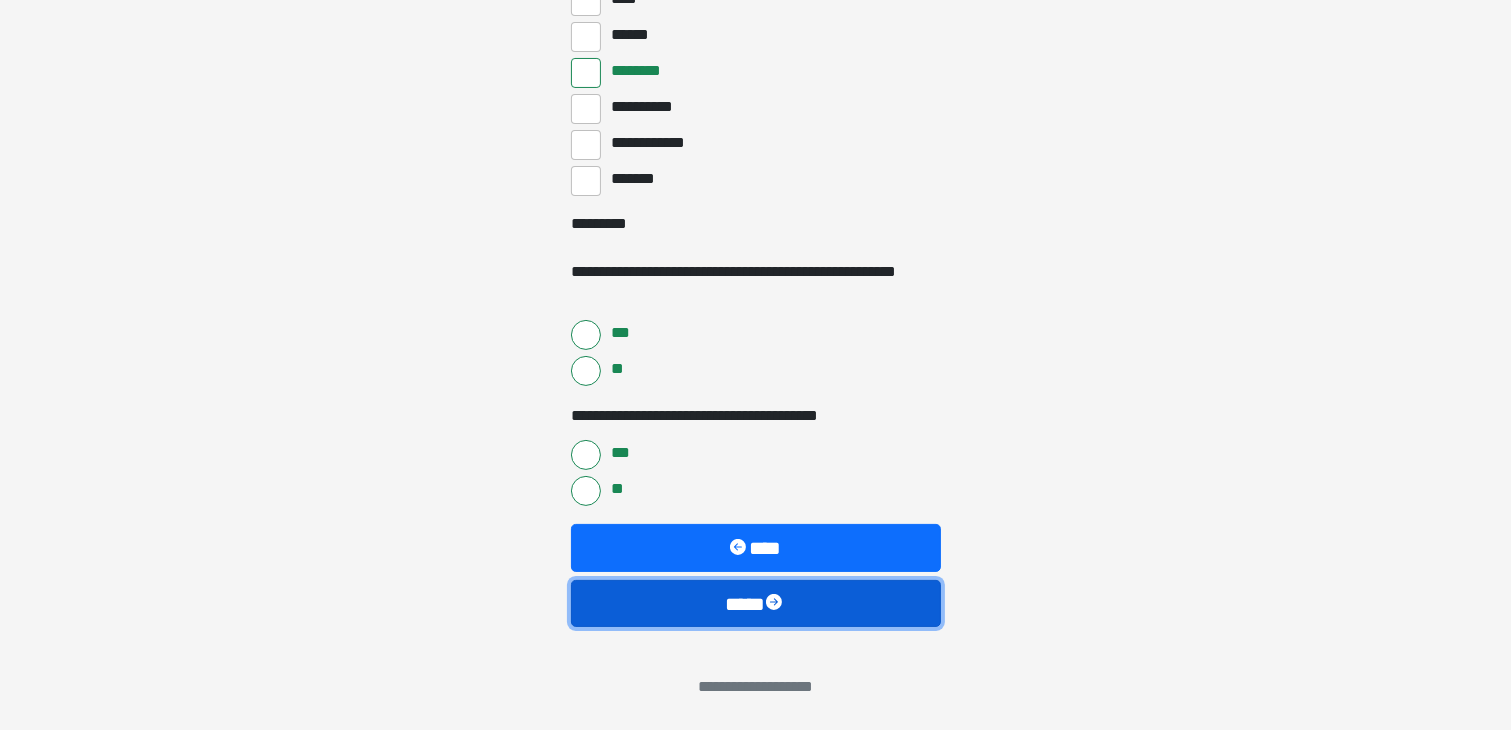 click on "****" at bounding box center [756, 604] 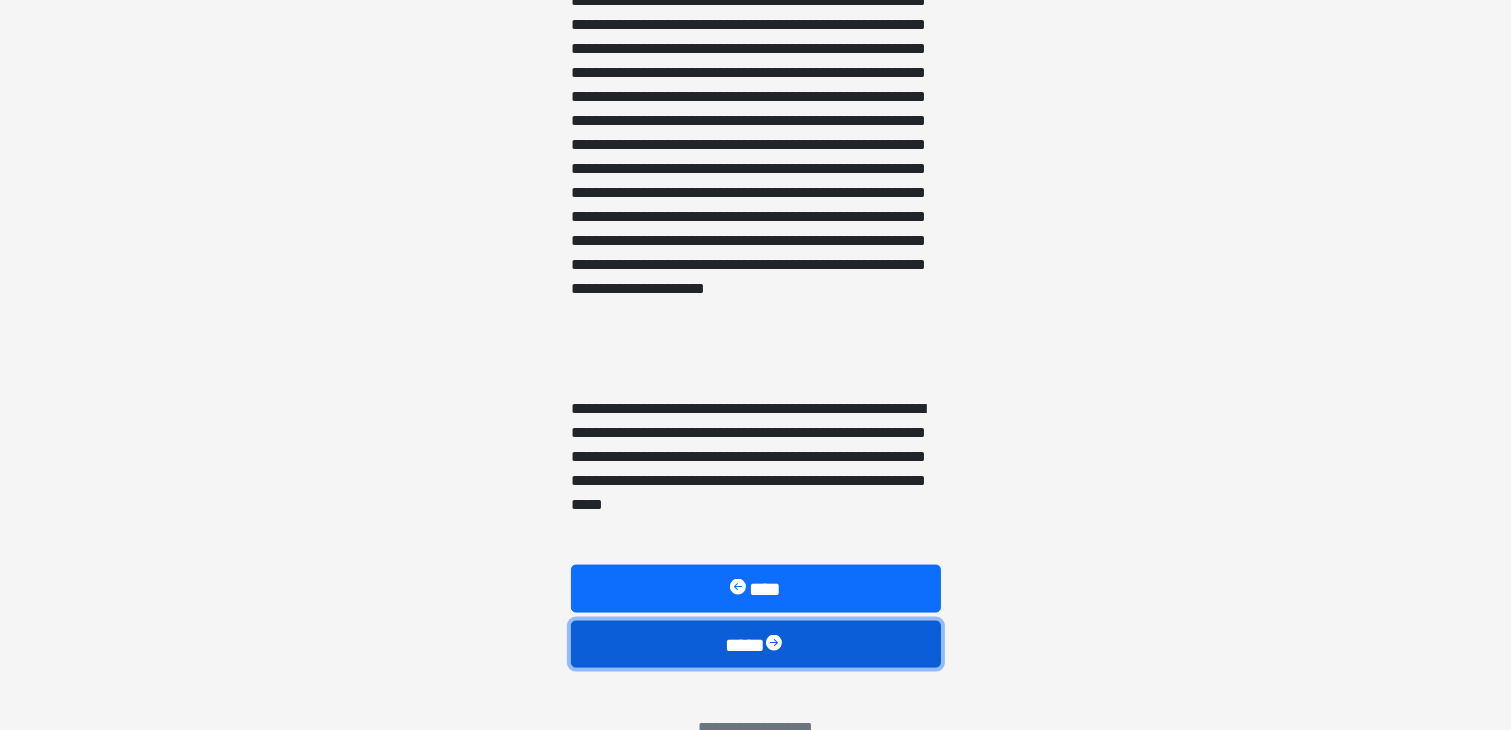 scroll, scrollTop: 2681, scrollLeft: 0, axis: vertical 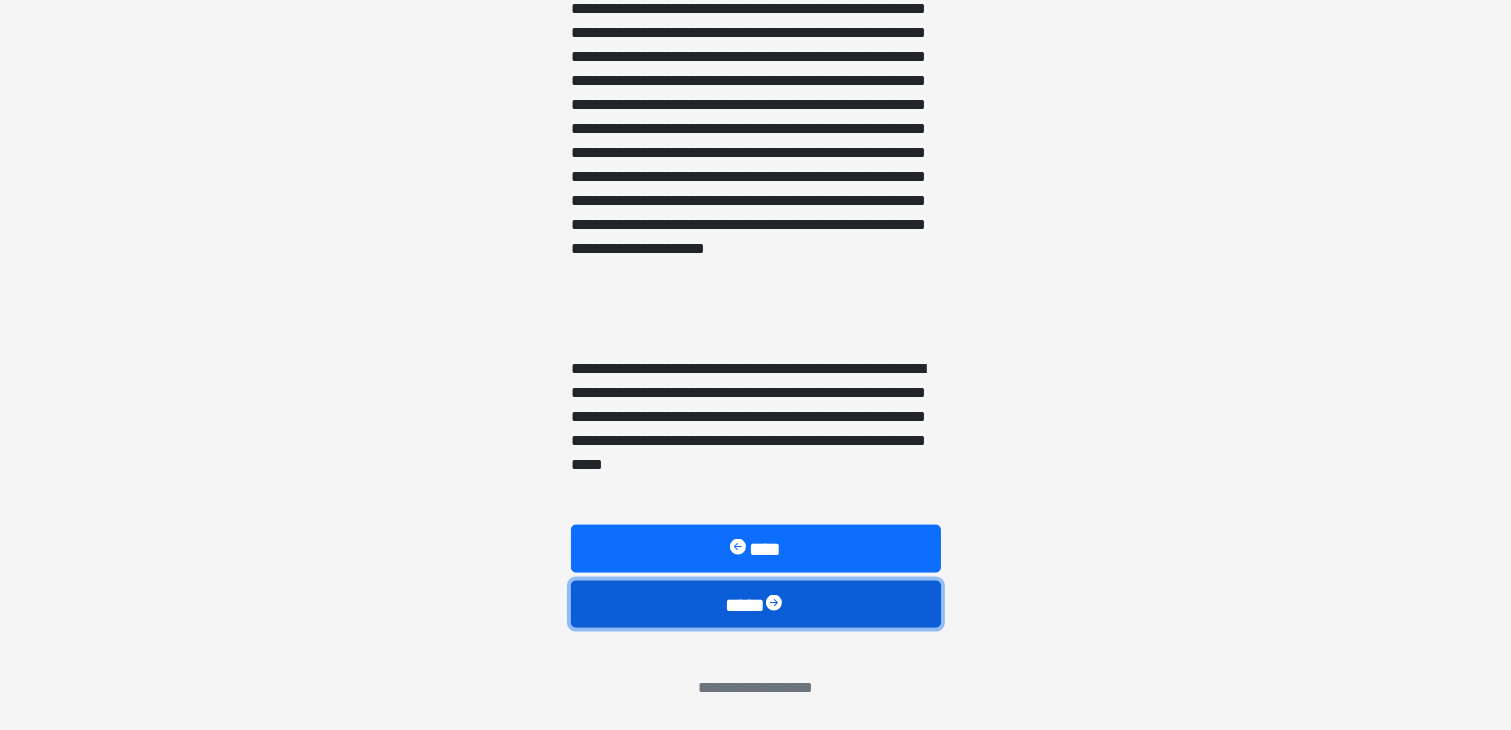 click on "****" at bounding box center (756, 605) 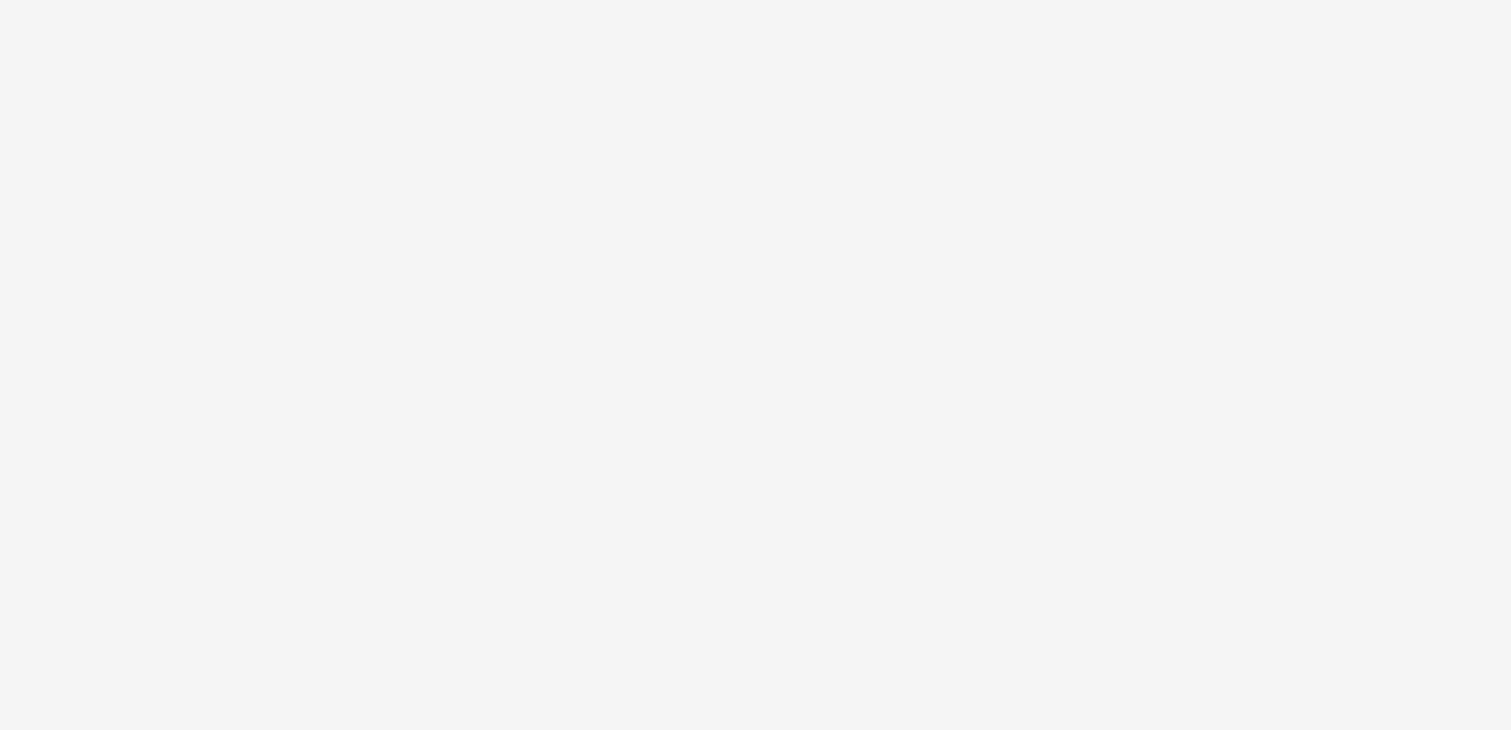 scroll, scrollTop: 111, scrollLeft: 0, axis: vertical 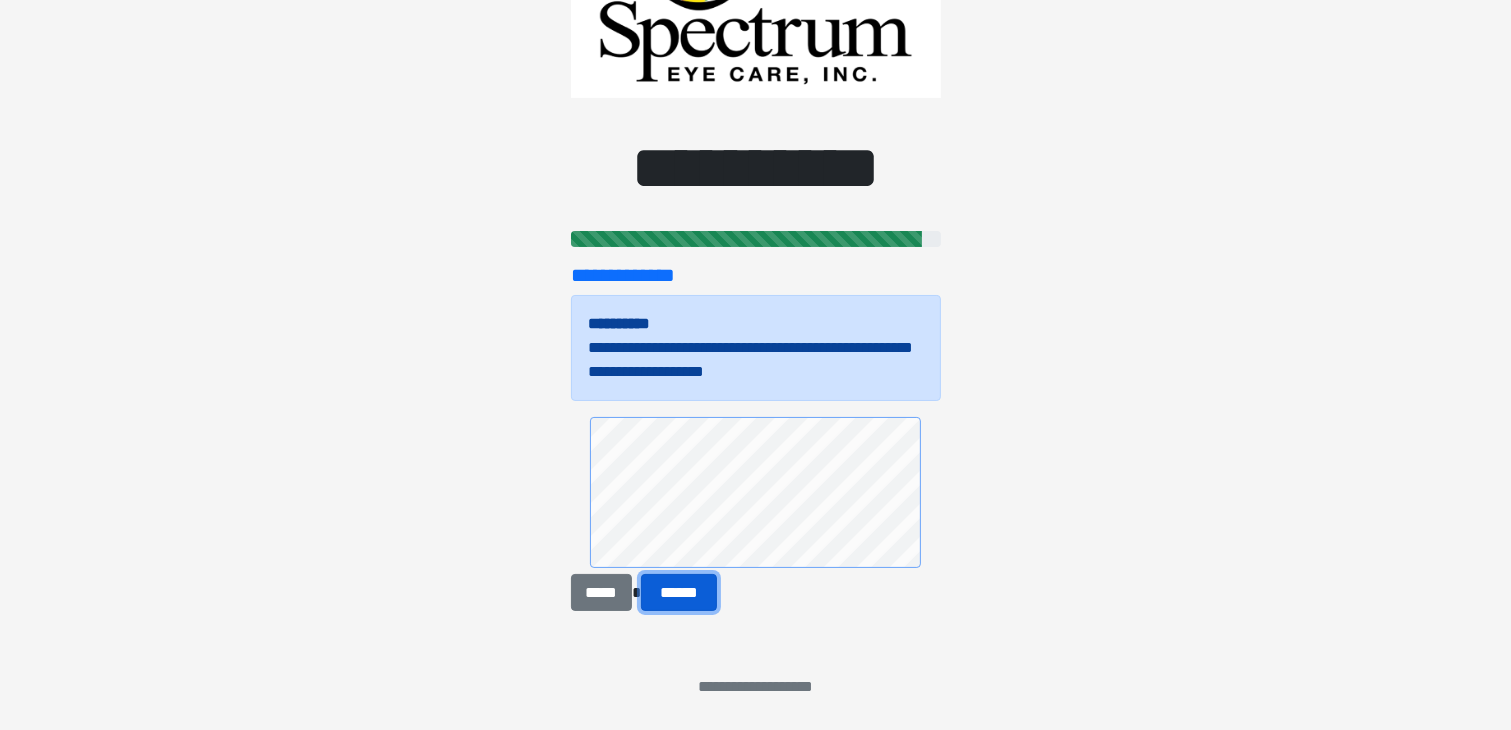 click on "******" at bounding box center [679, 593] 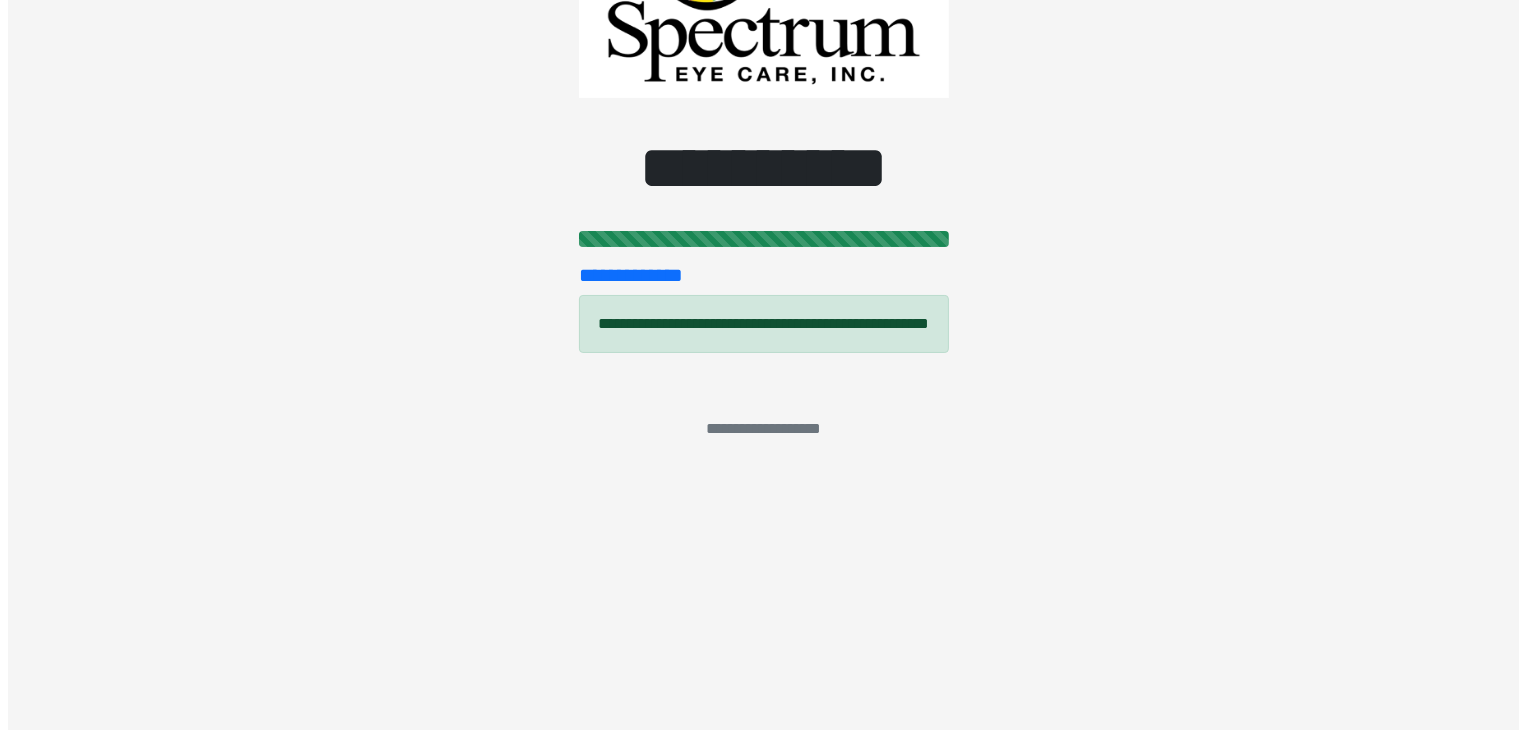scroll, scrollTop: 0, scrollLeft: 0, axis: both 